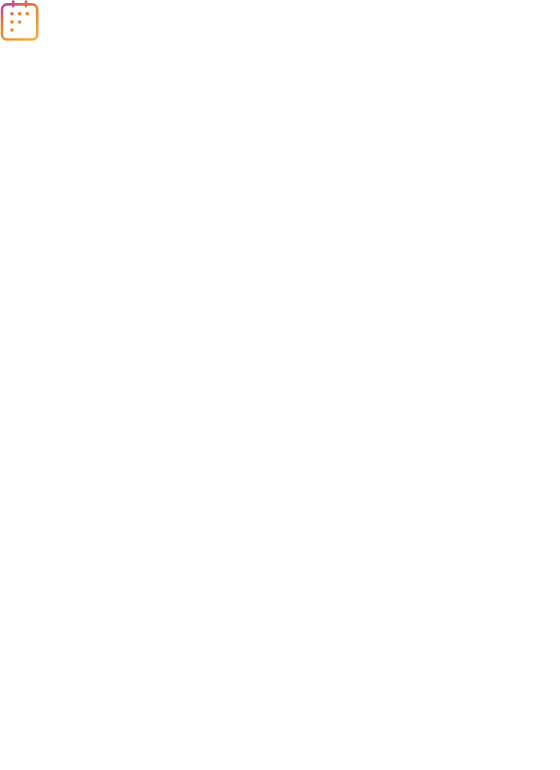 scroll, scrollTop: 0, scrollLeft: 0, axis: both 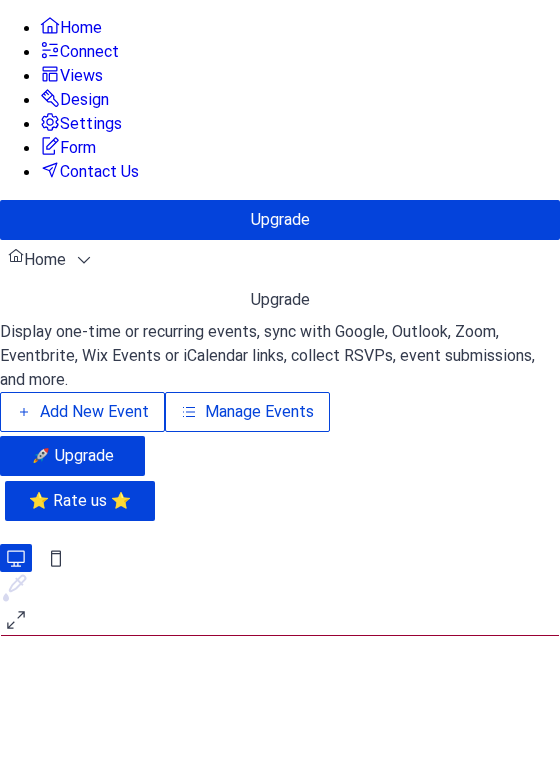 click on "Add New Event" at bounding box center (94, 412) 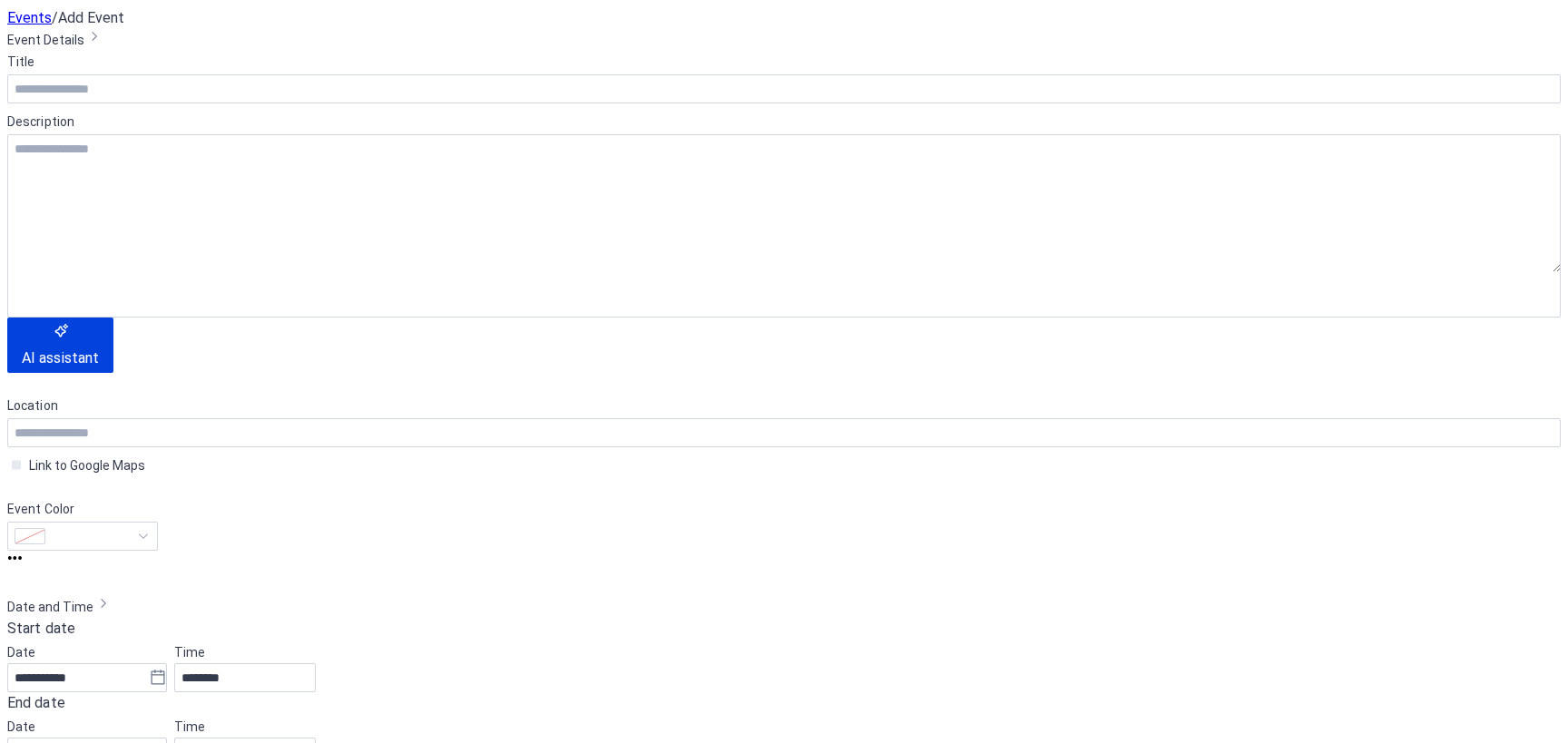 scroll, scrollTop: 0, scrollLeft: 0, axis: both 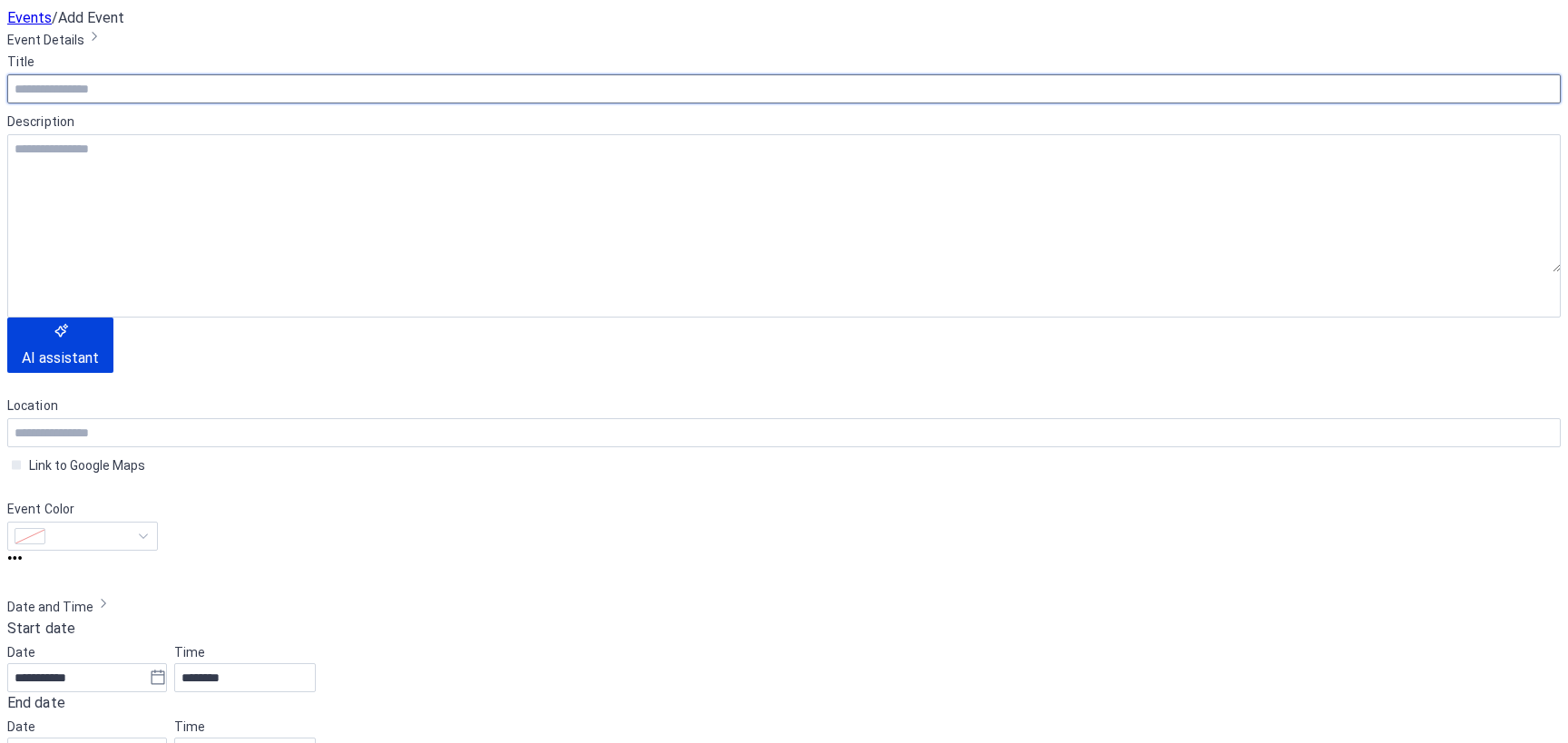 click at bounding box center (784, 89) 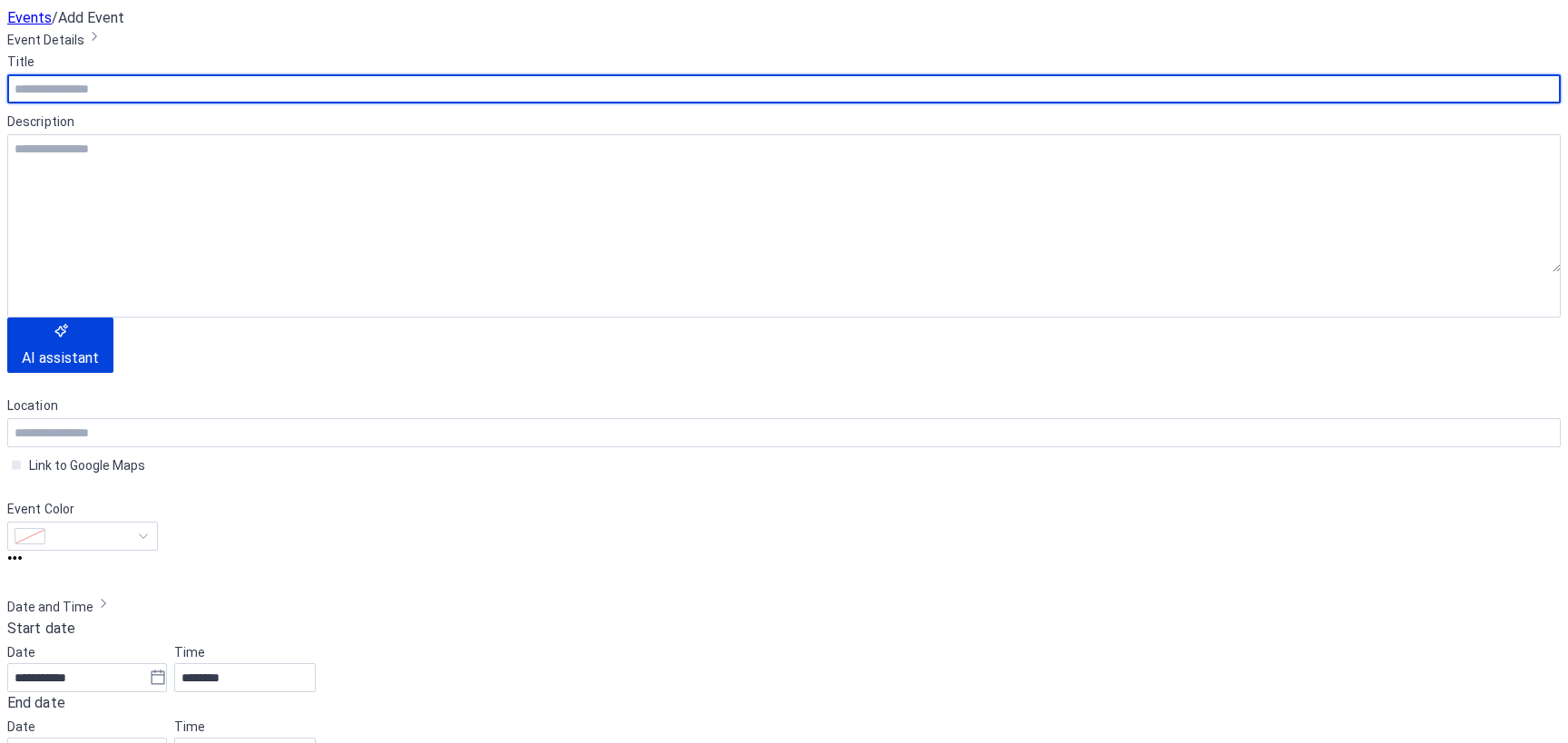 paste on "**********" 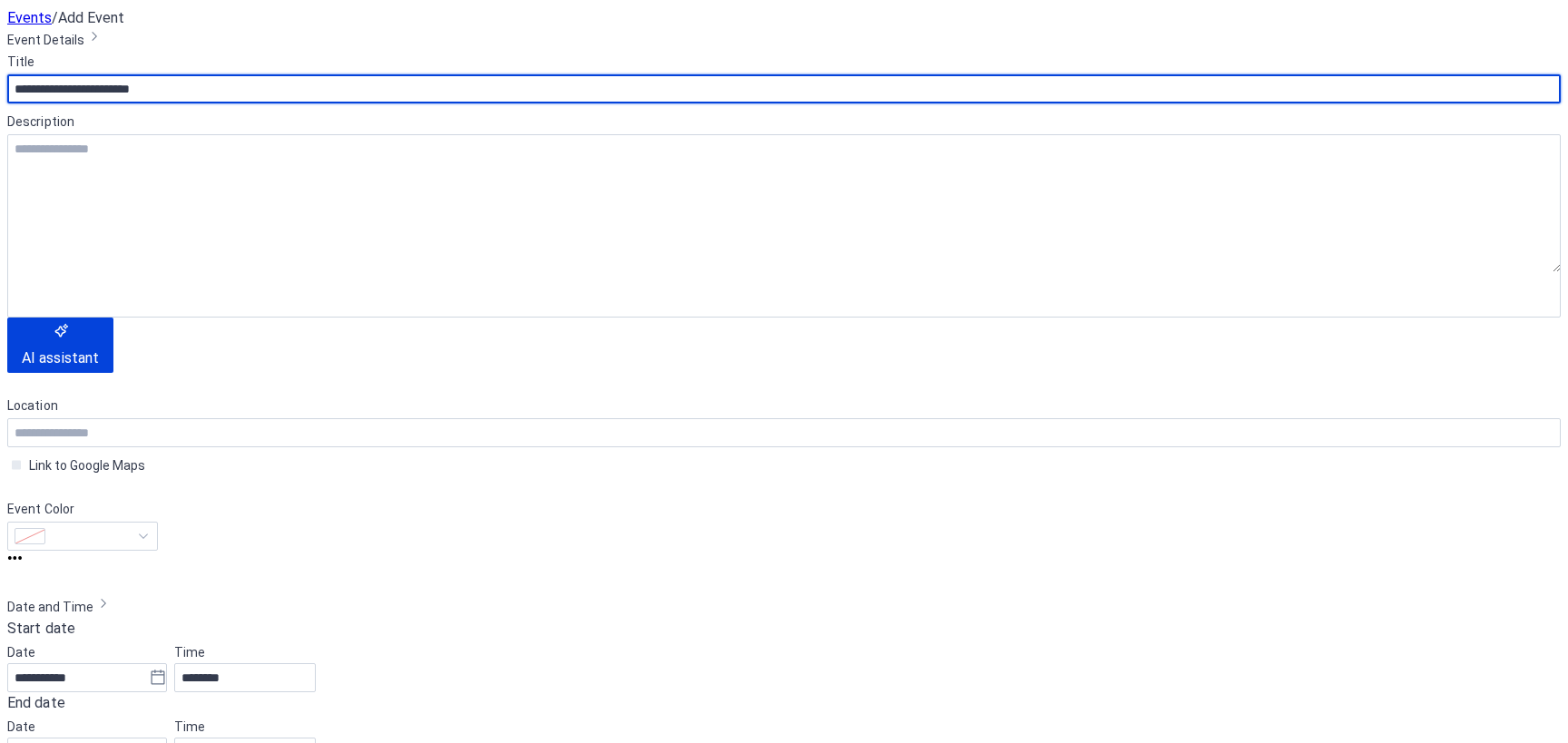 click on "**********" at bounding box center (784, 89) 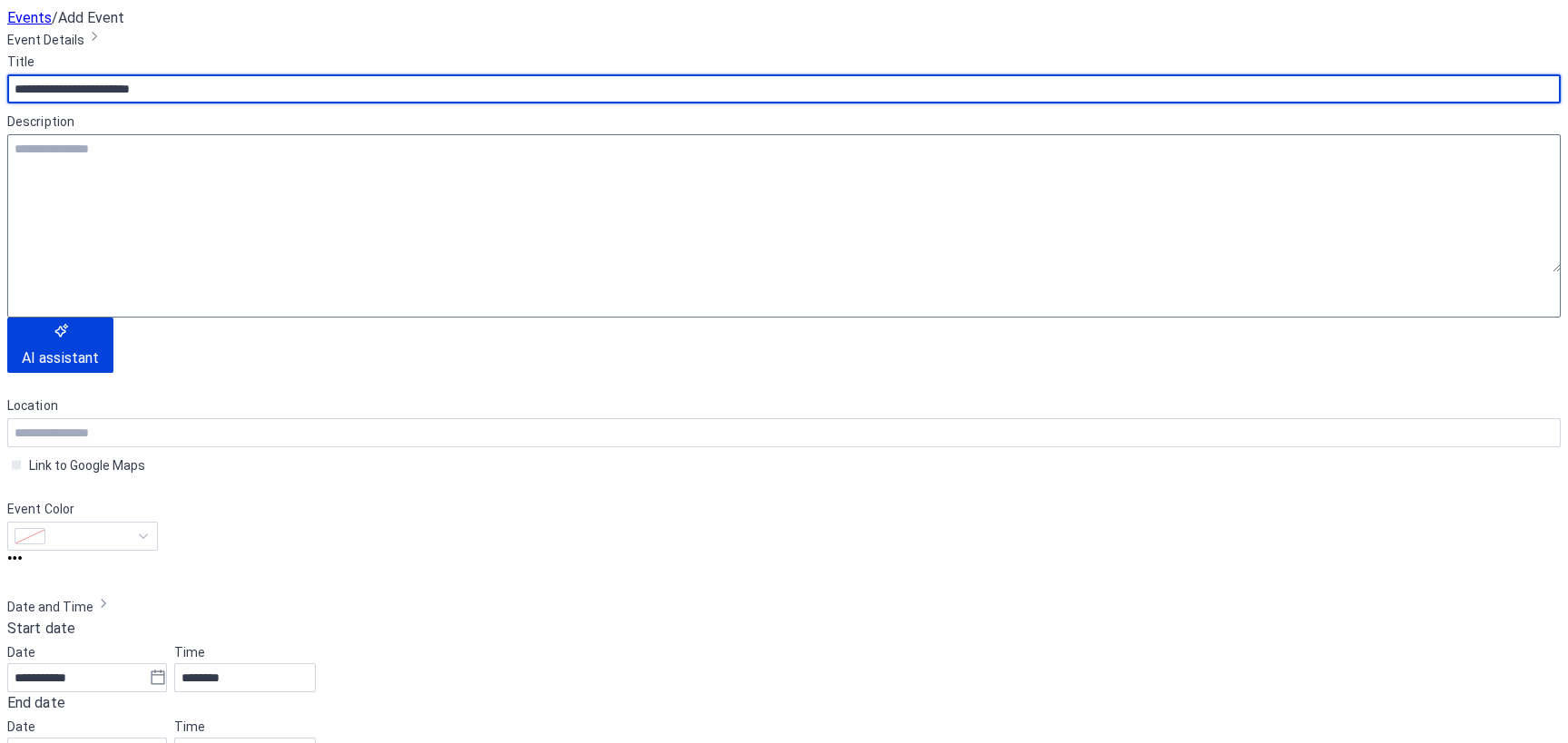 type on "**********" 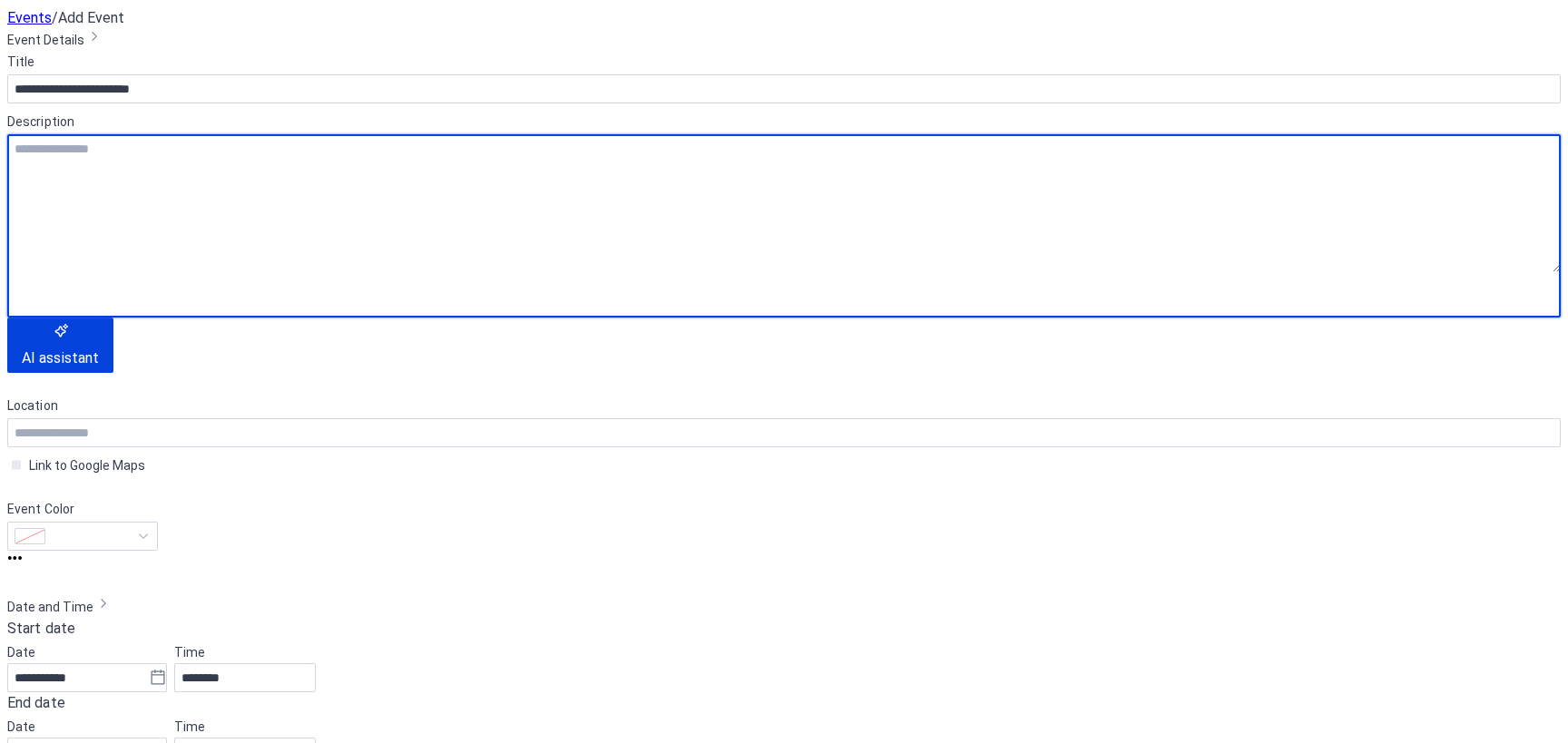 click at bounding box center [295, 268] 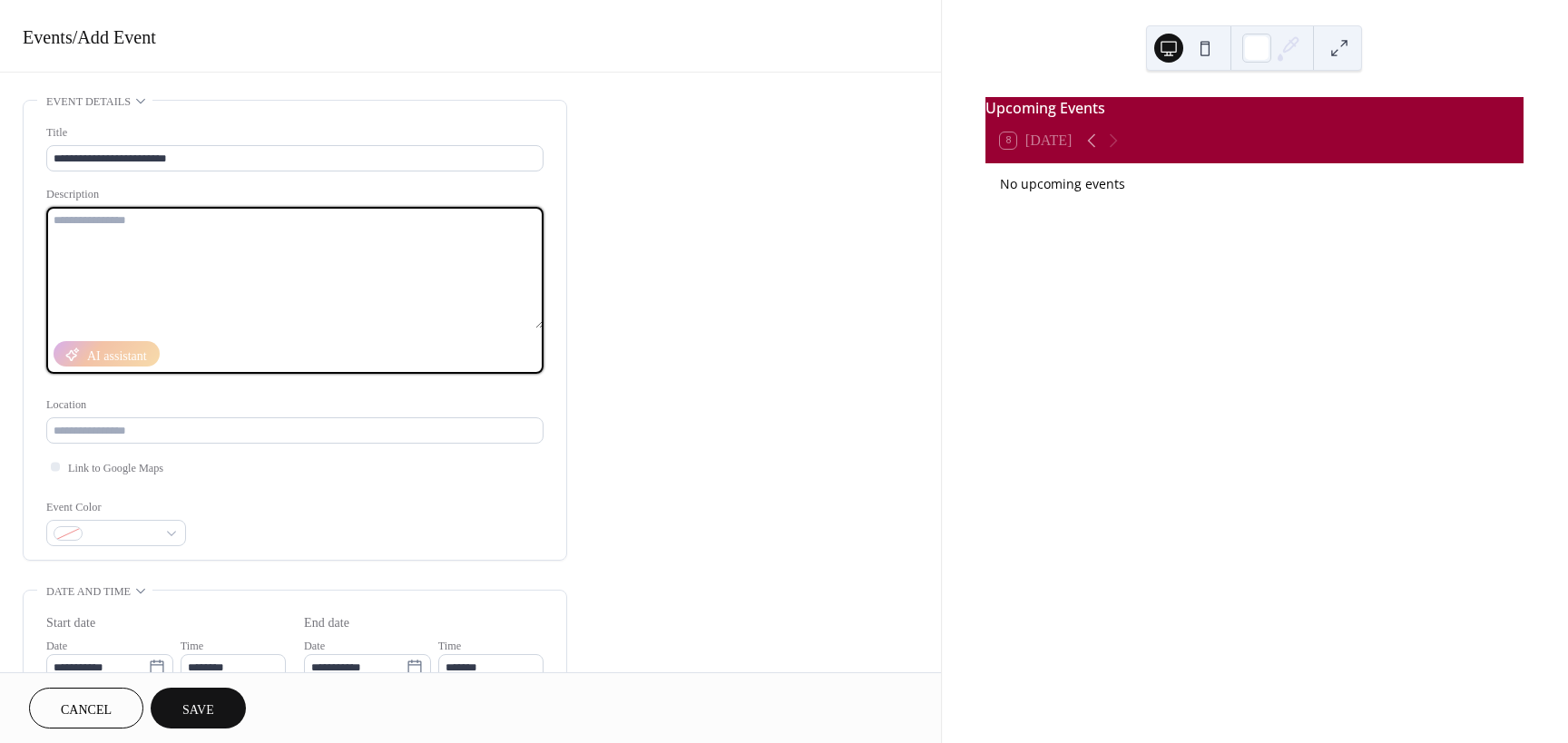 click at bounding box center [295, 268] 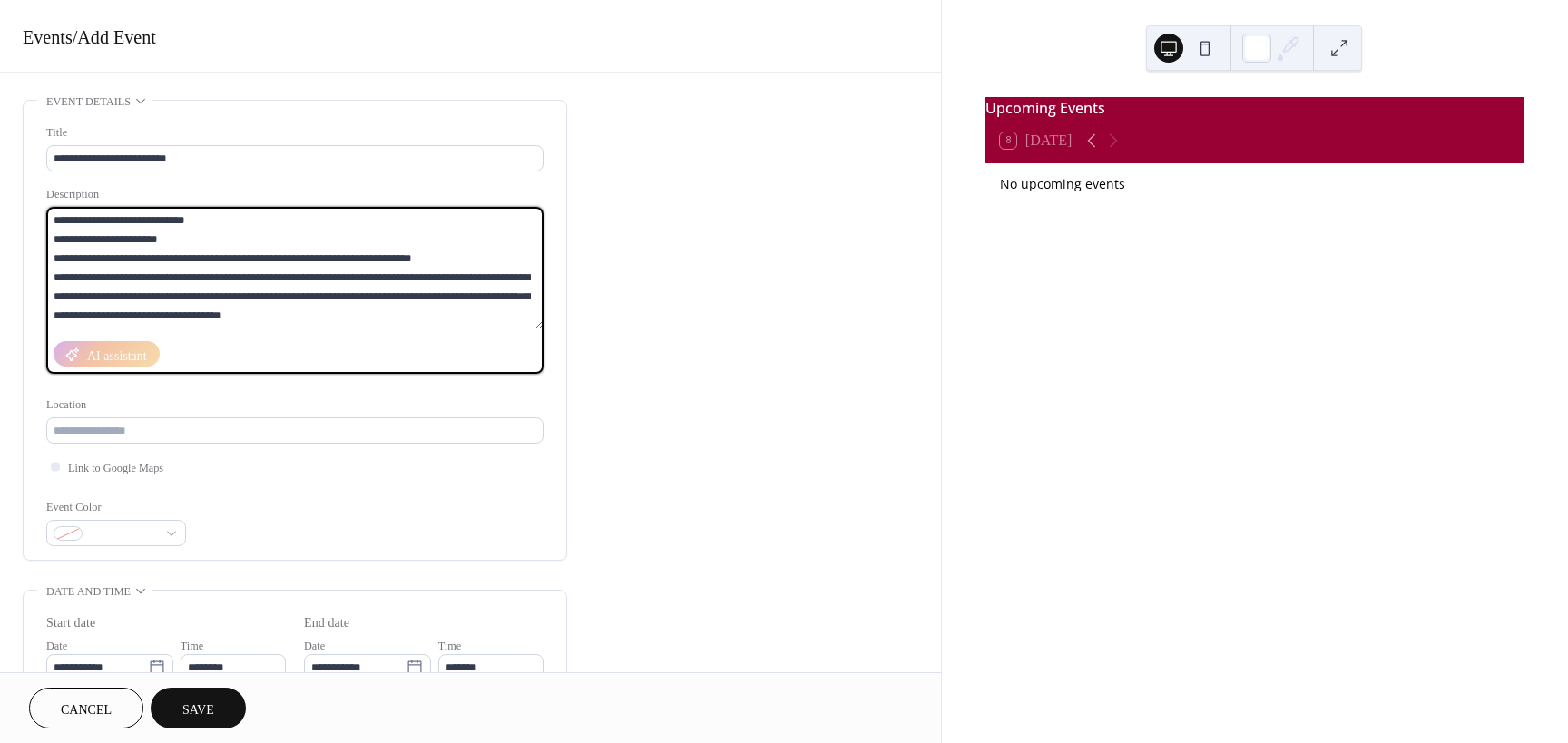 click on "**********" at bounding box center [295, 268] 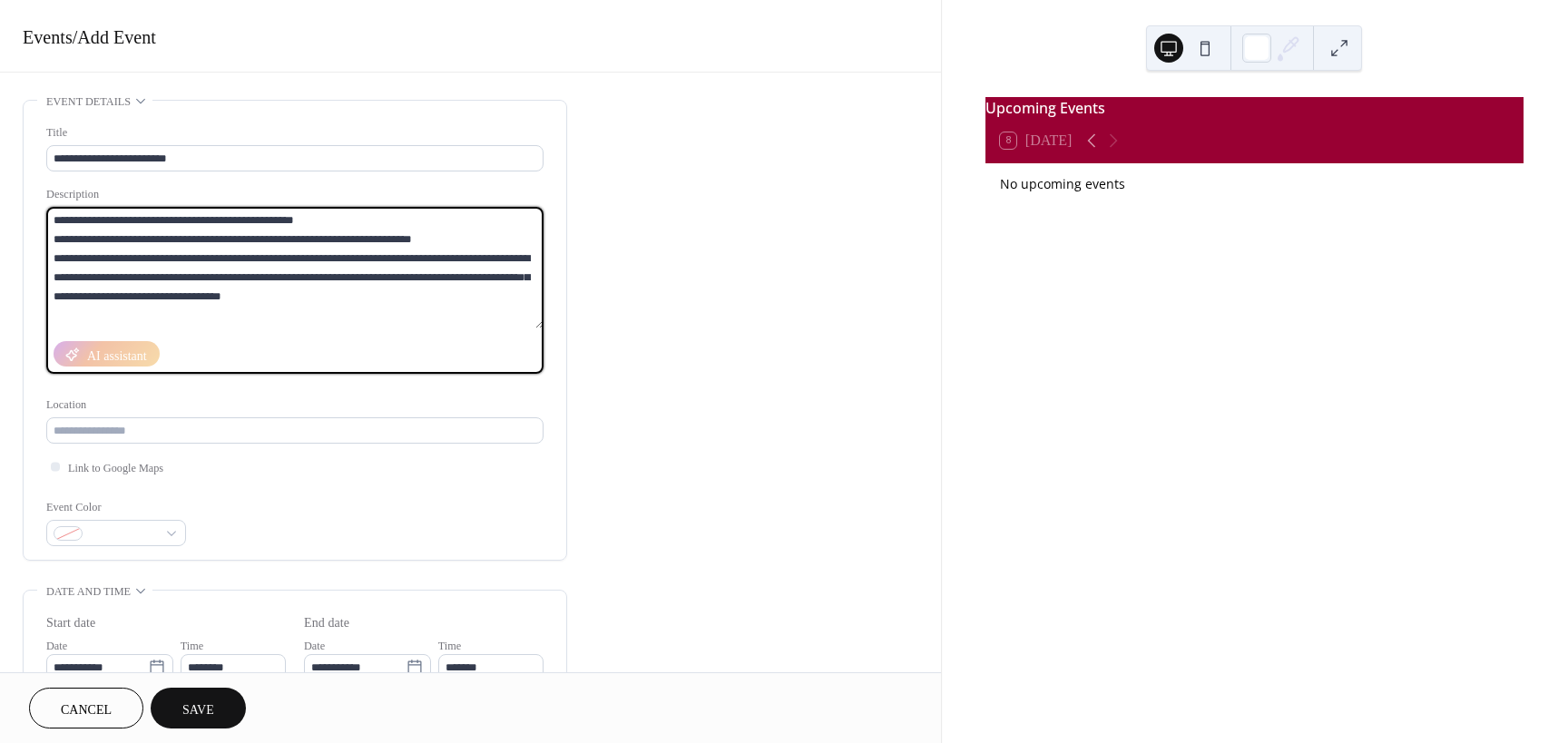 click on "**********" at bounding box center [295, 268] 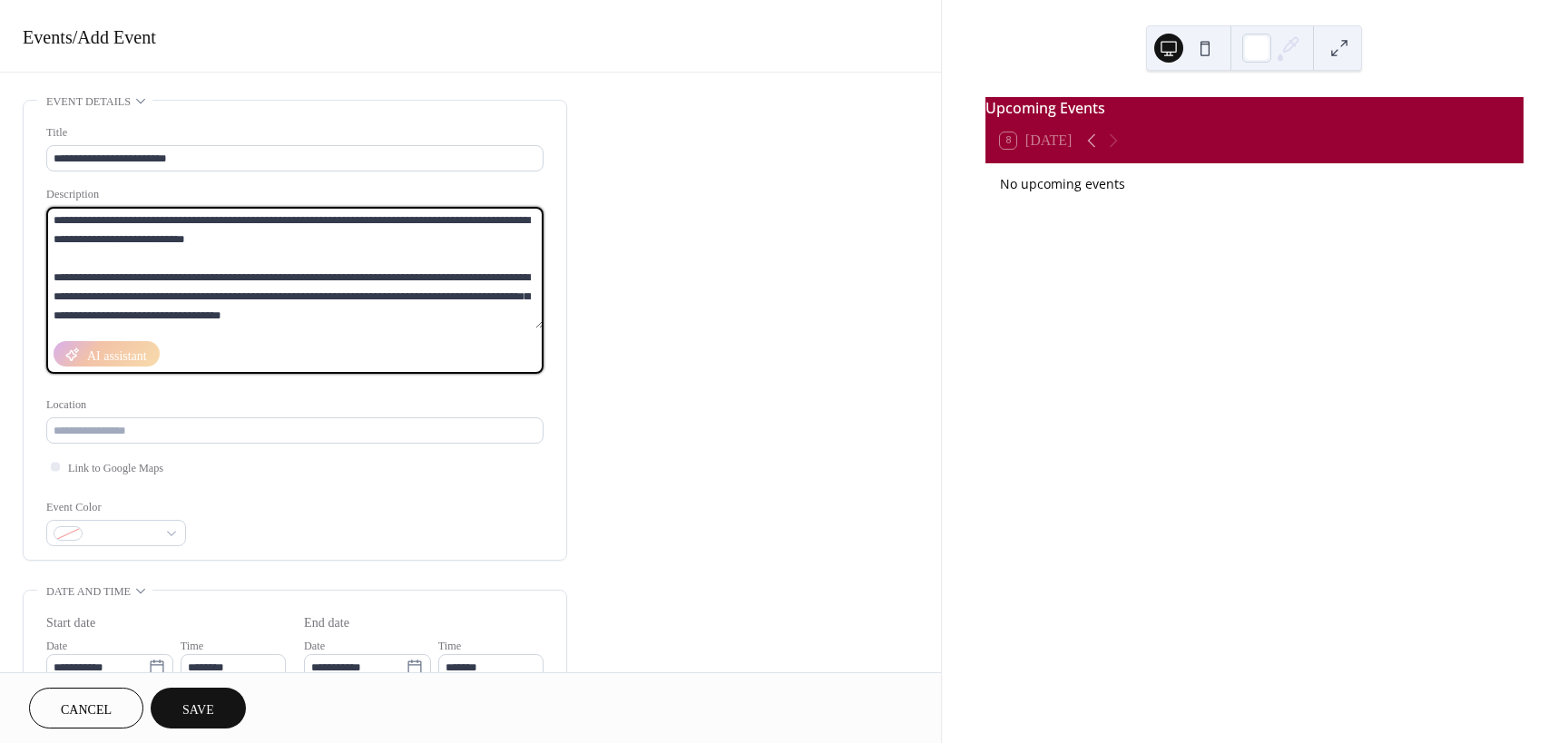 click on "**********" at bounding box center [295, 268] 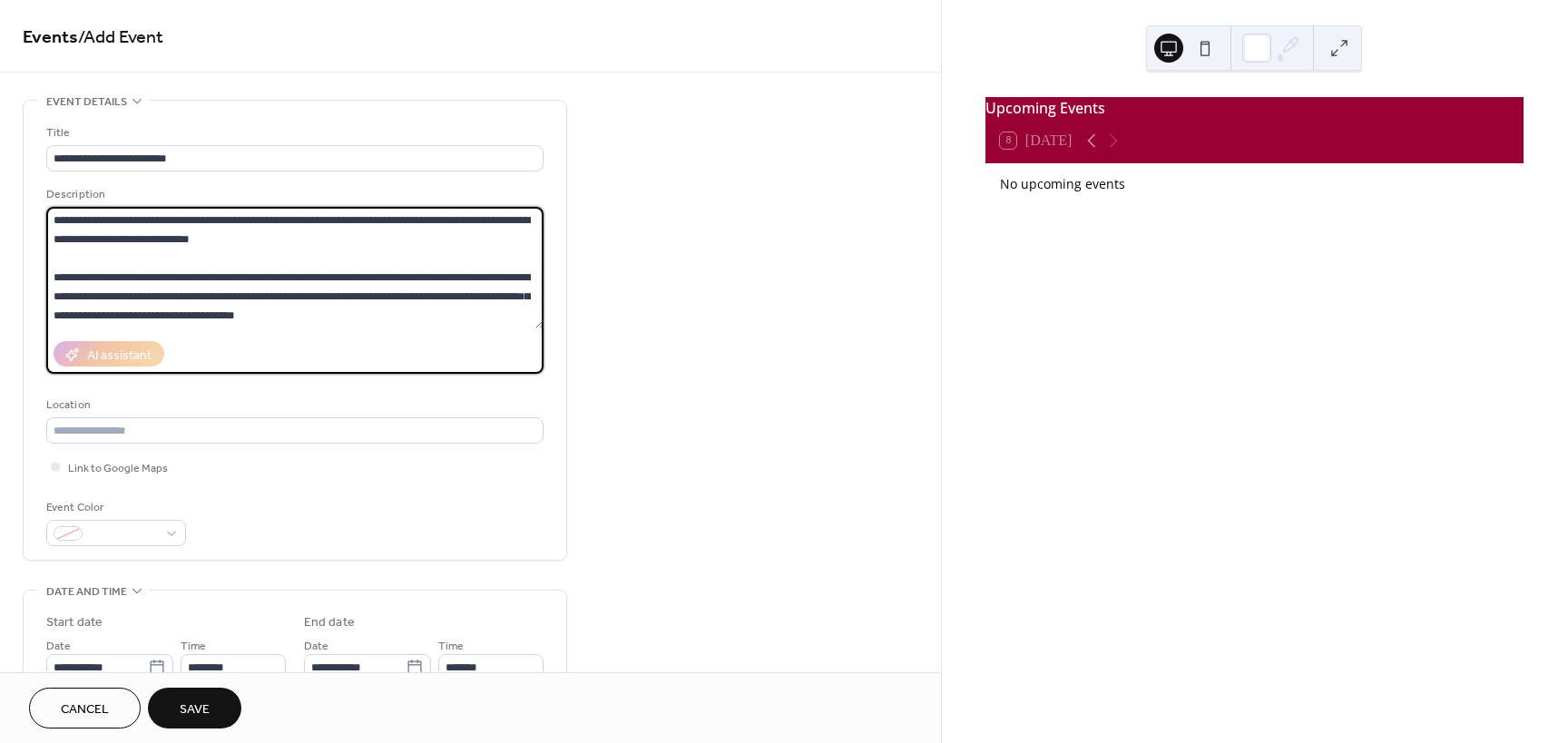 click on "**********" at bounding box center (295, 268) 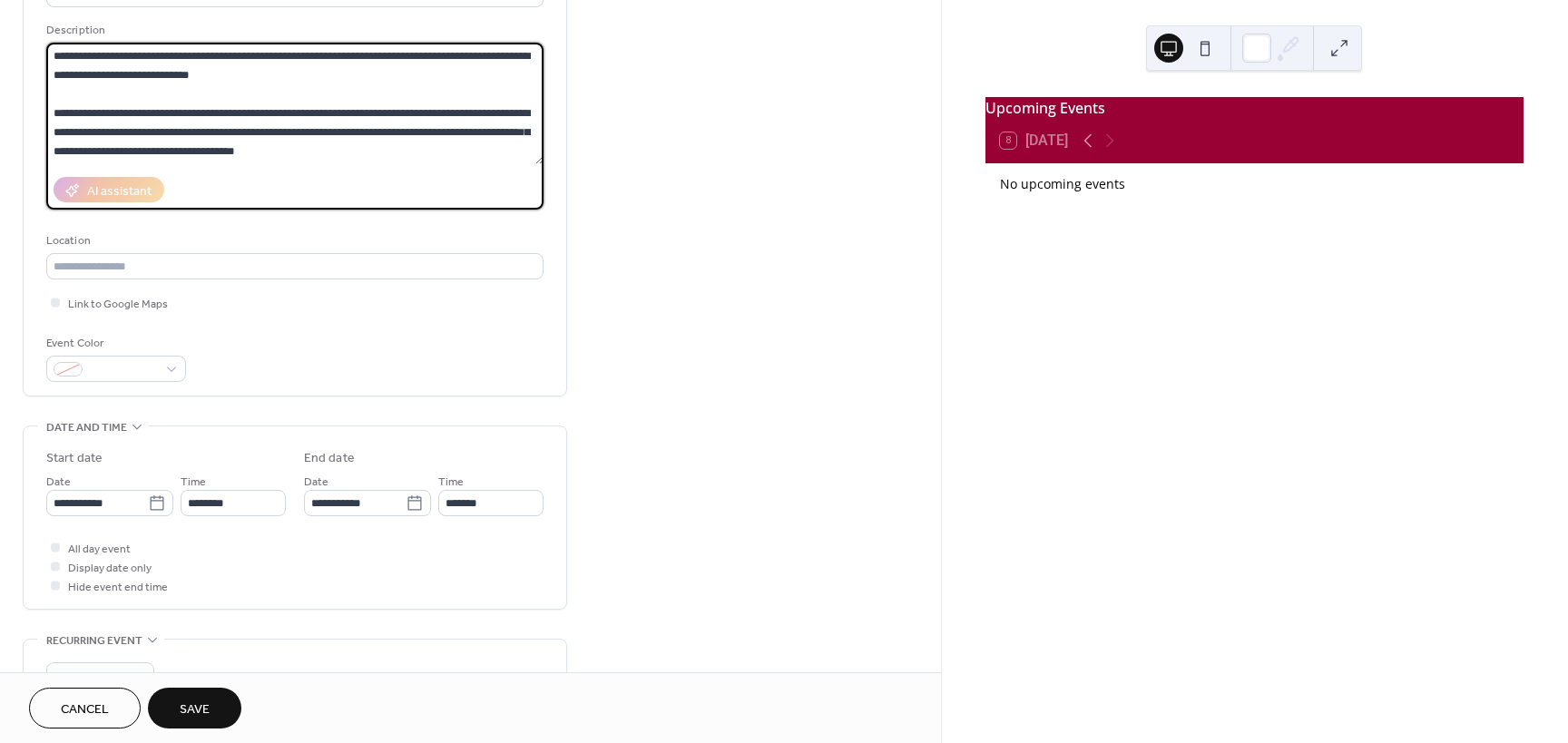 scroll, scrollTop: 181, scrollLeft: 0, axis: vertical 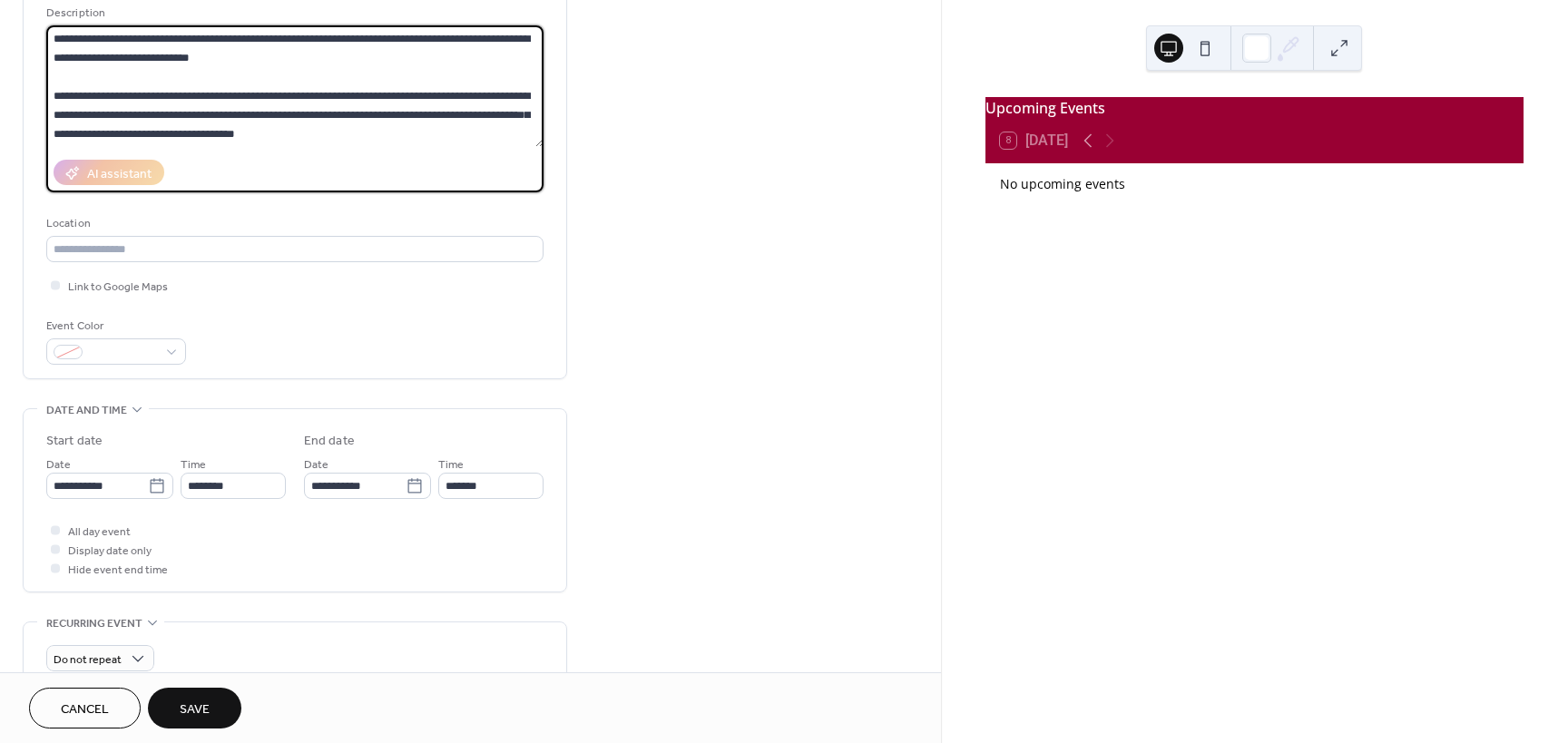 click on "**********" at bounding box center [295, 86] 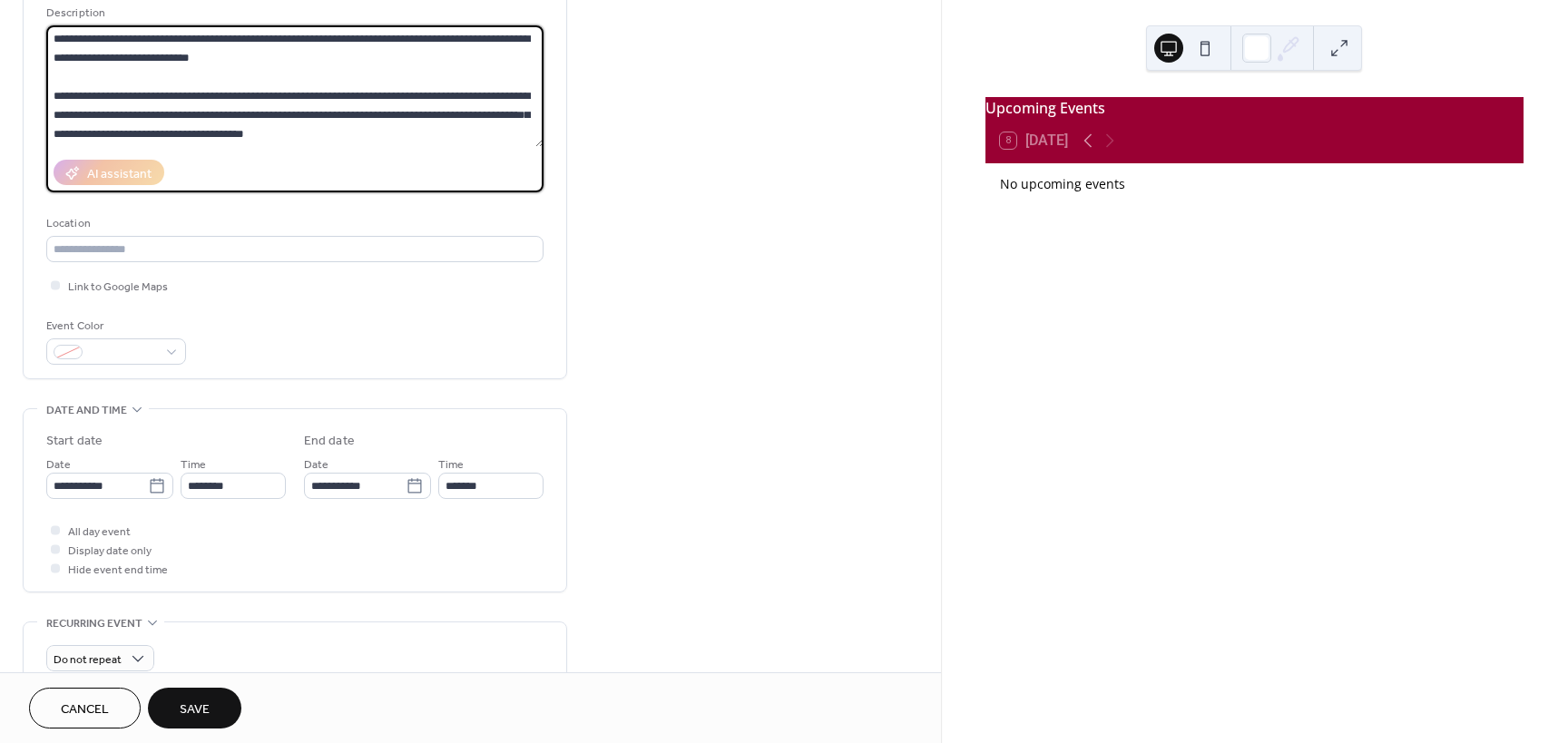 scroll, scrollTop: 35, scrollLeft: 0, axis: vertical 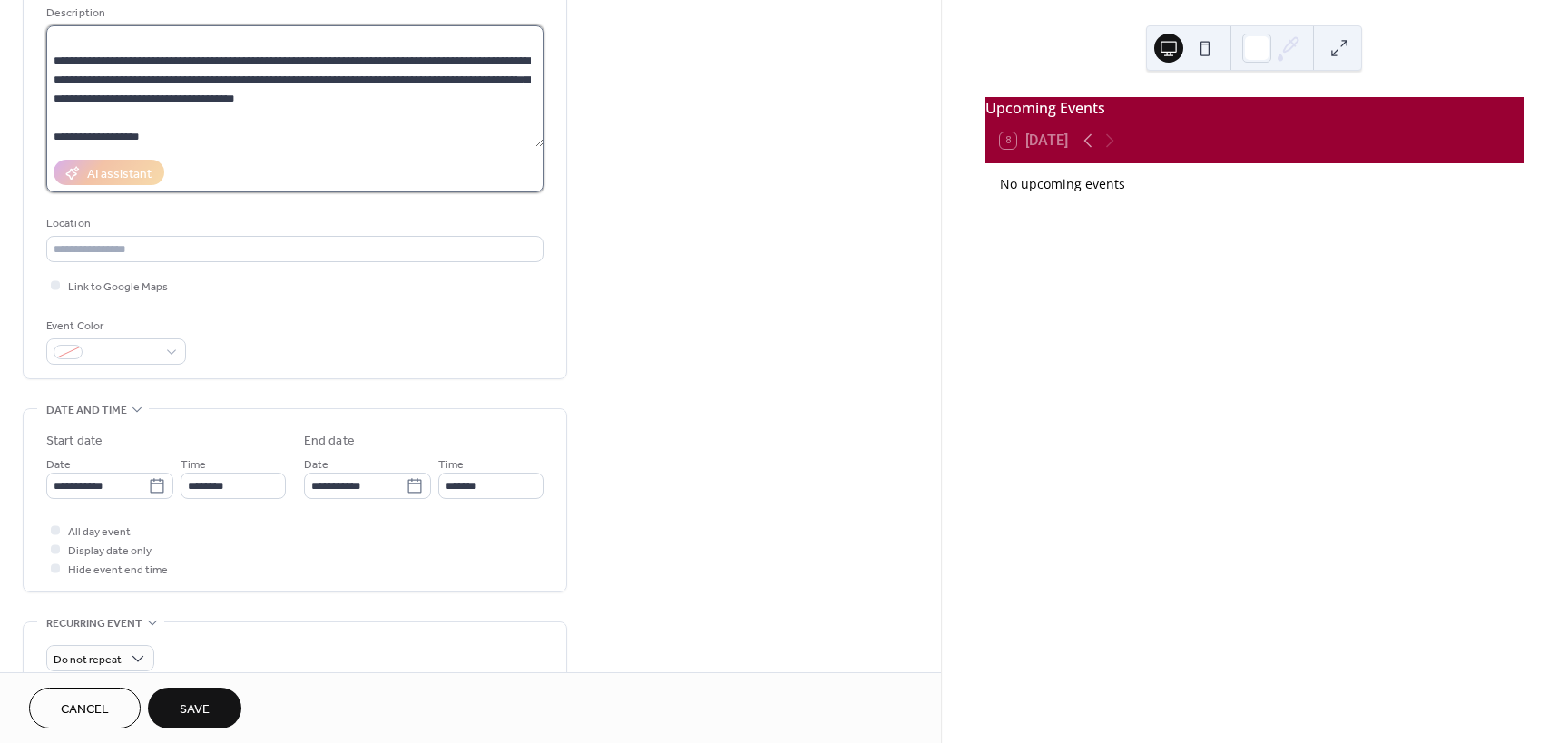 click on "**********" at bounding box center [295, 86] 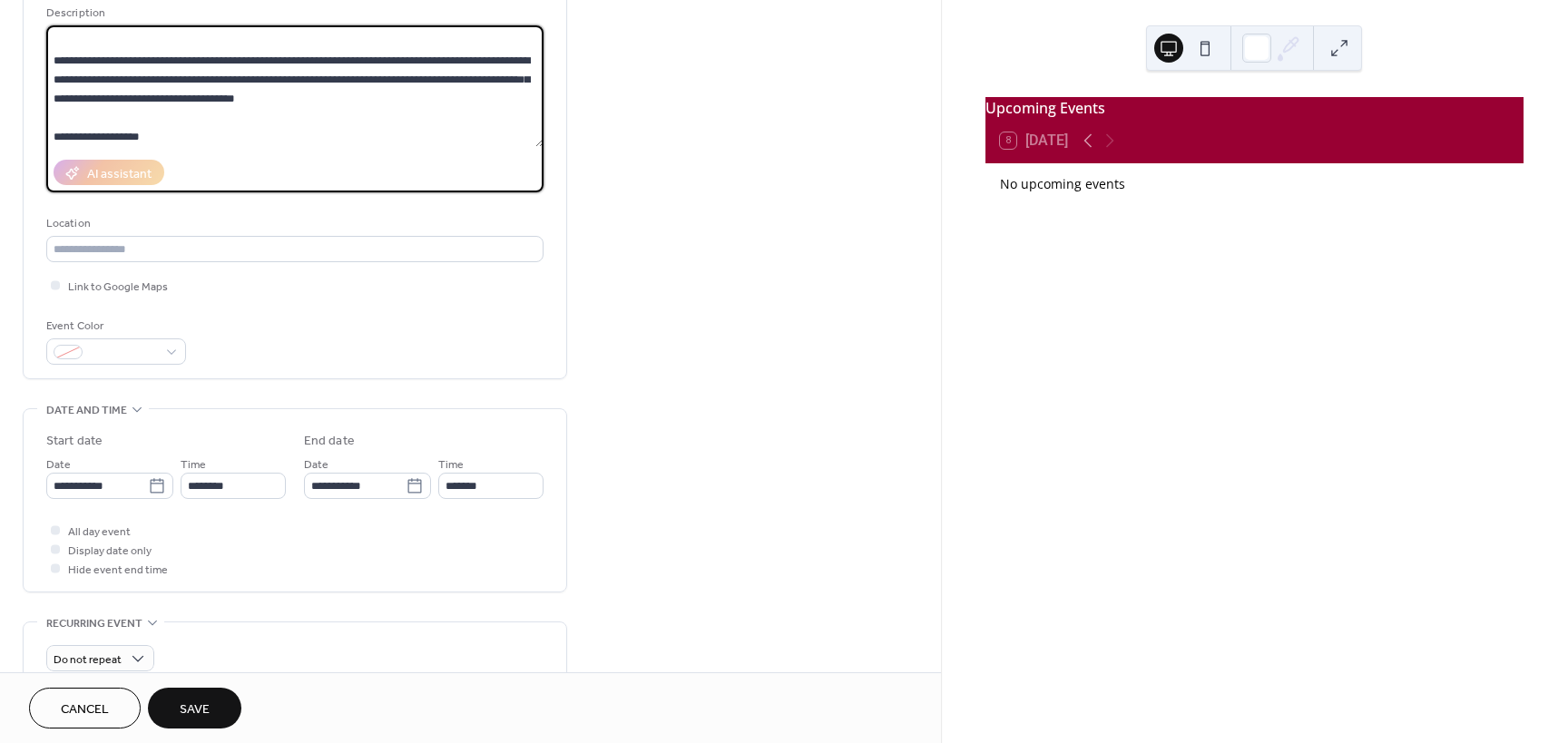 paste on "**********" 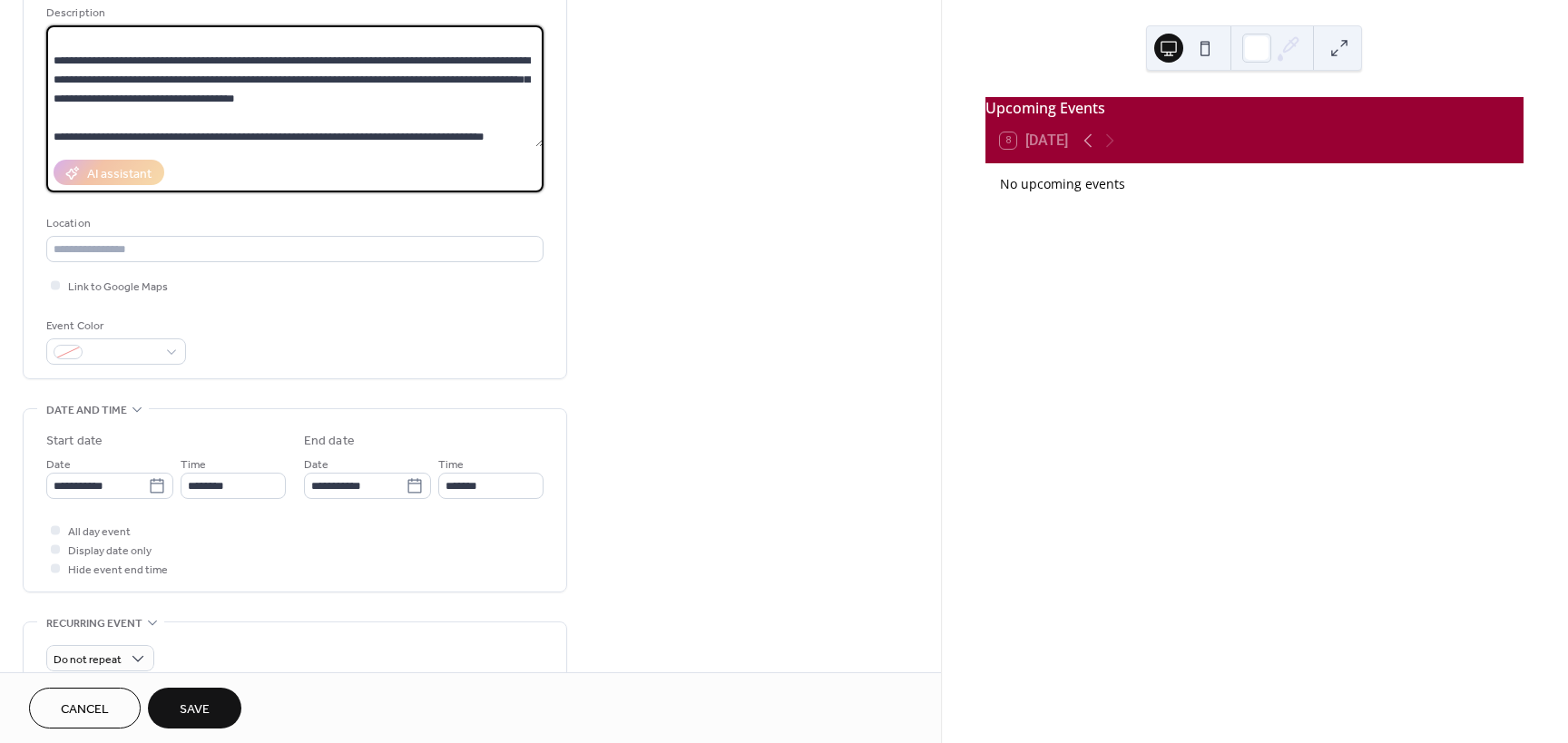 scroll, scrollTop: 54, scrollLeft: 0, axis: vertical 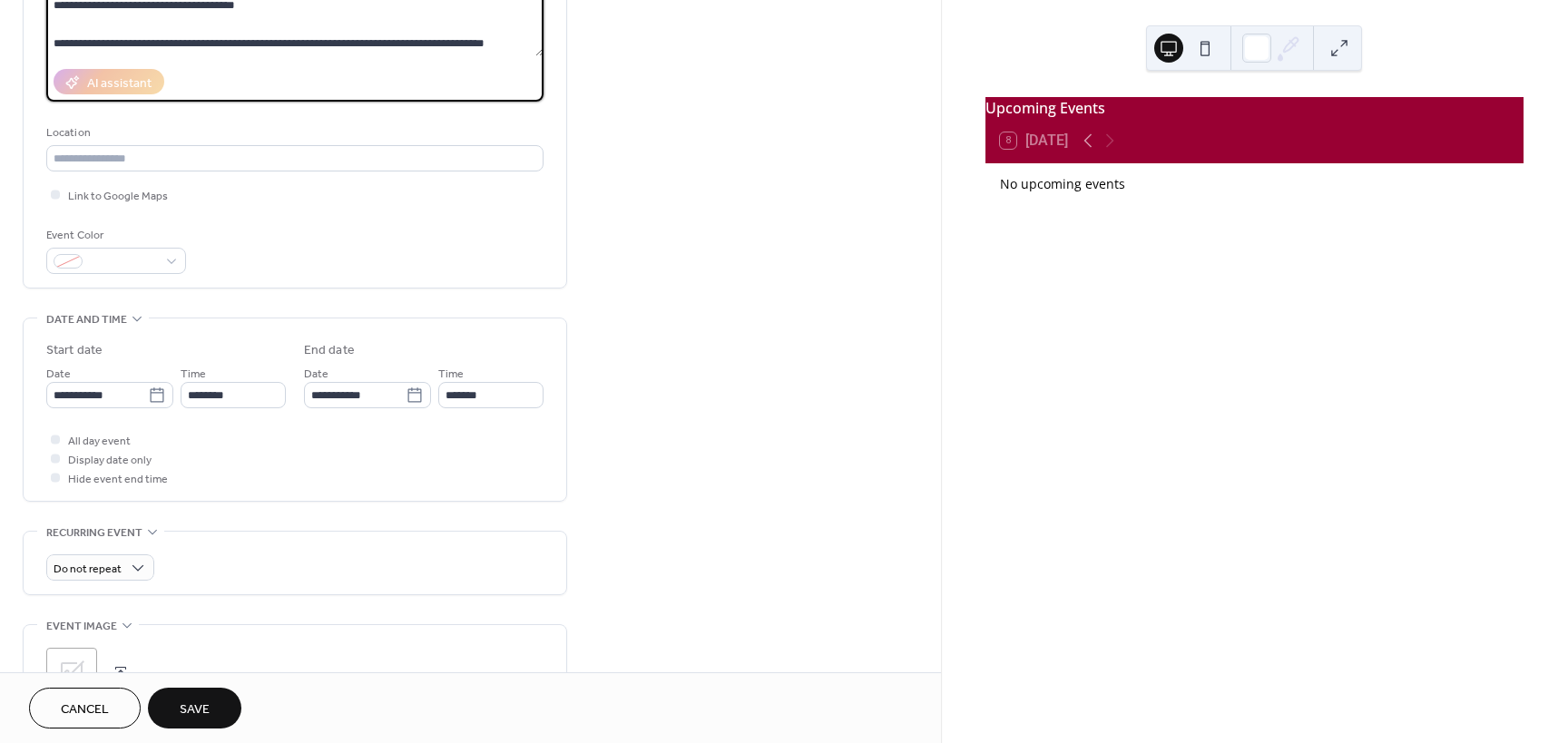type on "**********" 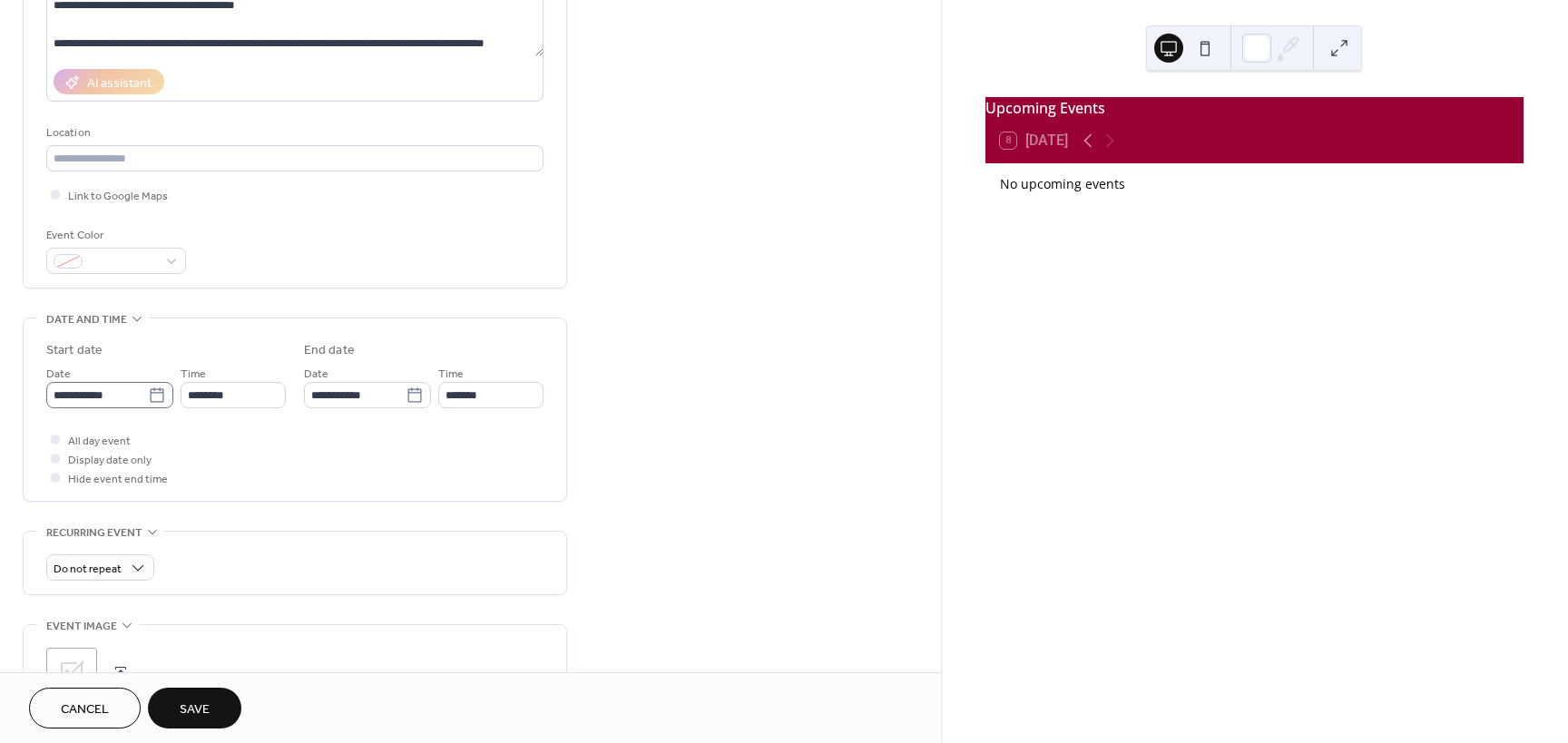 click 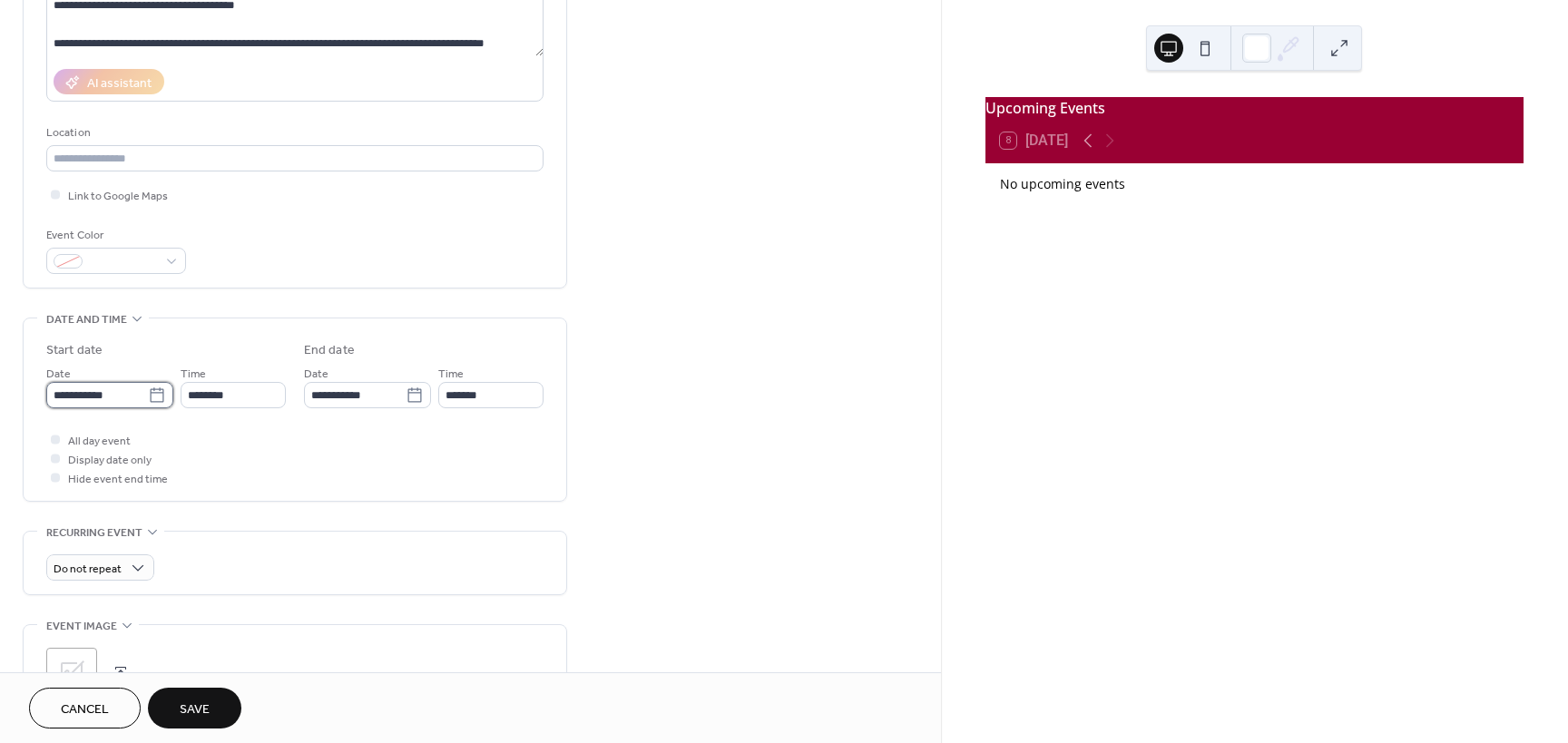 click on "**********" at bounding box center [97, 395] 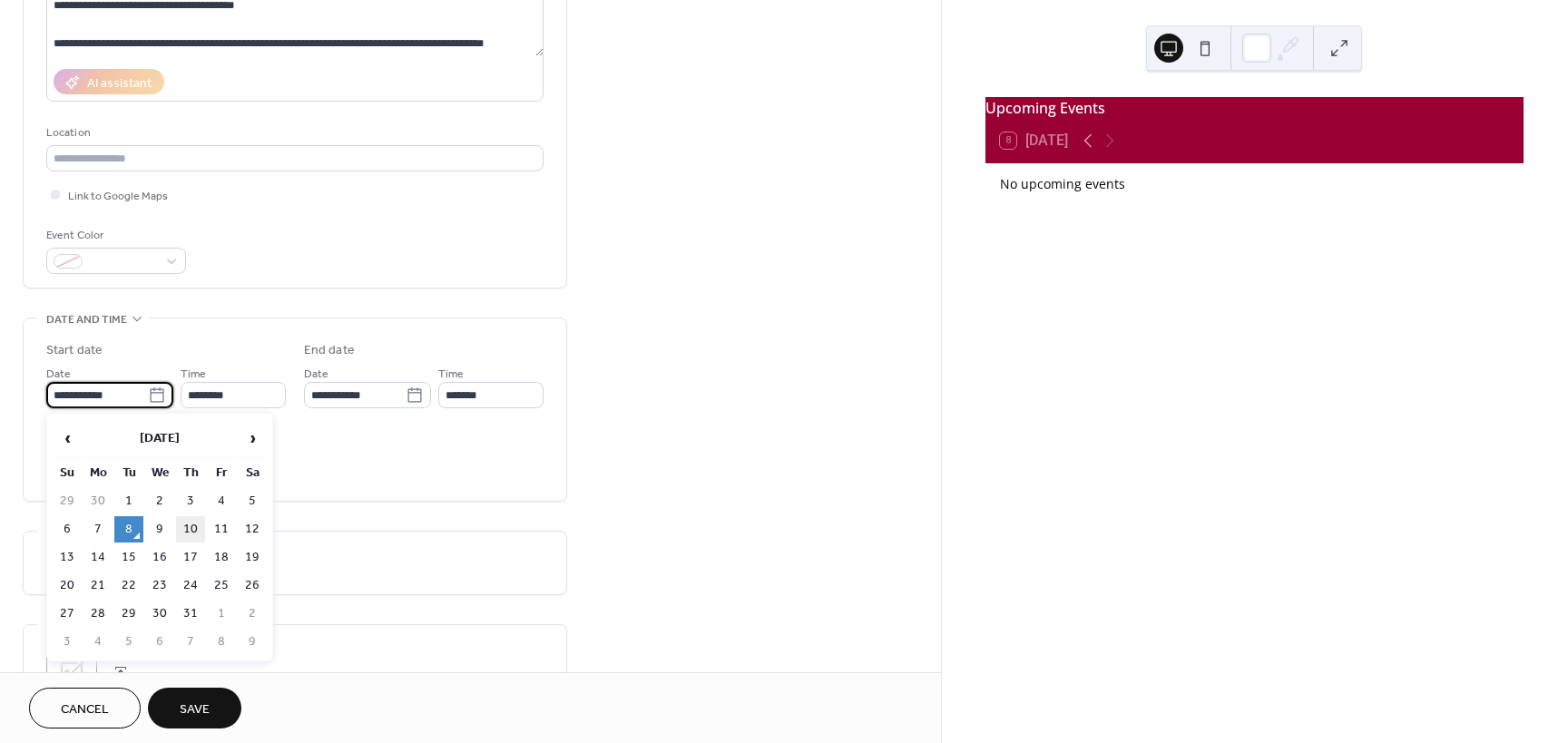click on "10" at bounding box center [191, 529] 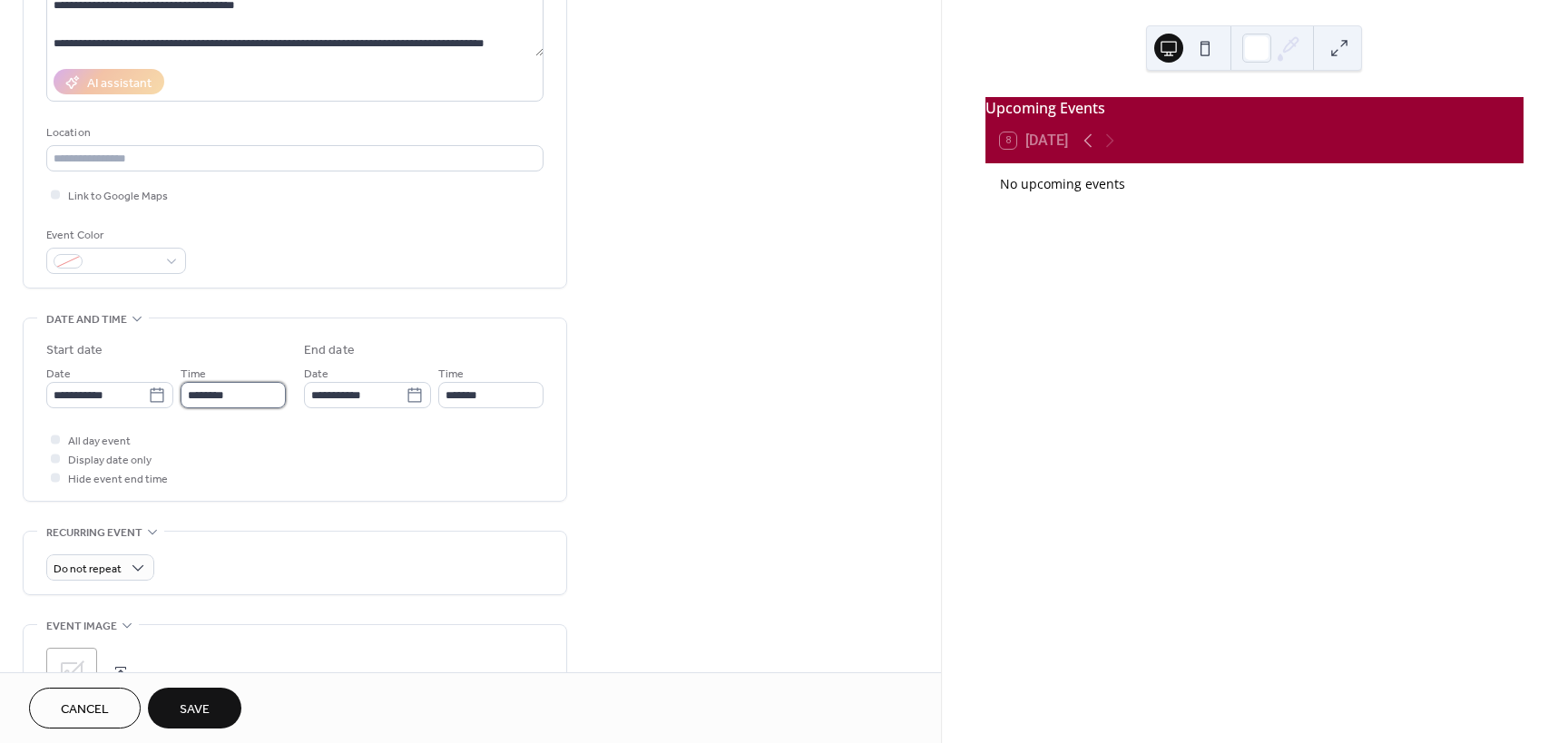 click on "********" at bounding box center [233, 395] 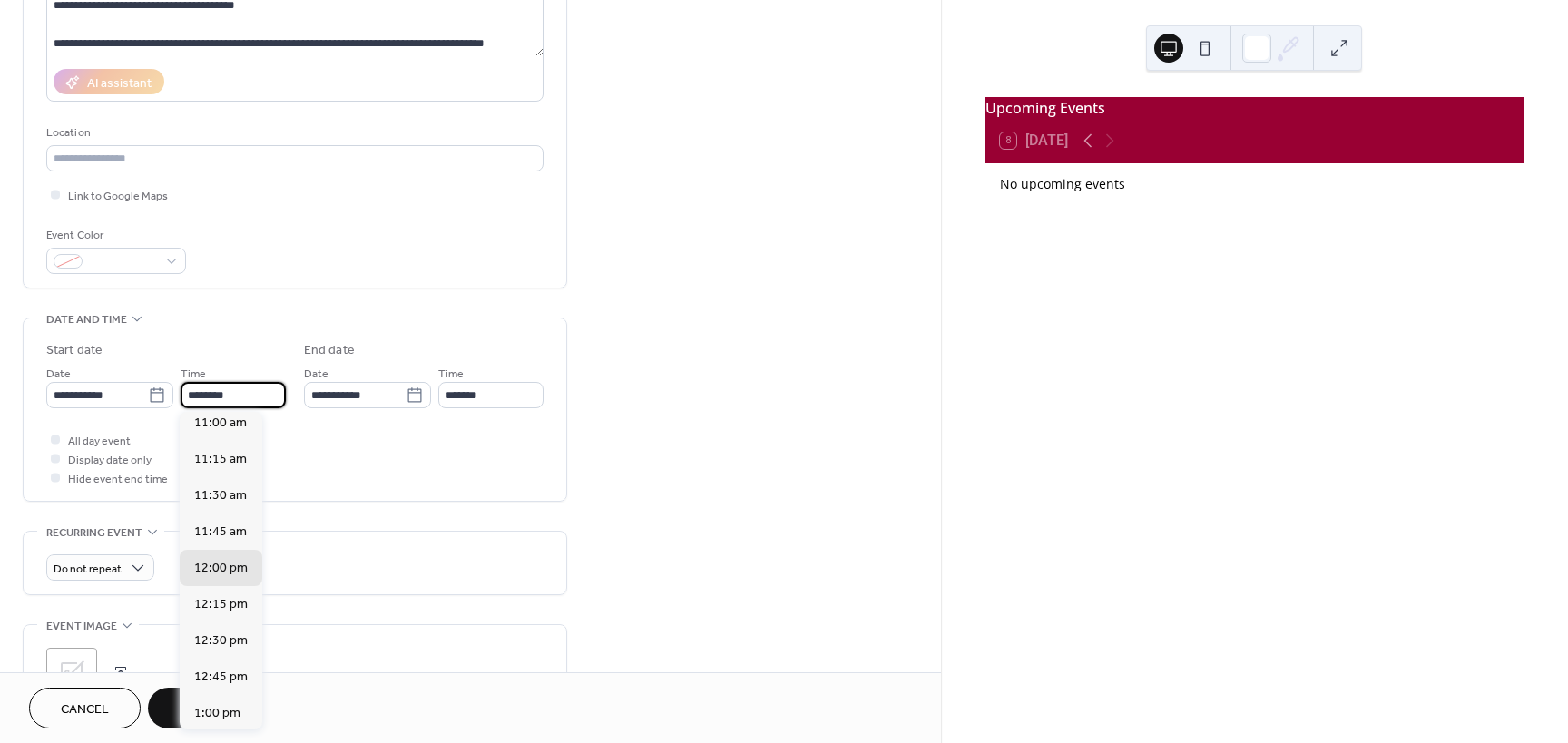 scroll, scrollTop: 1513, scrollLeft: 0, axis: vertical 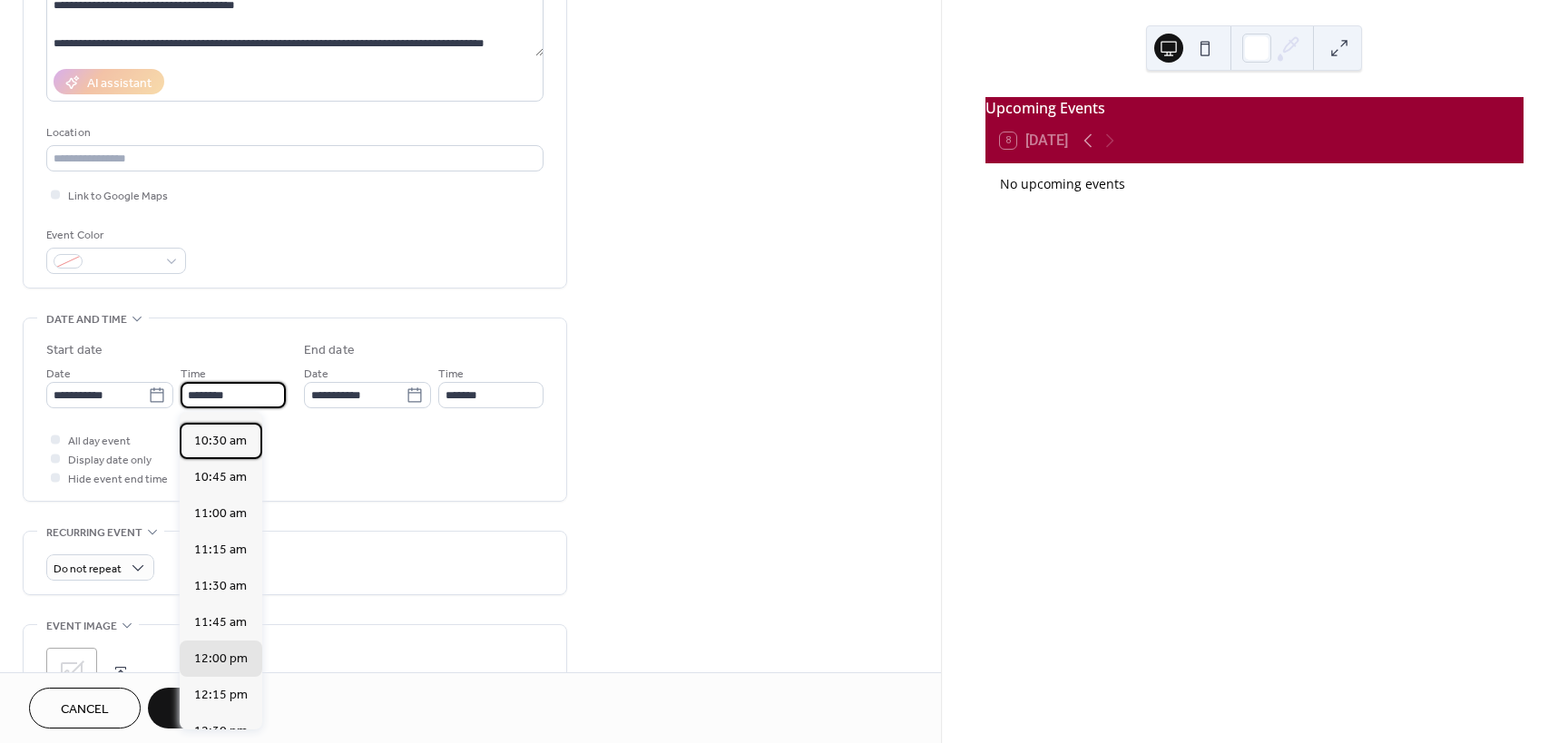 click on "10:30 am" at bounding box center [220, 441] 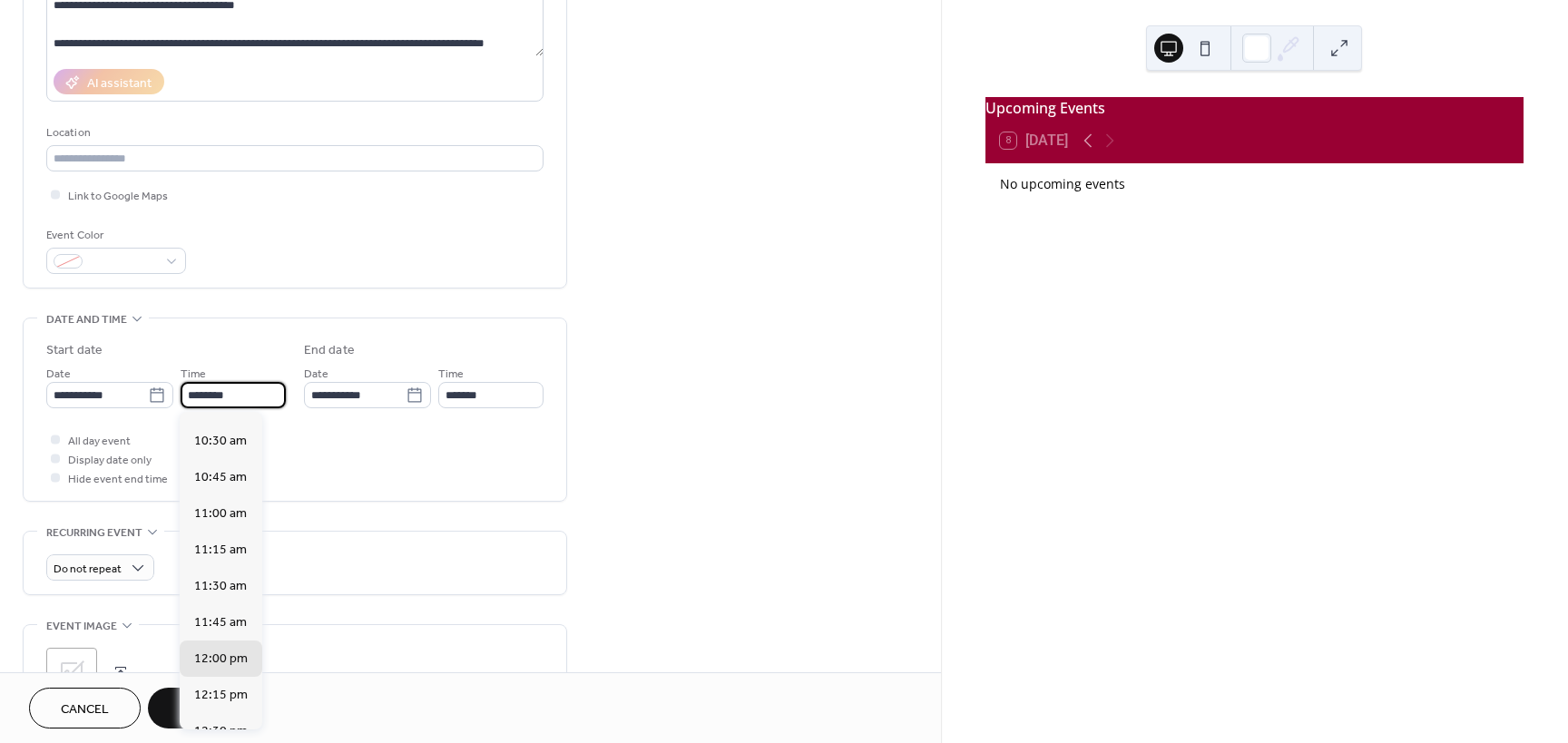 type on "********" 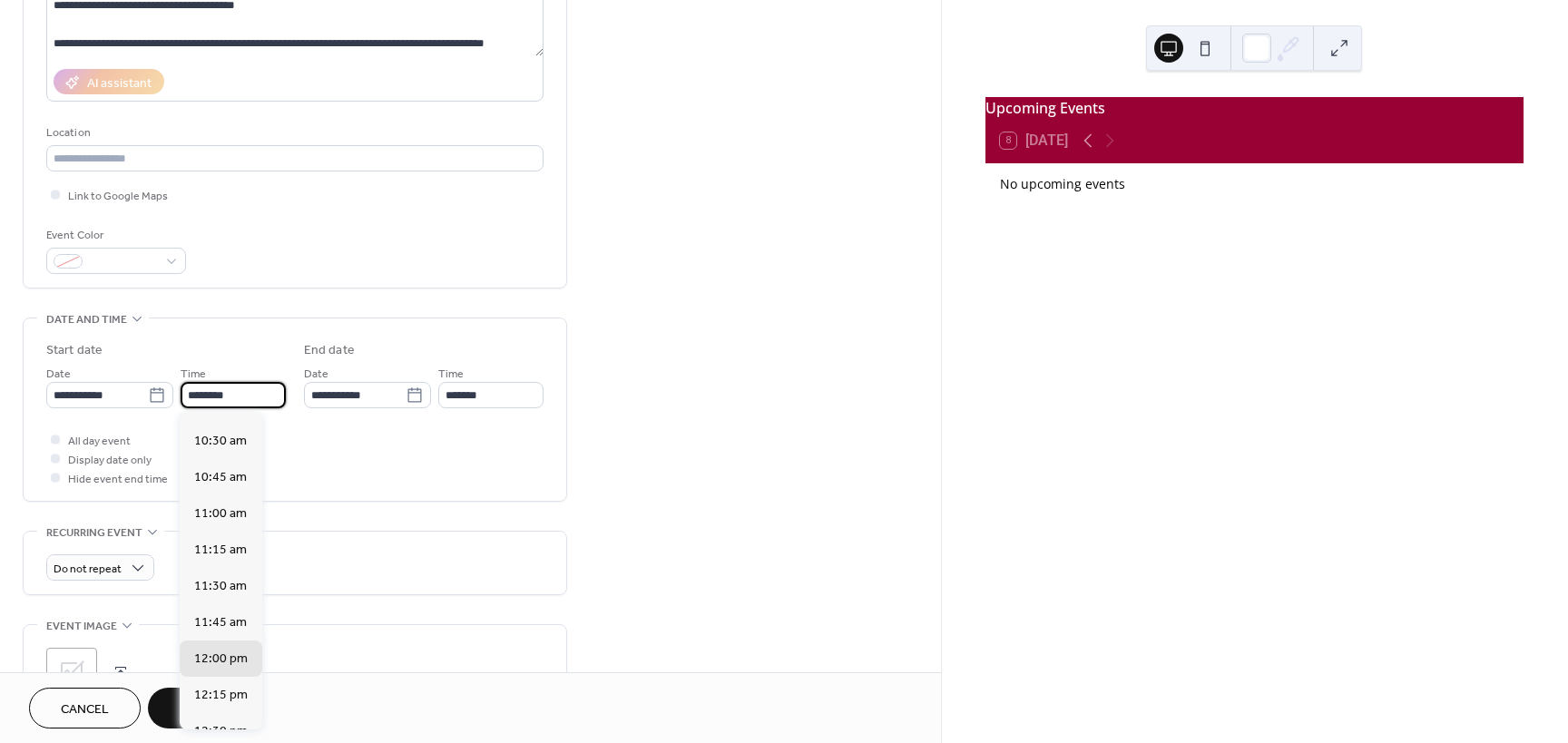 type on "********" 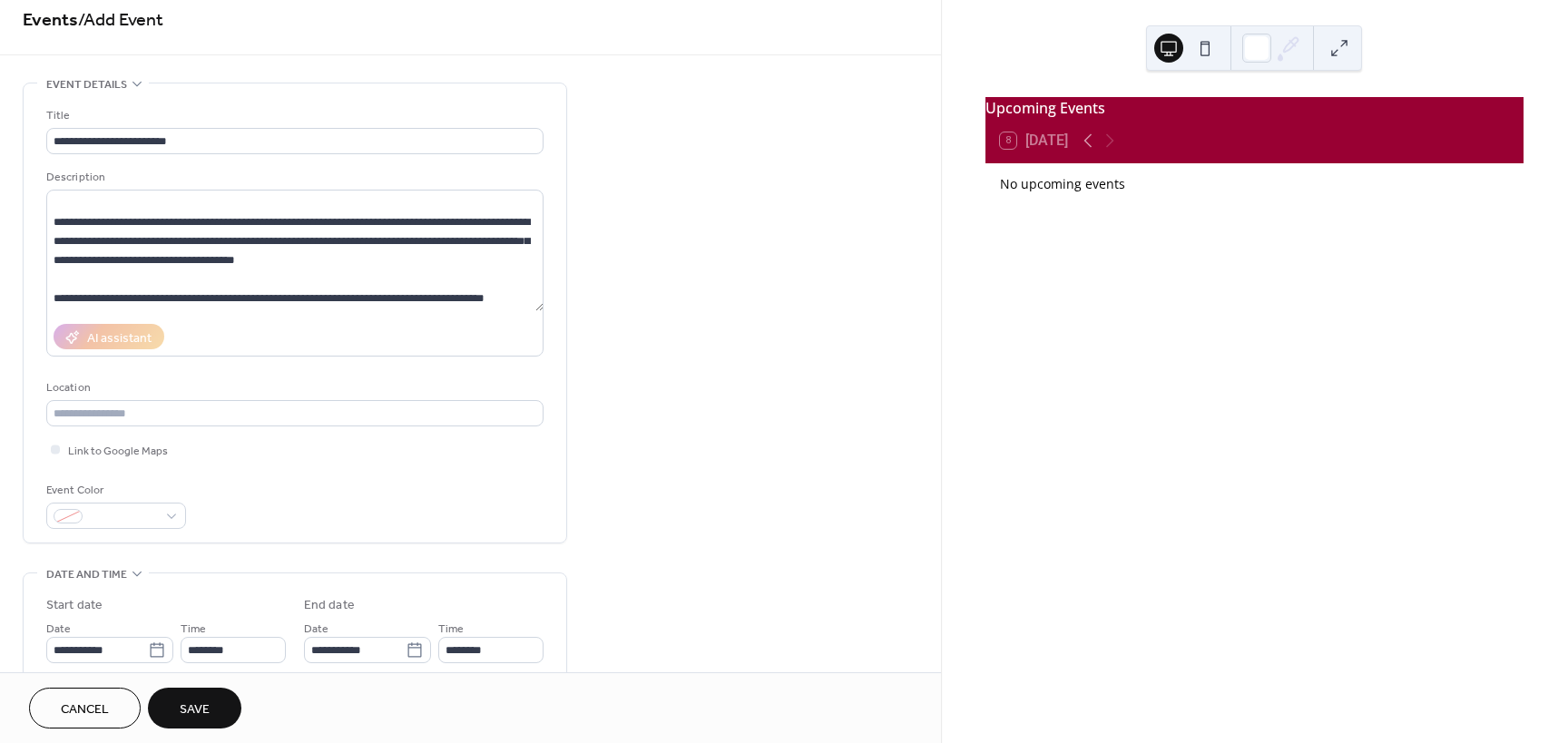 scroll, scrollTop: 0, scrollLeft: 0, axis: both 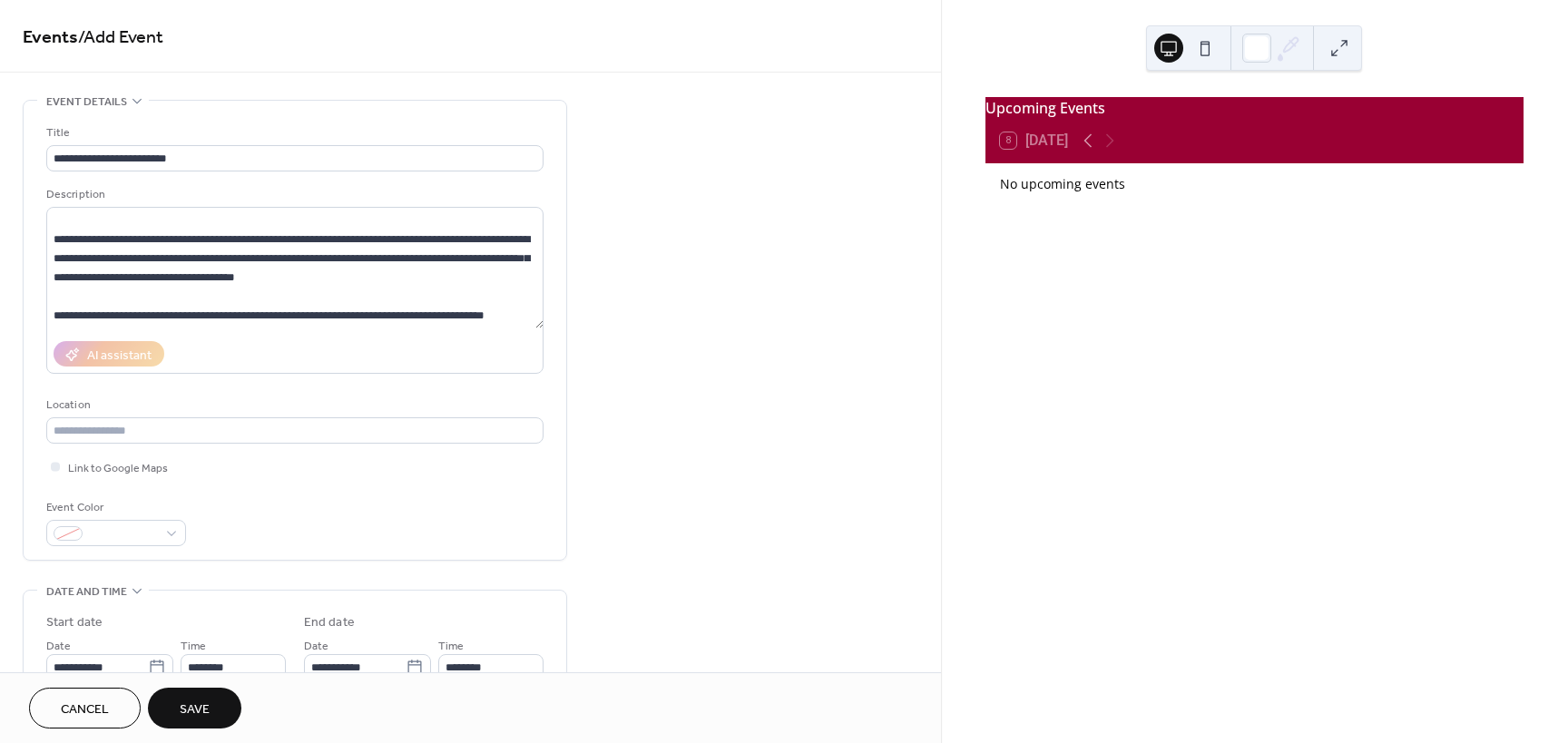click on "Save" at bounding box center [194, 708] 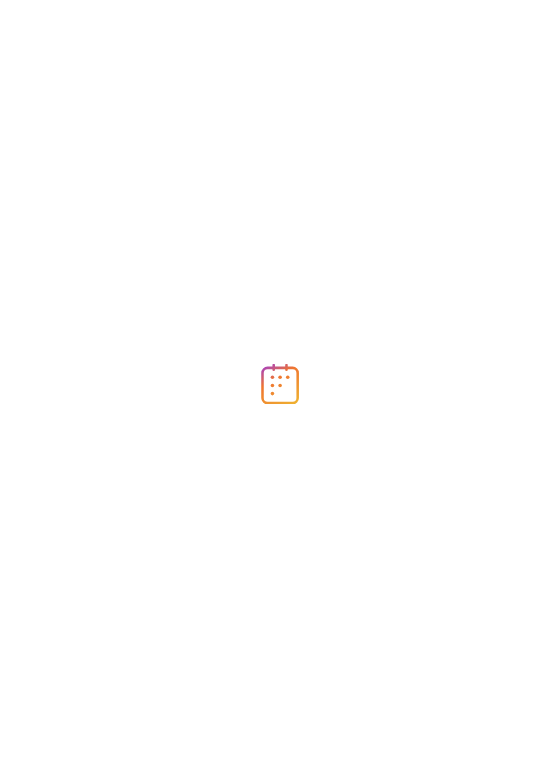 scroll, scrollTop: 0, scrollLeft: 0, axis: both 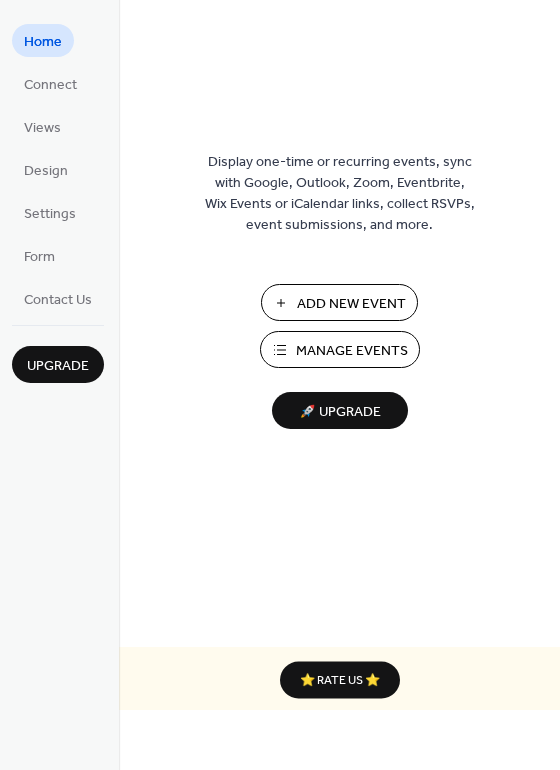 click on "Add New Event" at bounding box center (351, 304) 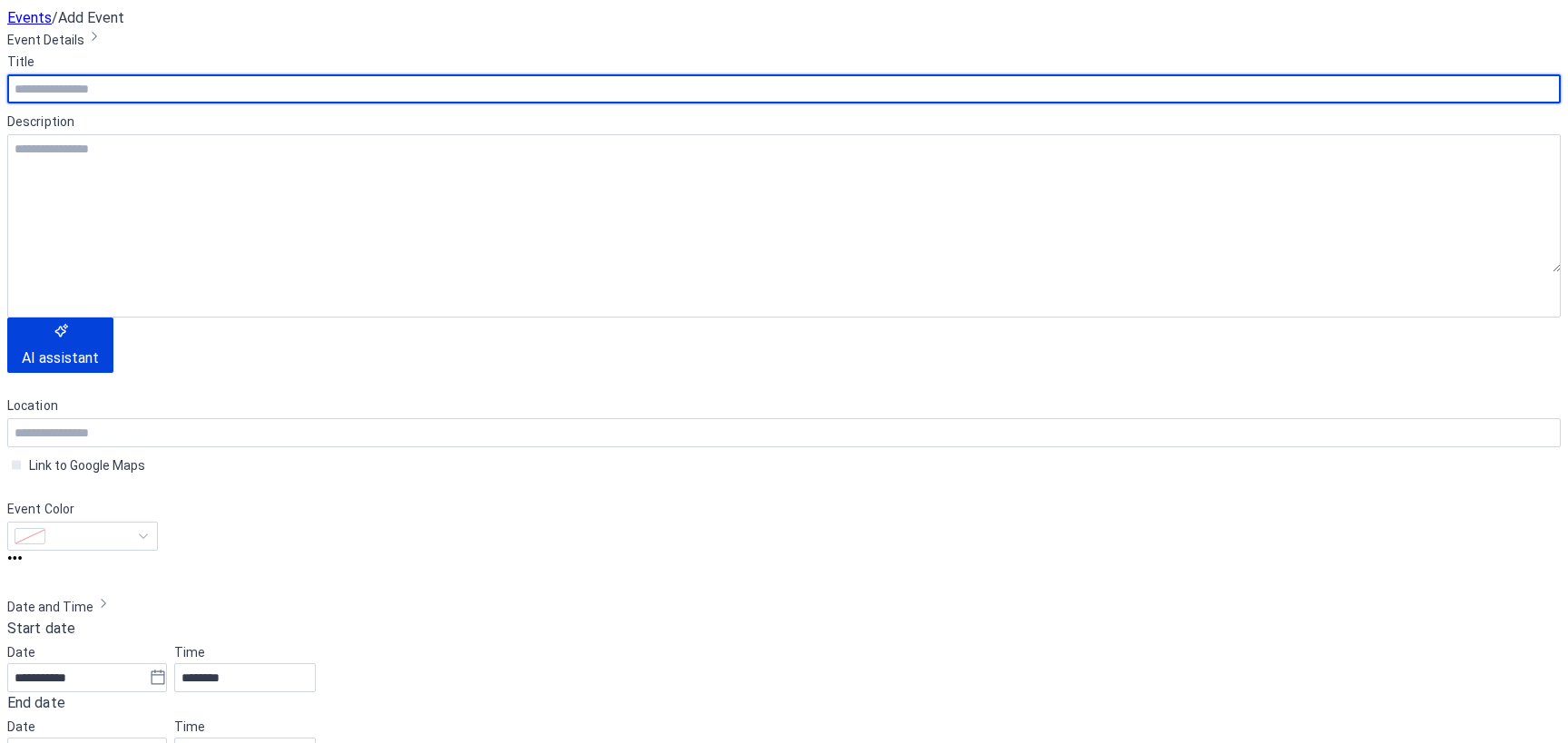 scroll, scrollTop: 0, scrollLeft: 0, axis: both 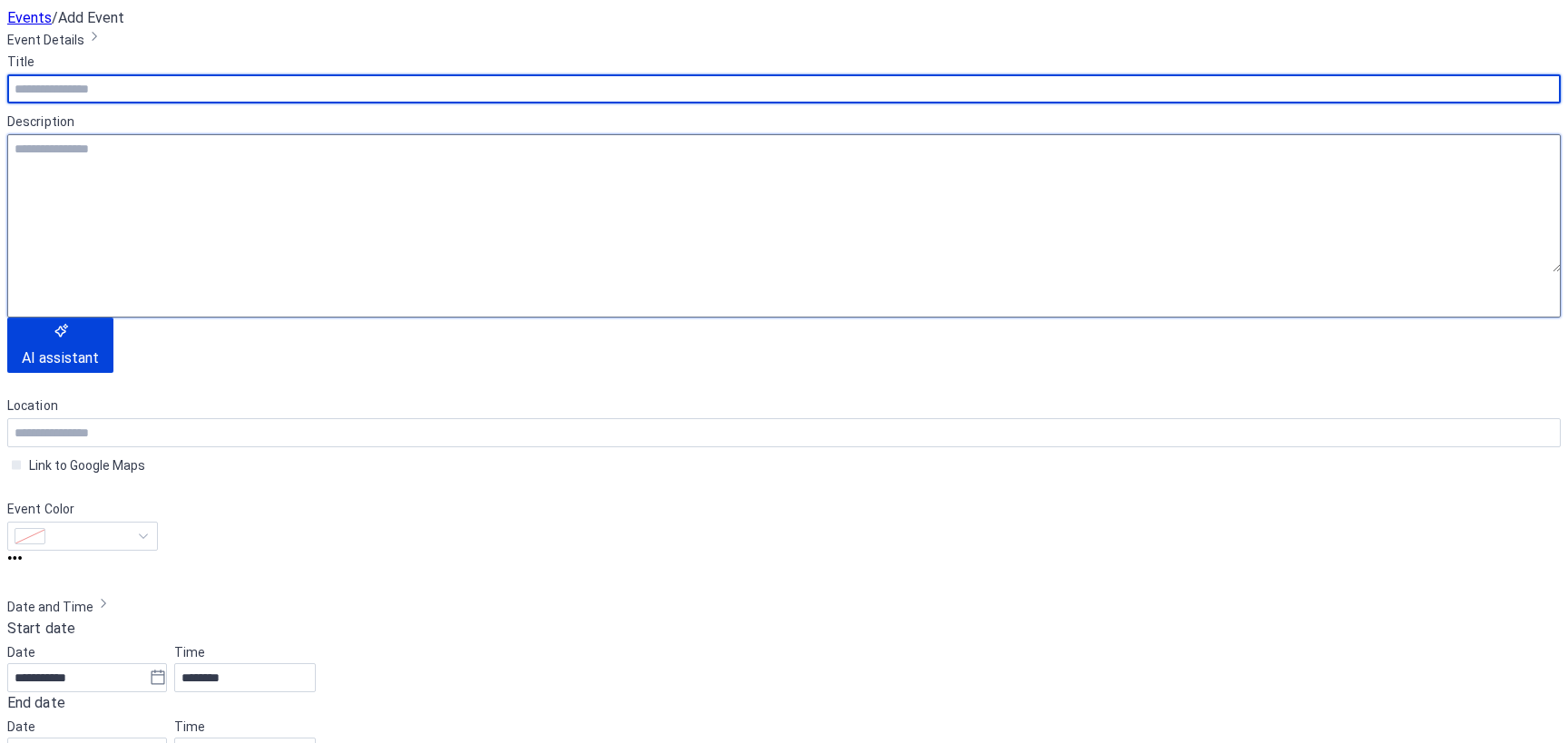 click at bounding box center [784, 203] 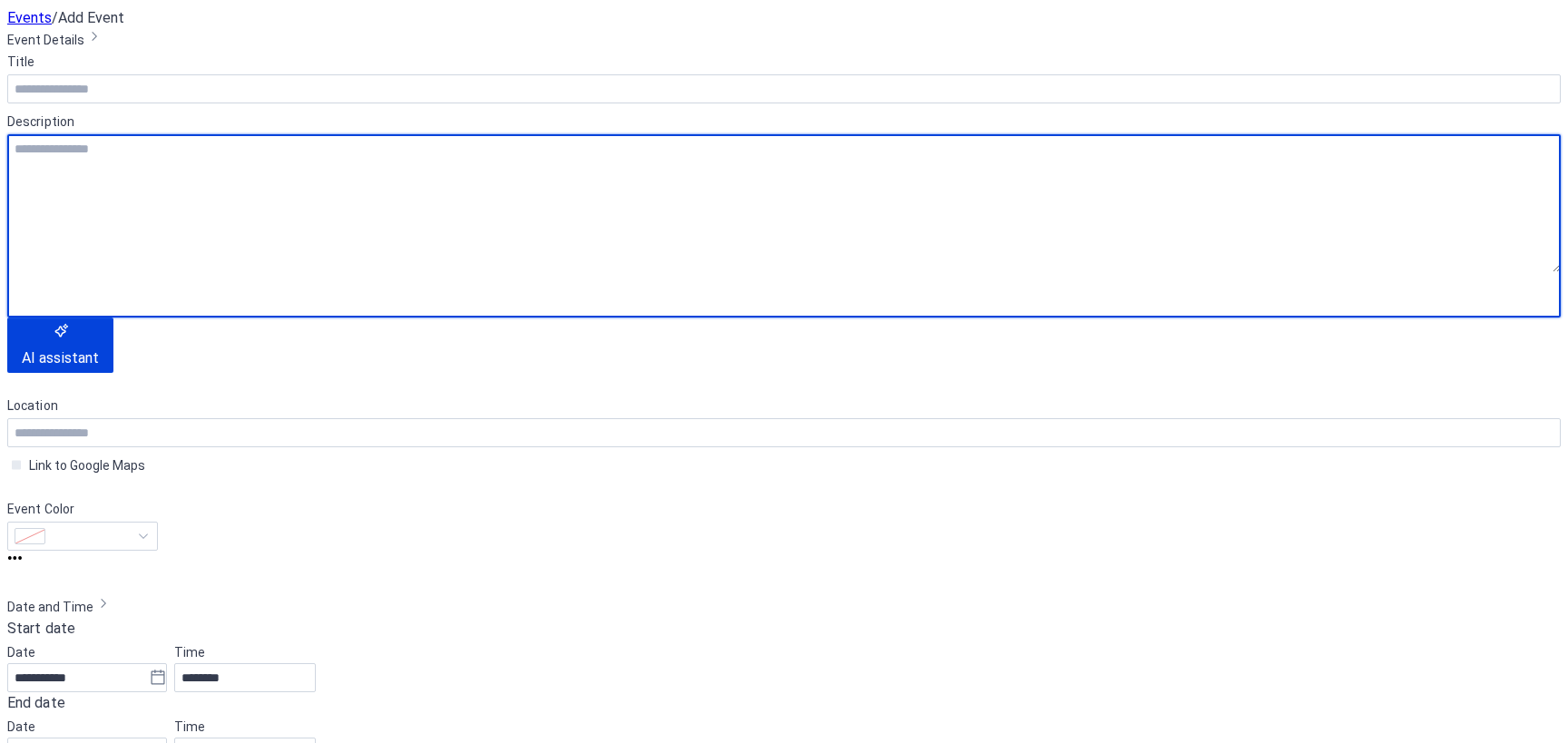 paste on "**********" 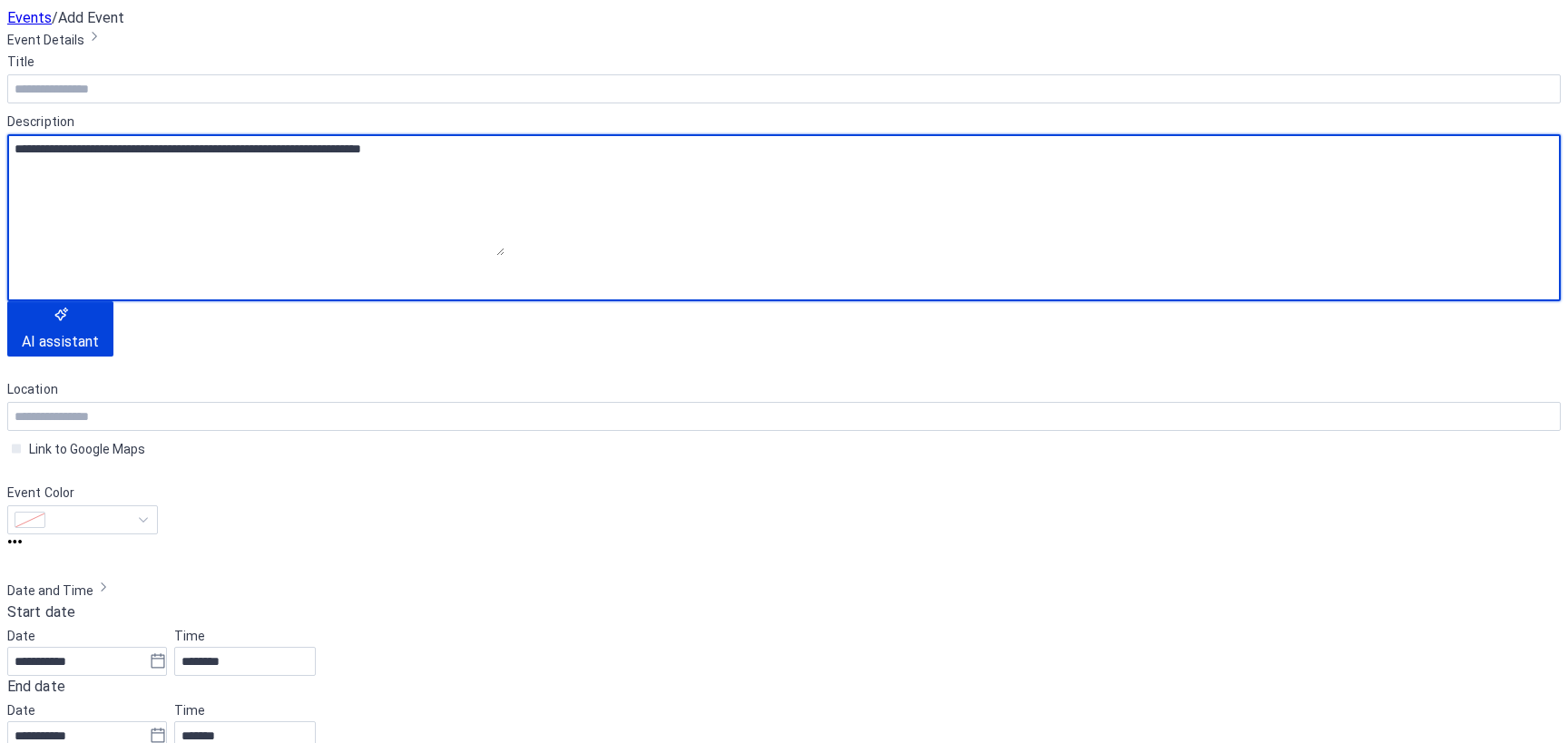 drag, startPoint x: 478, startPoint y: 222, endPoint x: 33, endPoint y: 219, distance: 445.0101 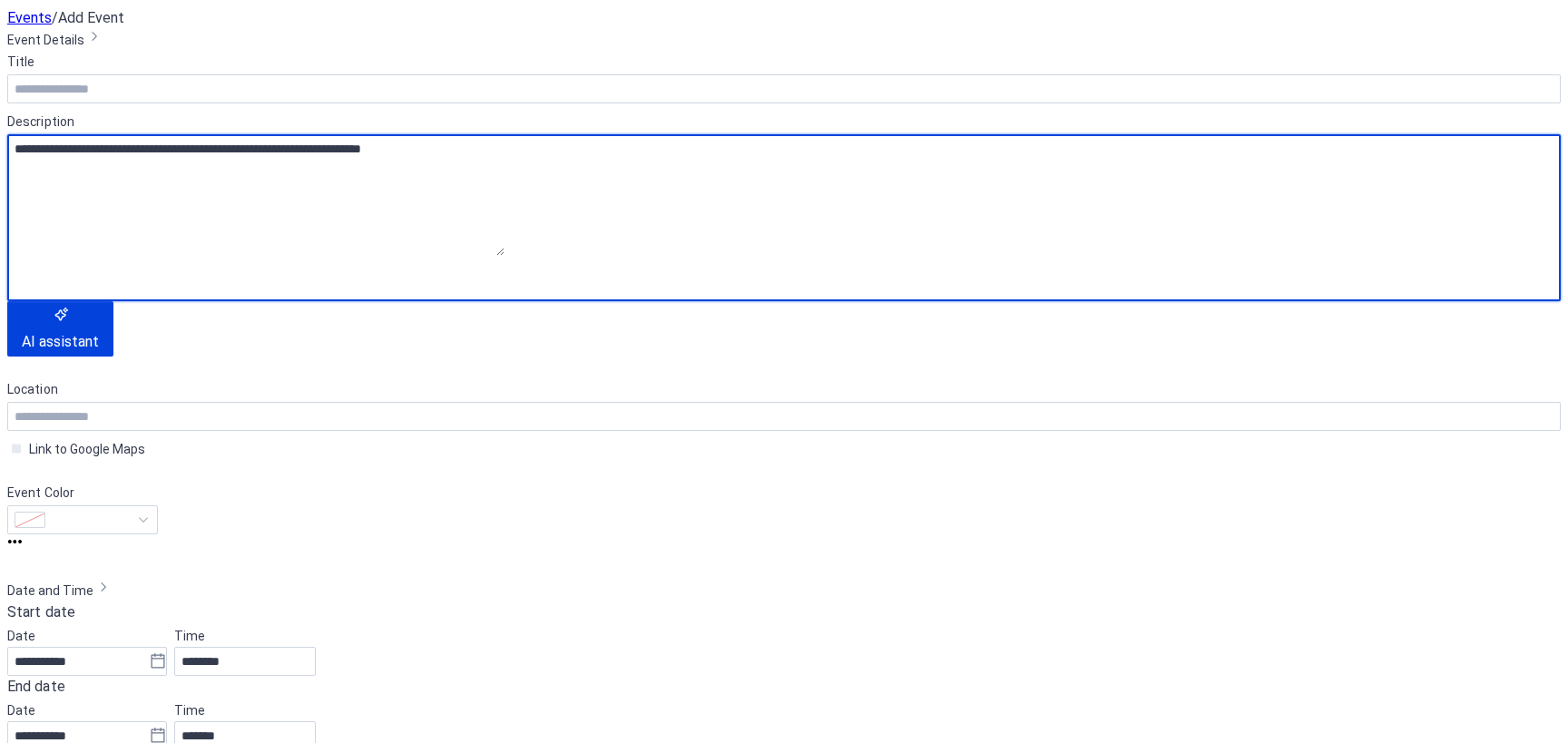 click on "**********" at bounding box center [784, 292] 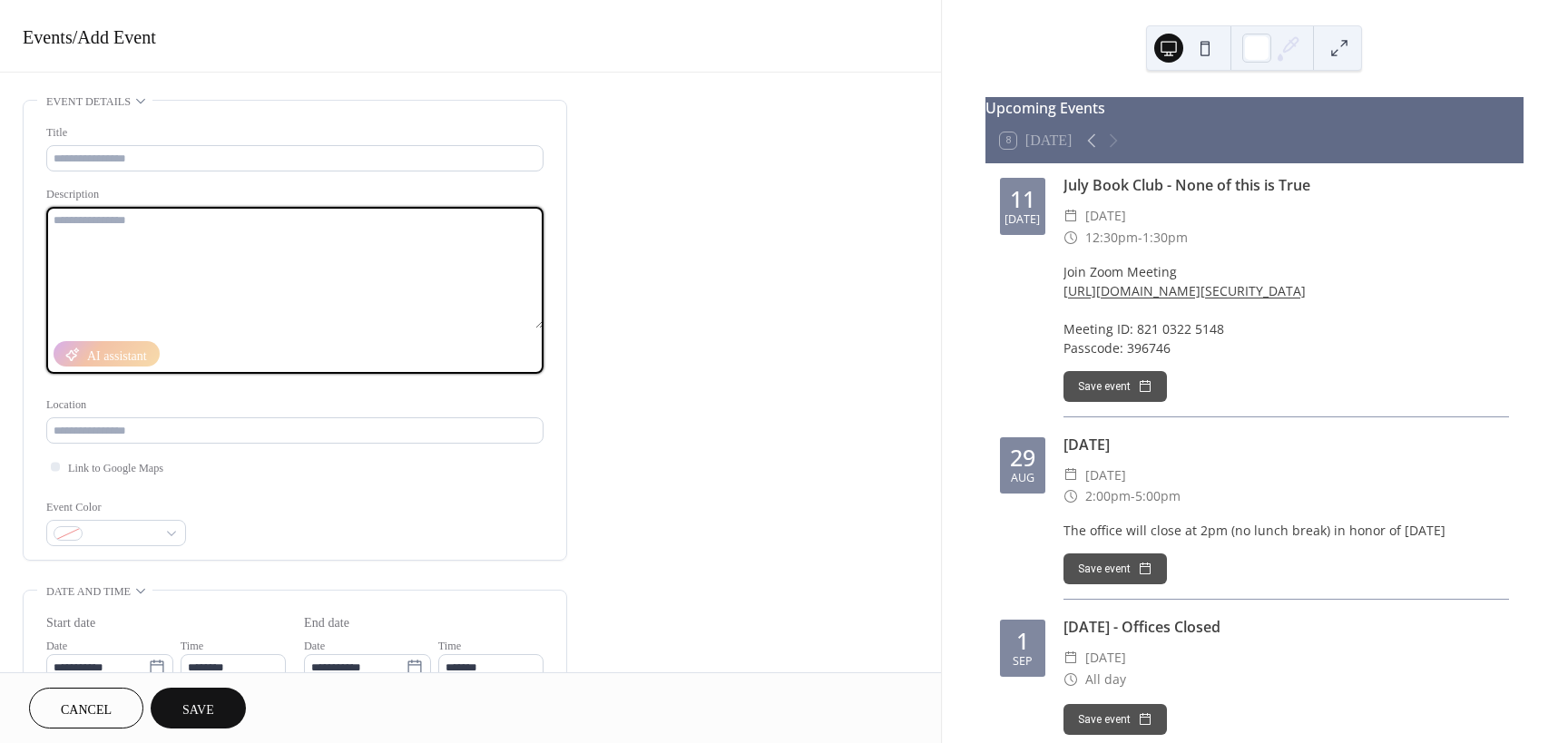 click at bounding box center (295, 268) 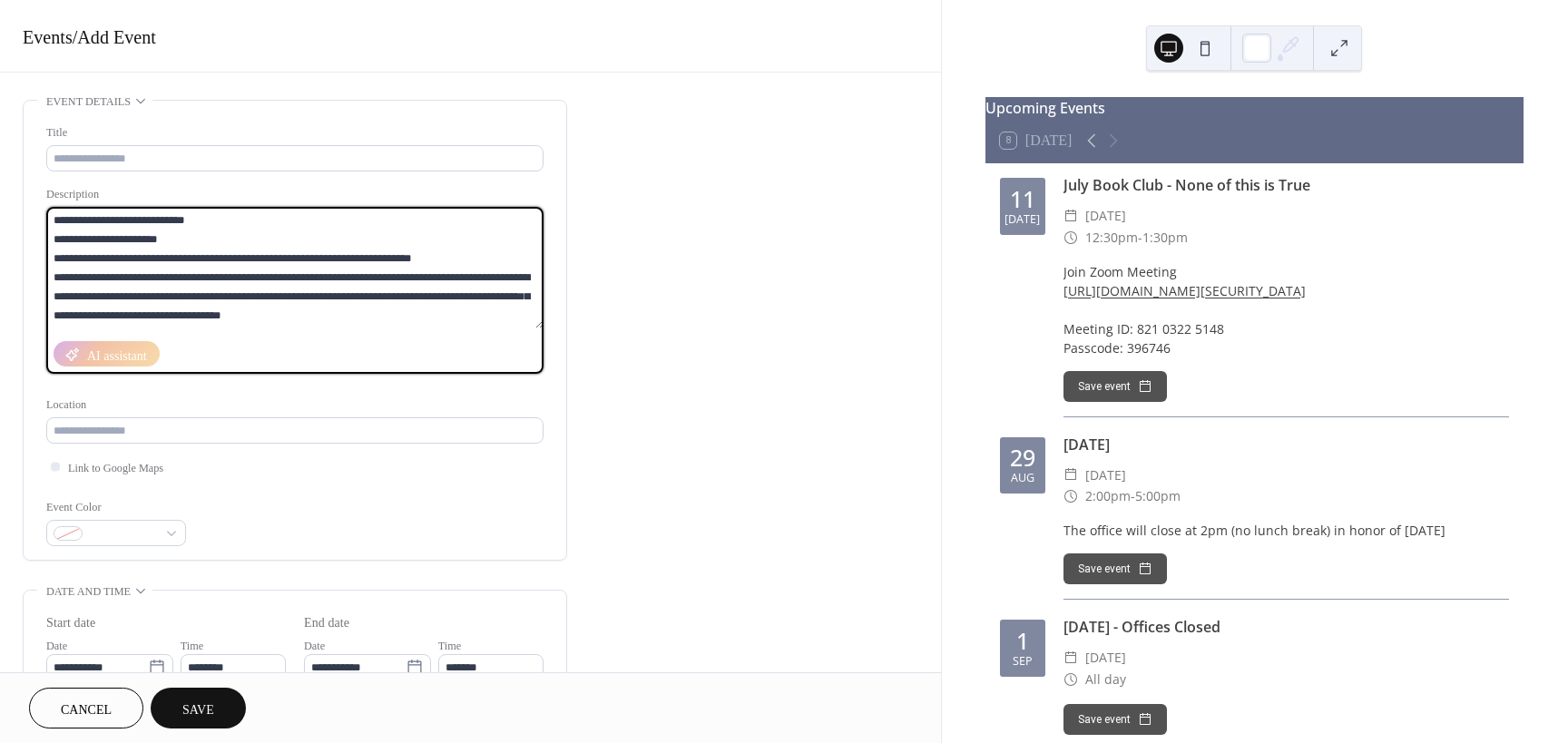 click on "**********" at bounding box center [295, 268] 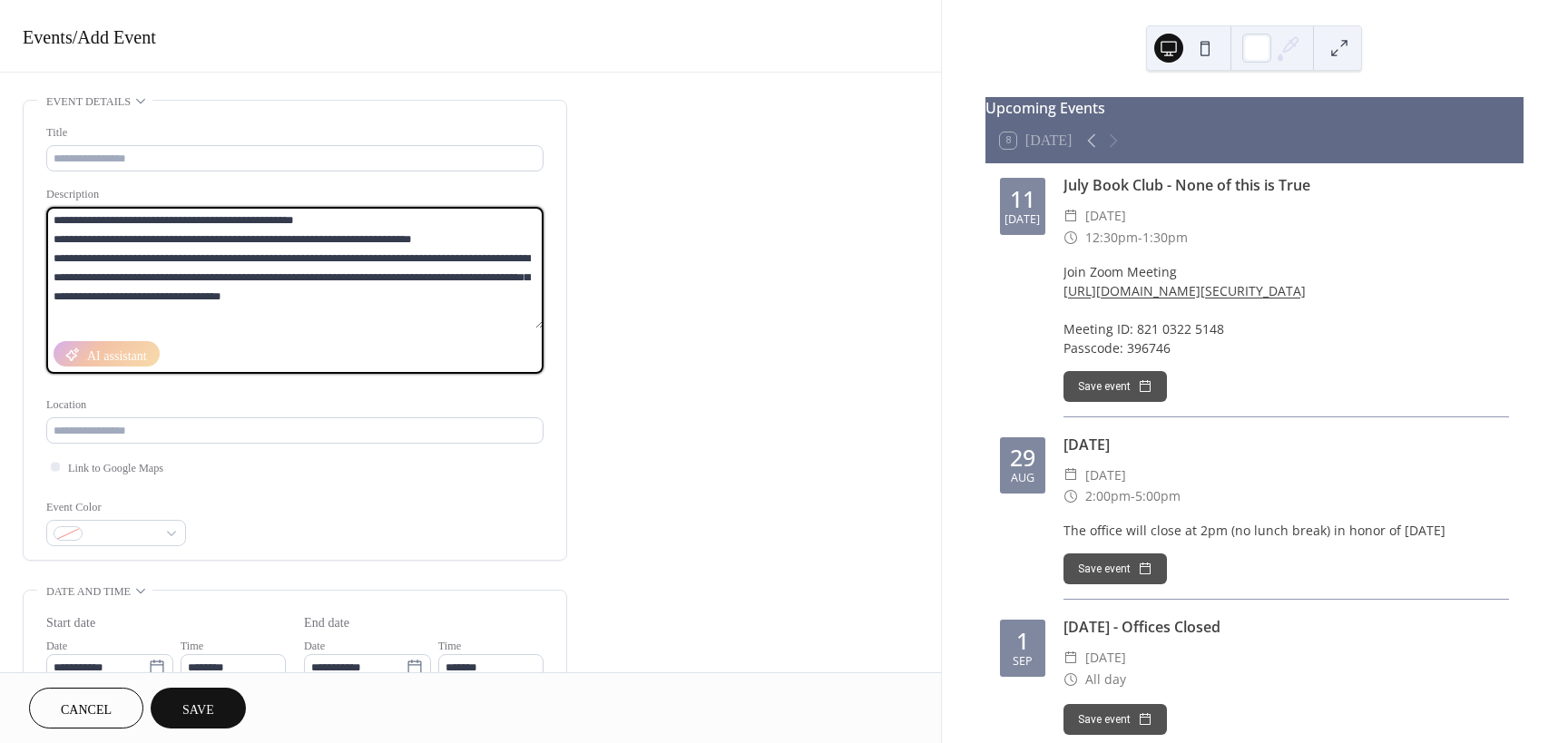 click on "**********" at bounding box center (295, 268) 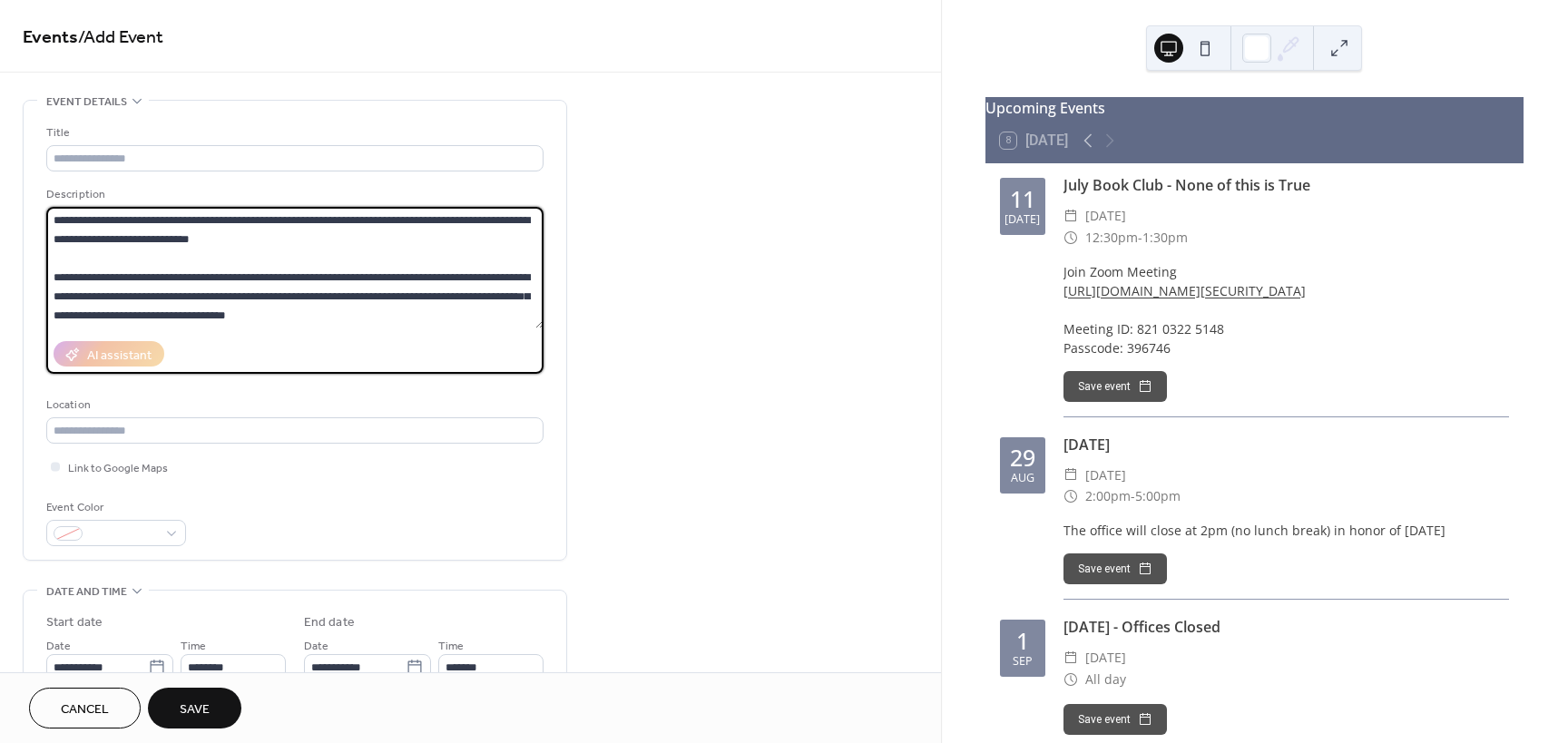 click on "**********" at bounding box center [295, 268] 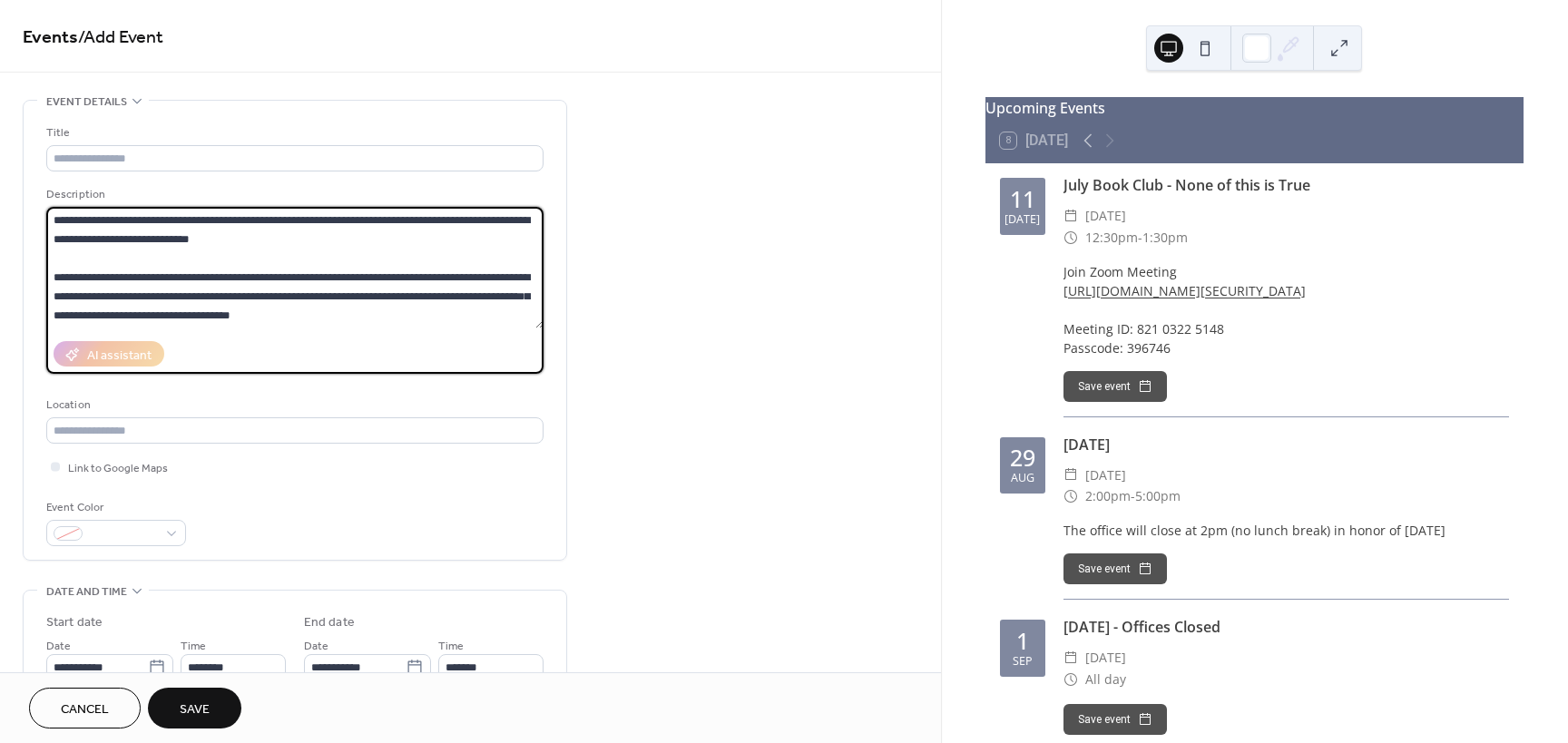 click on "**********" at bounding box center (295, 268) 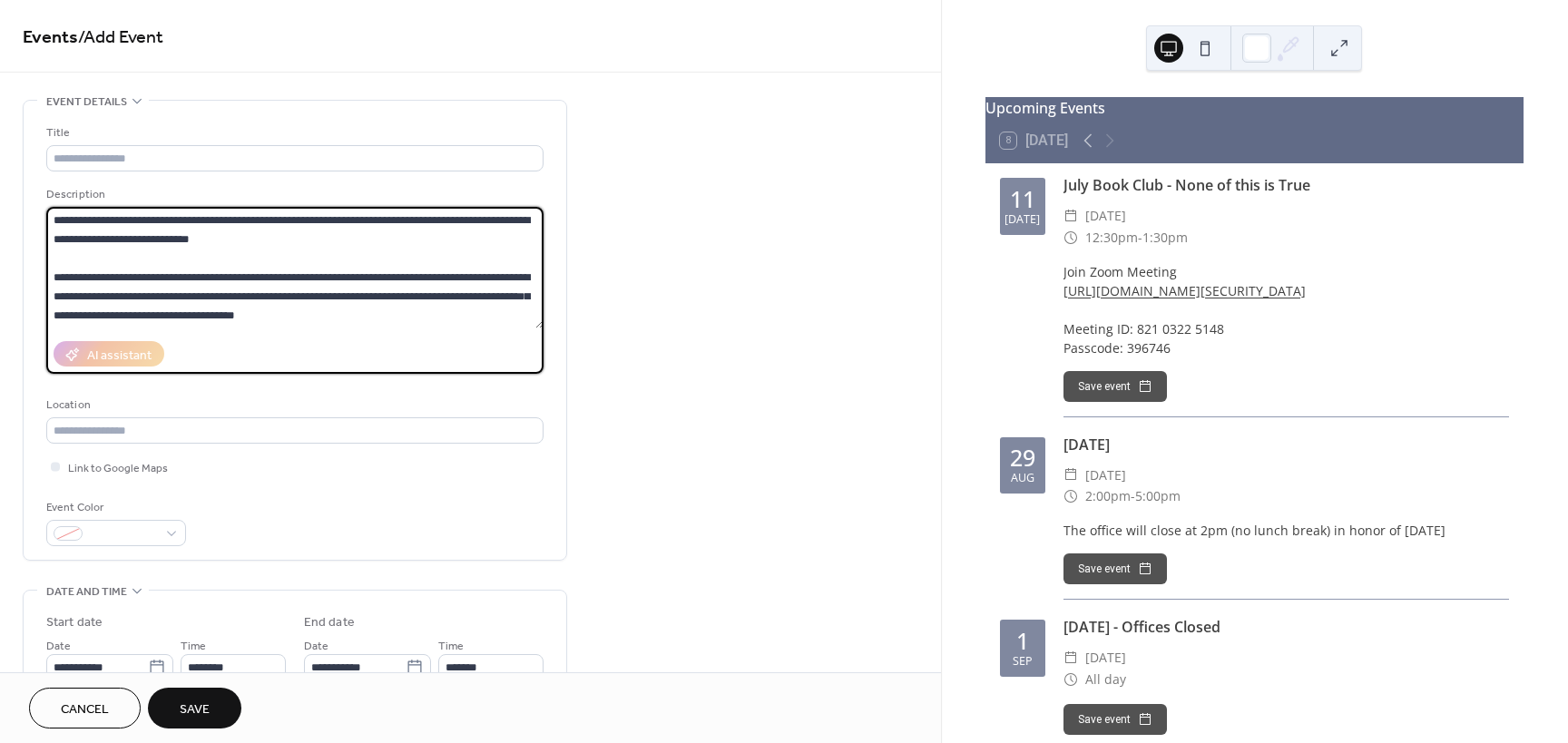 click on "**********" at bounding box center [295, 268] 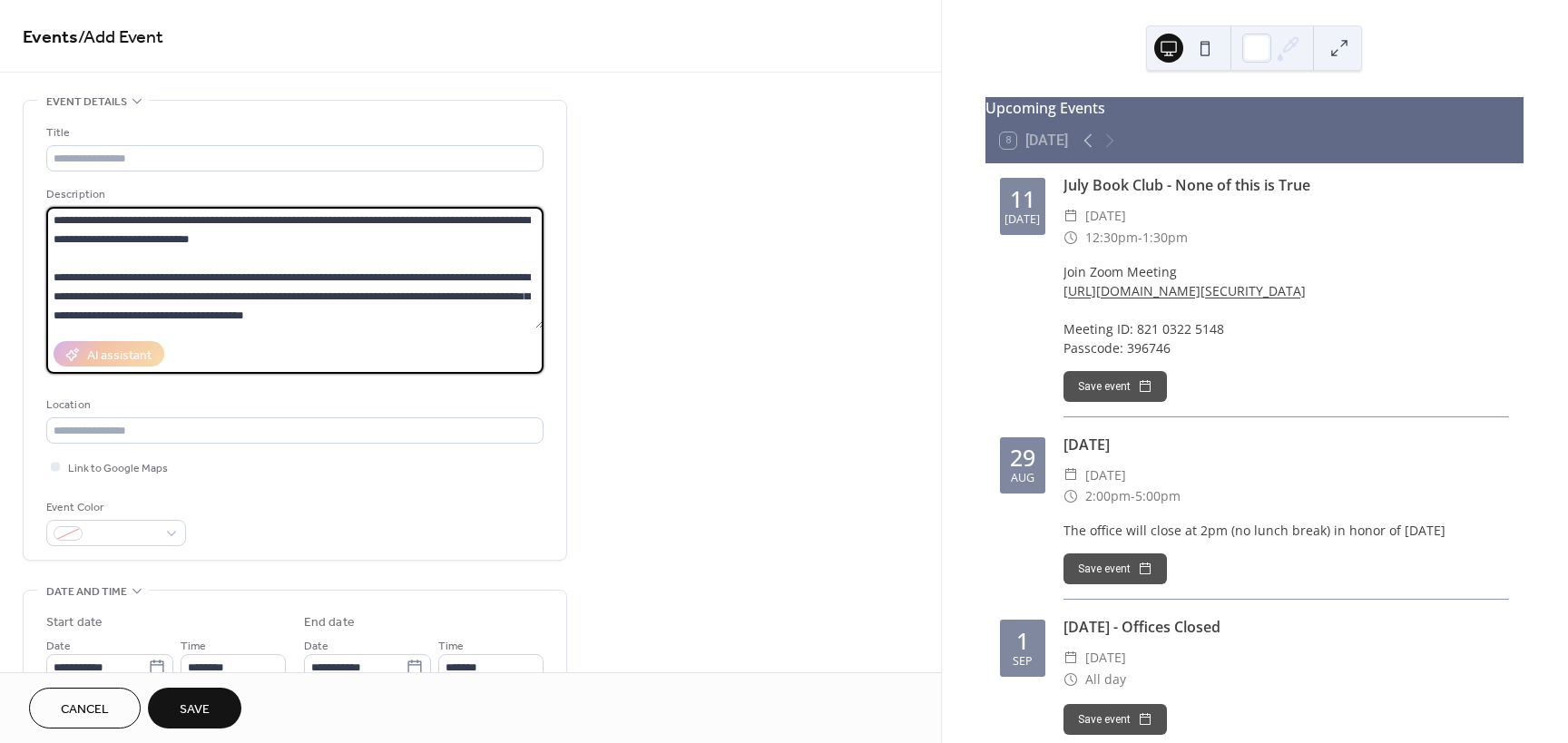 scroll, scrollTop: 35, scrollLeft: 0, axis: vertical 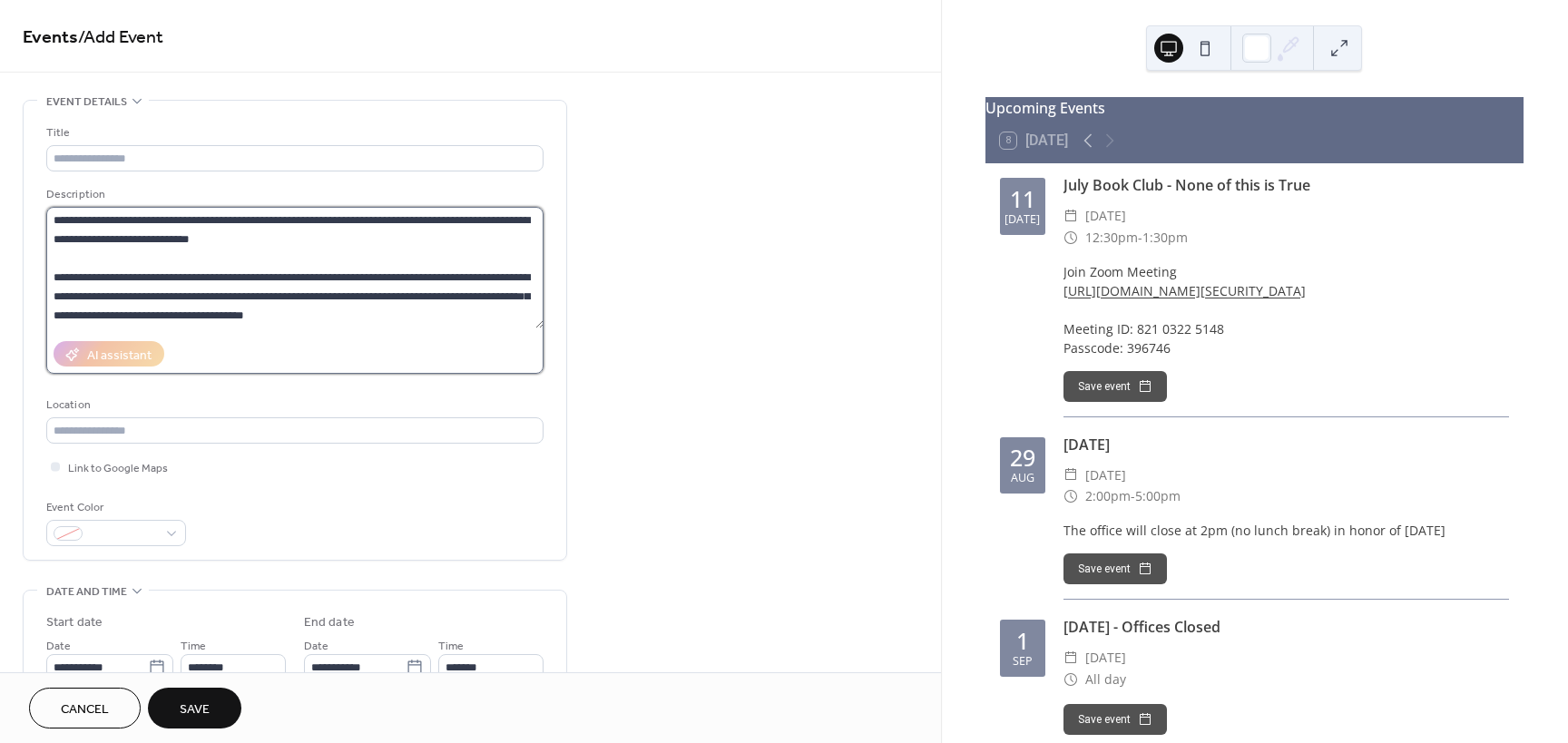 click on "**********" at bounding box center (295, 268) 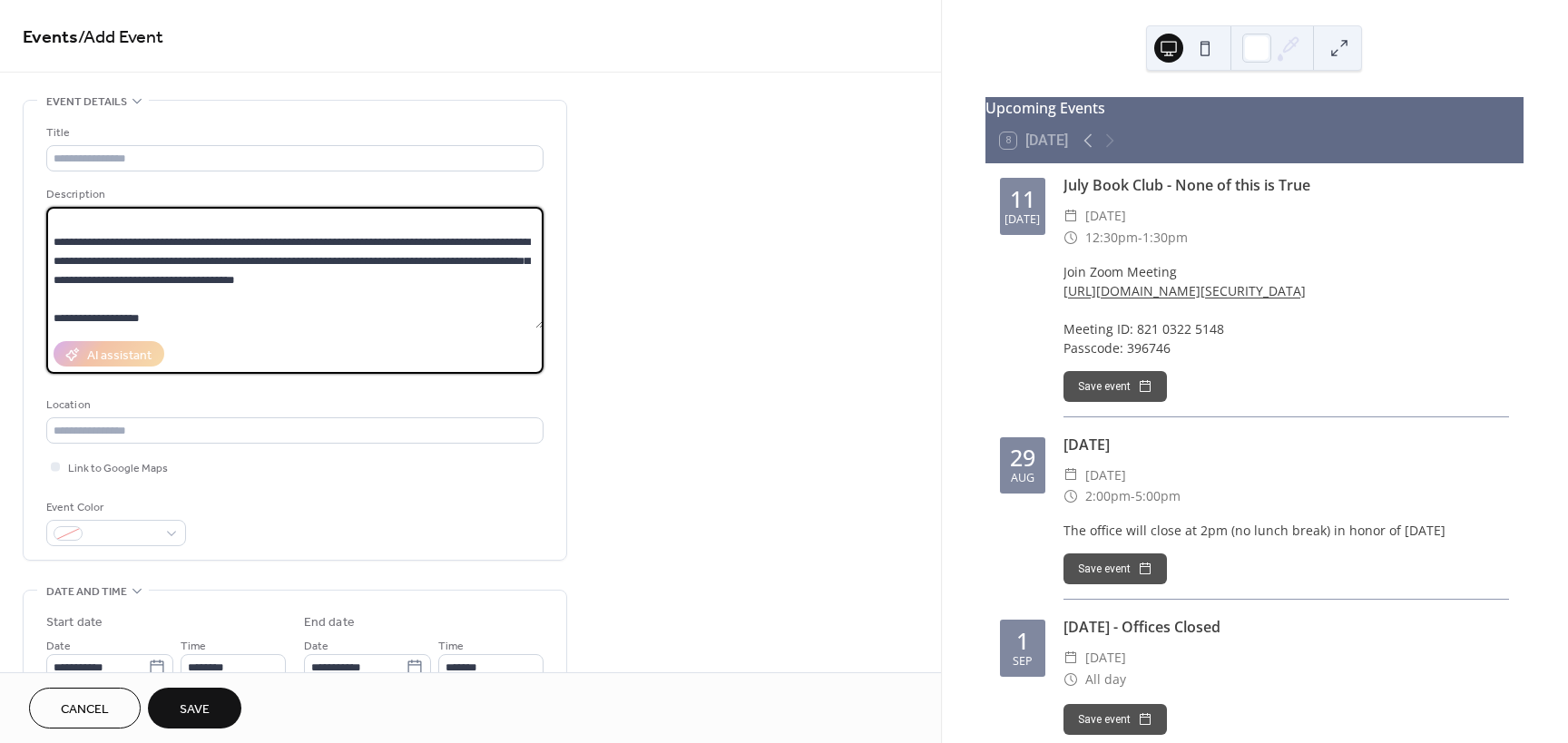 paste on "**********" 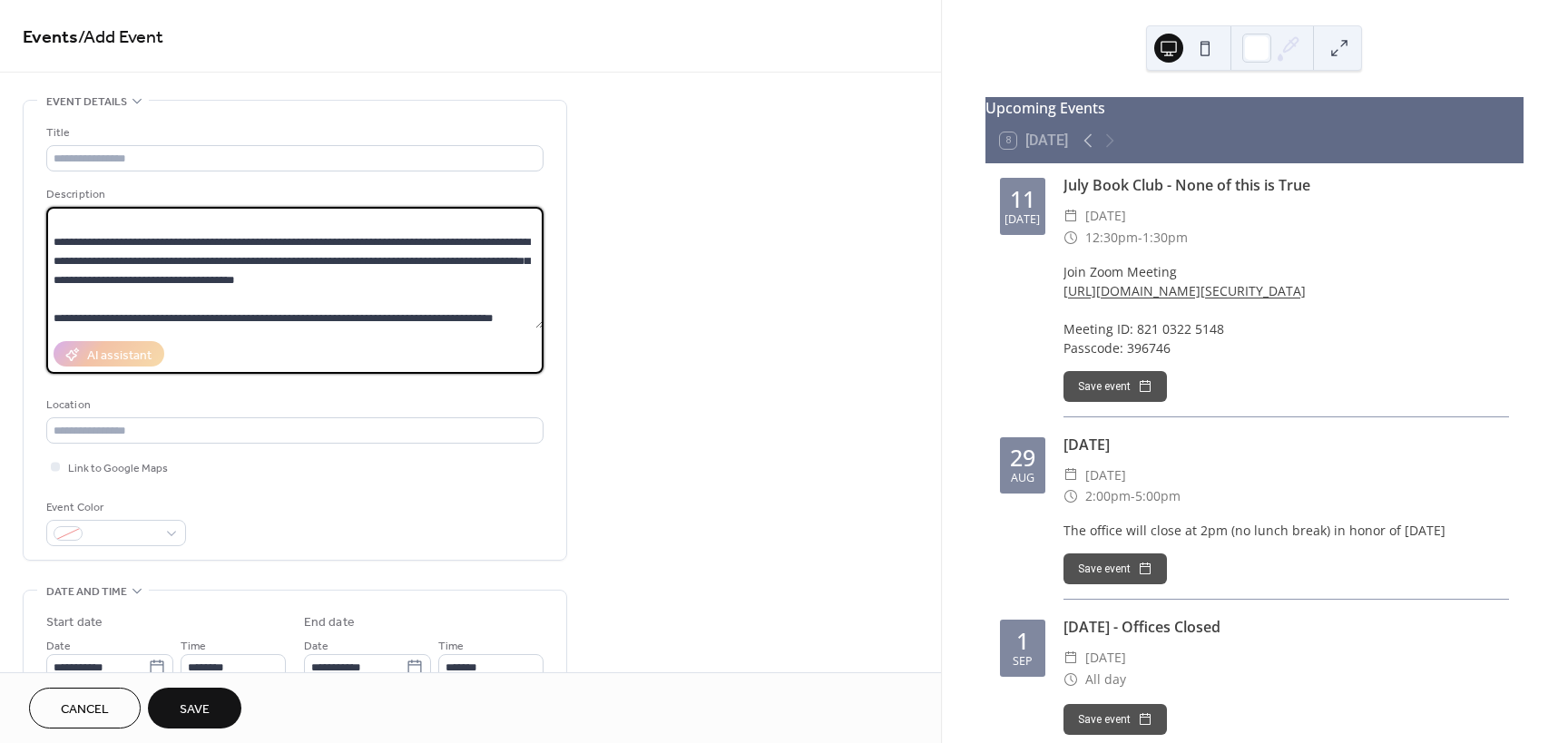 scroll, scrollTop: 54, scrollLeft: 0, axis: vertical 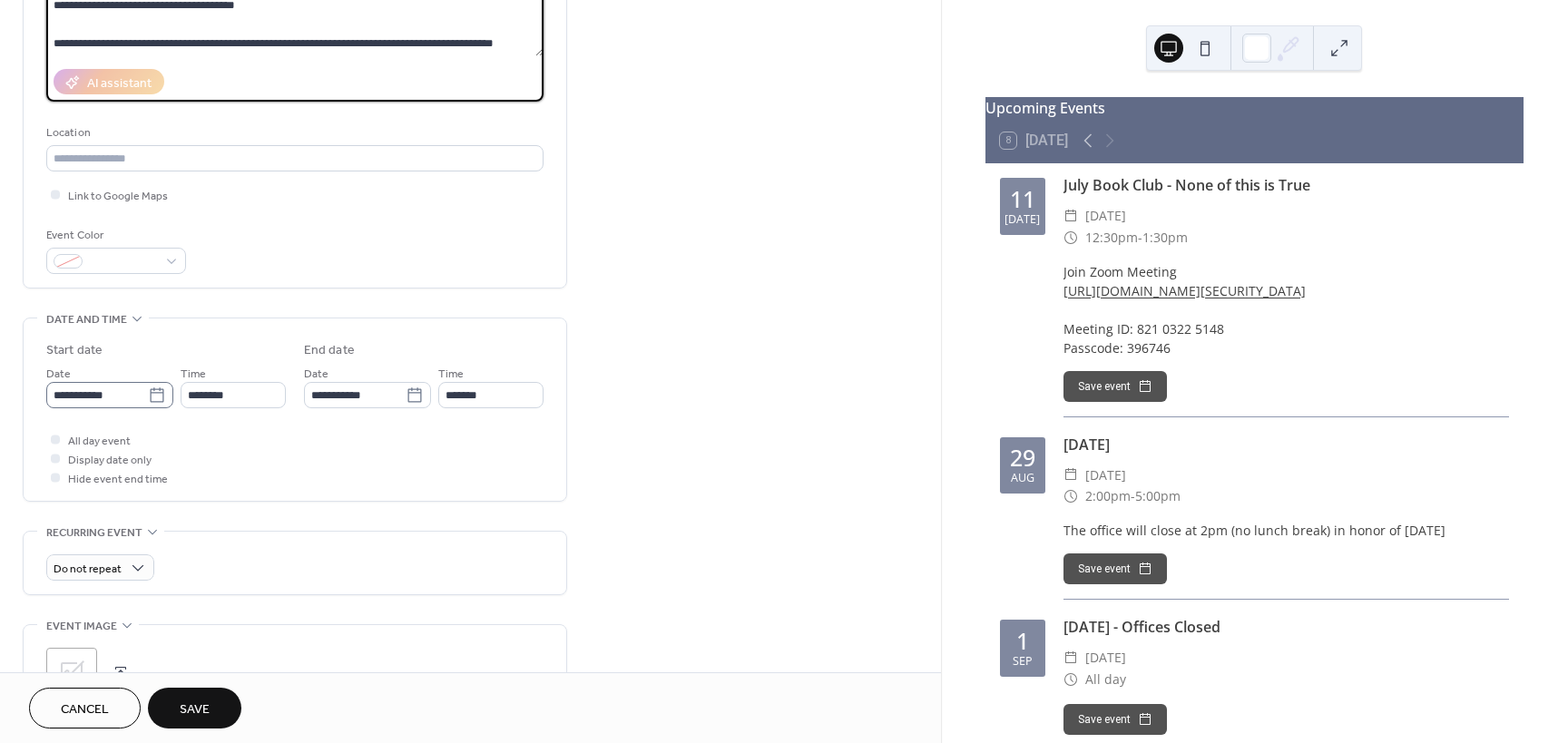 type on "**********" 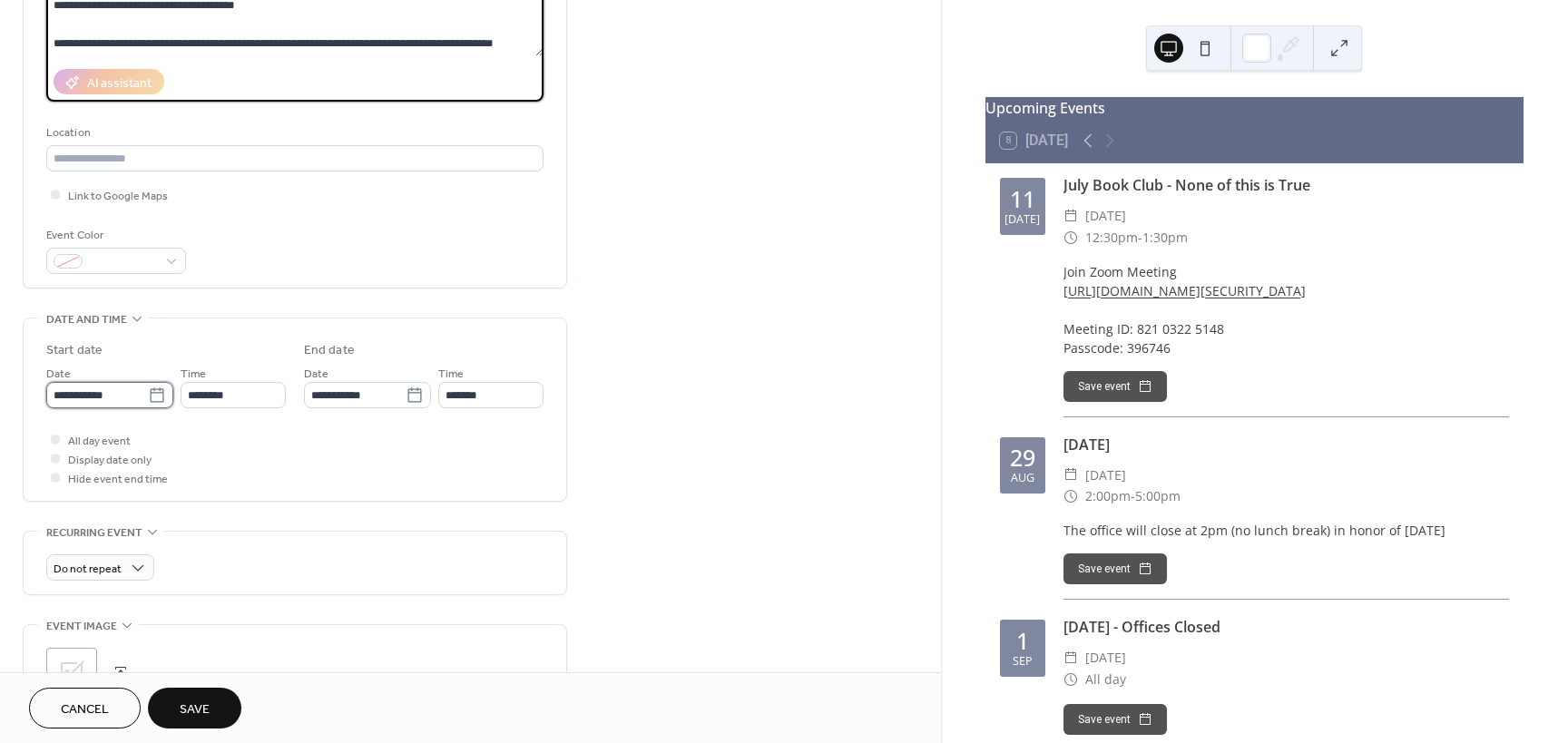 click on "**********" at bounding box center [97, 395] 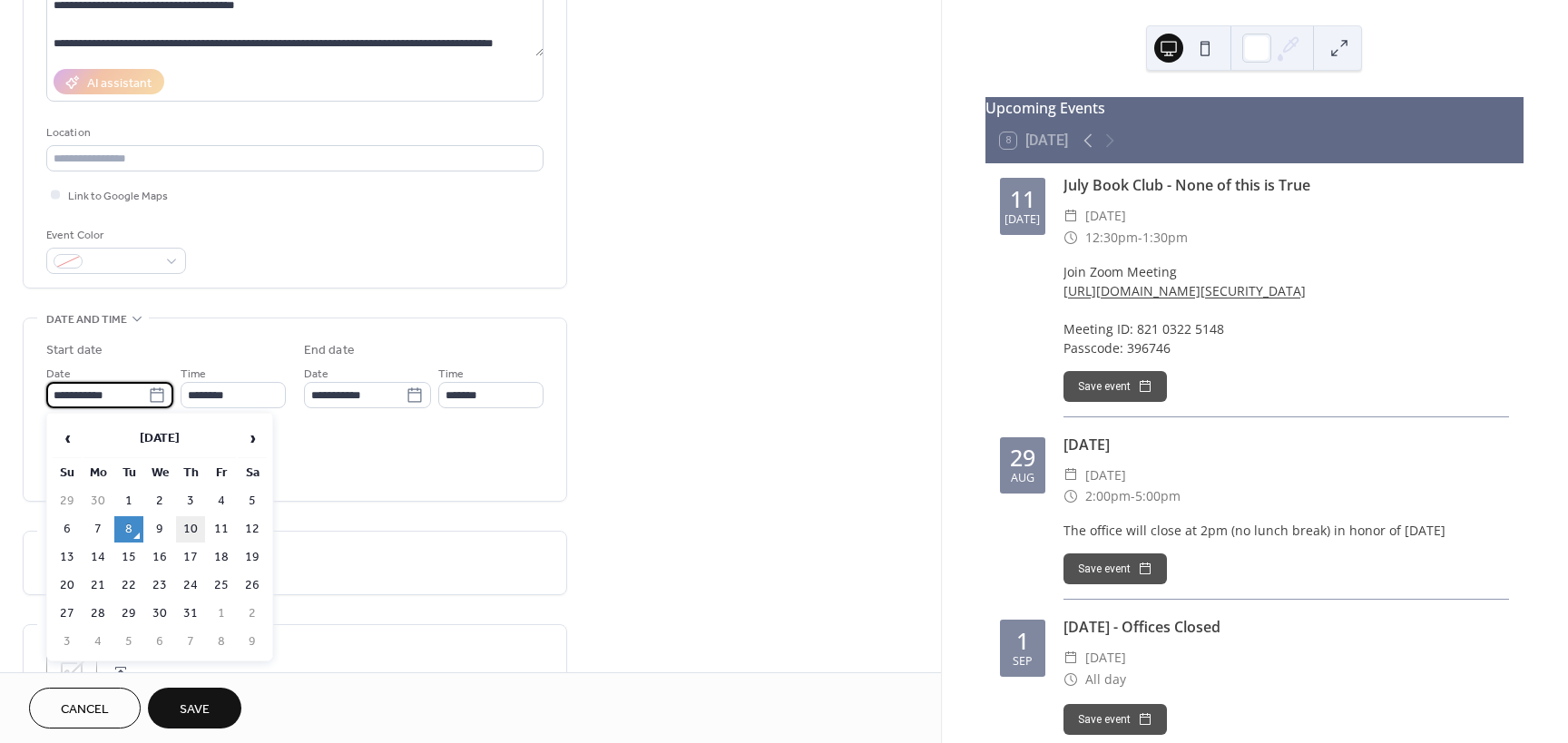 click on "10" at bounding box center (191, 529) 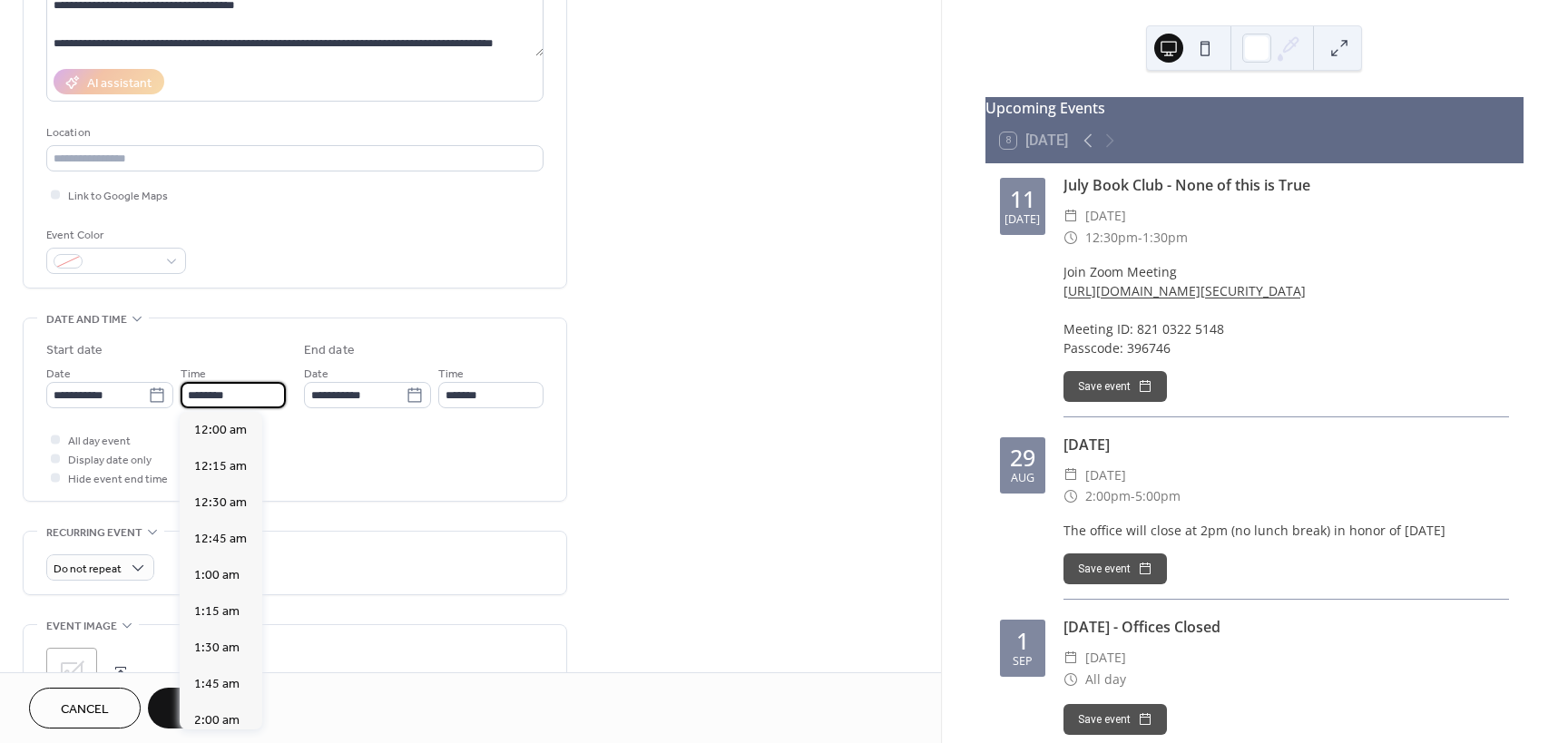 click on "********" at bounding box center (233, 395) 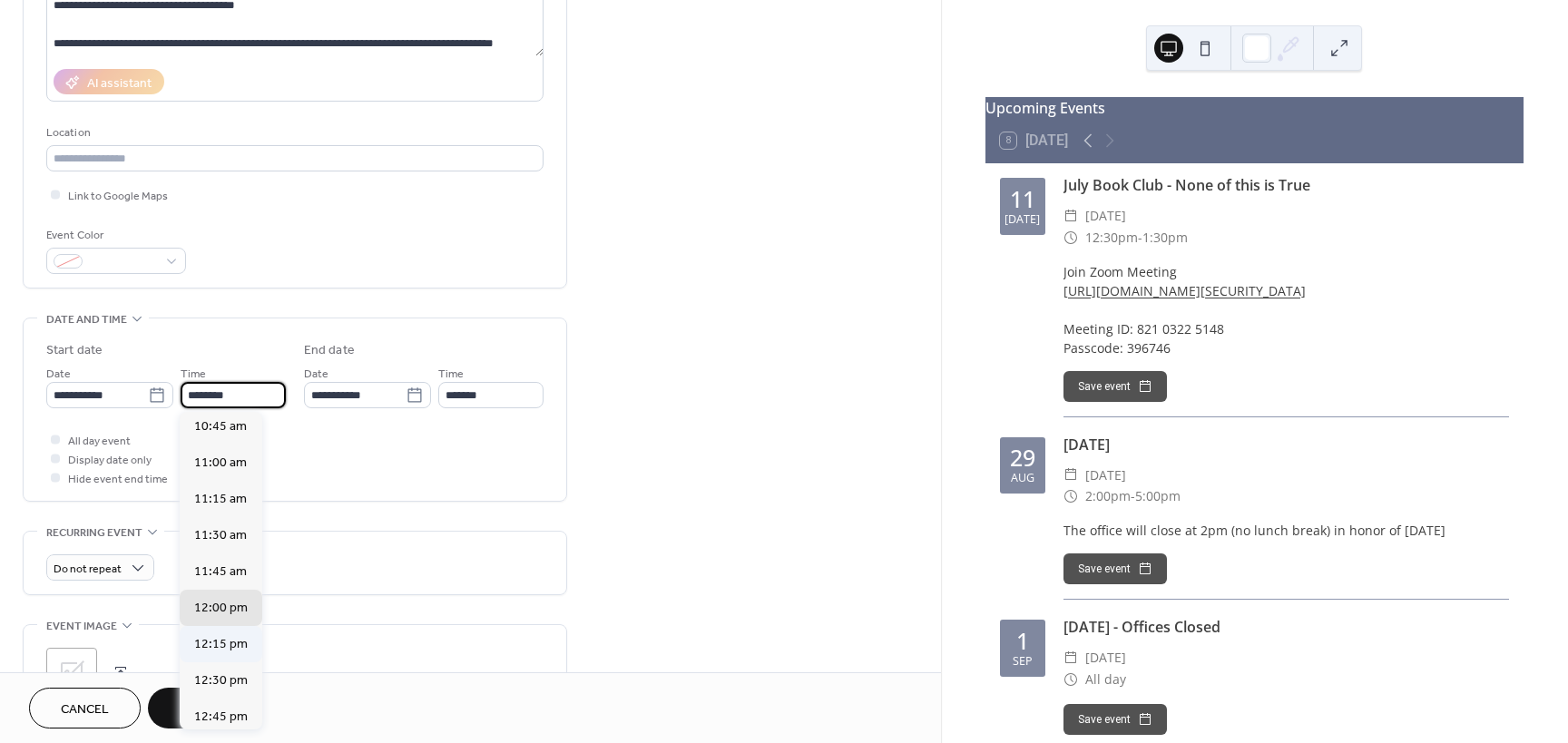 scroll, scrollTop: 1513, scrollLeft: 0, axis: vertical 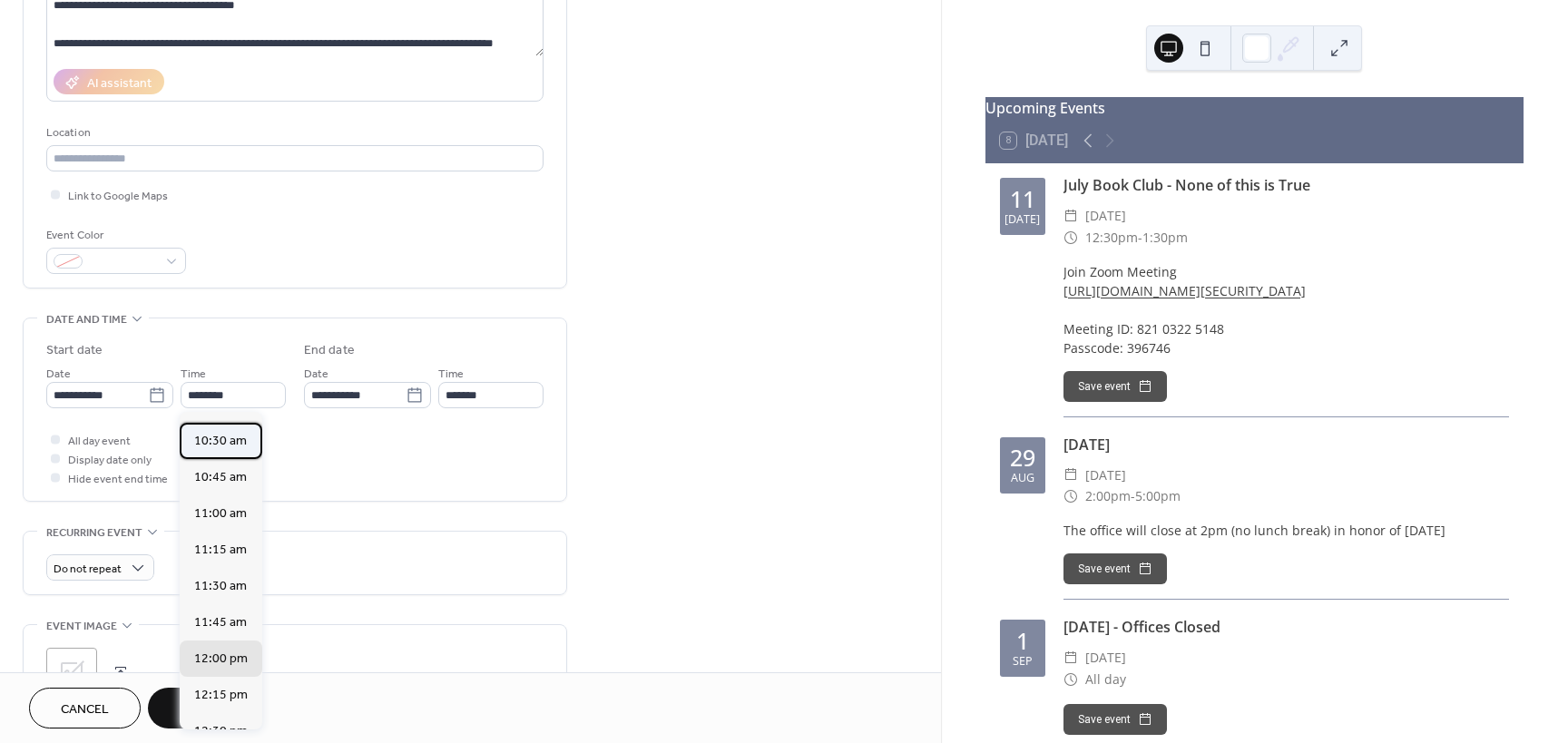 click on "10:30 am" at bounding box center (220, 441) 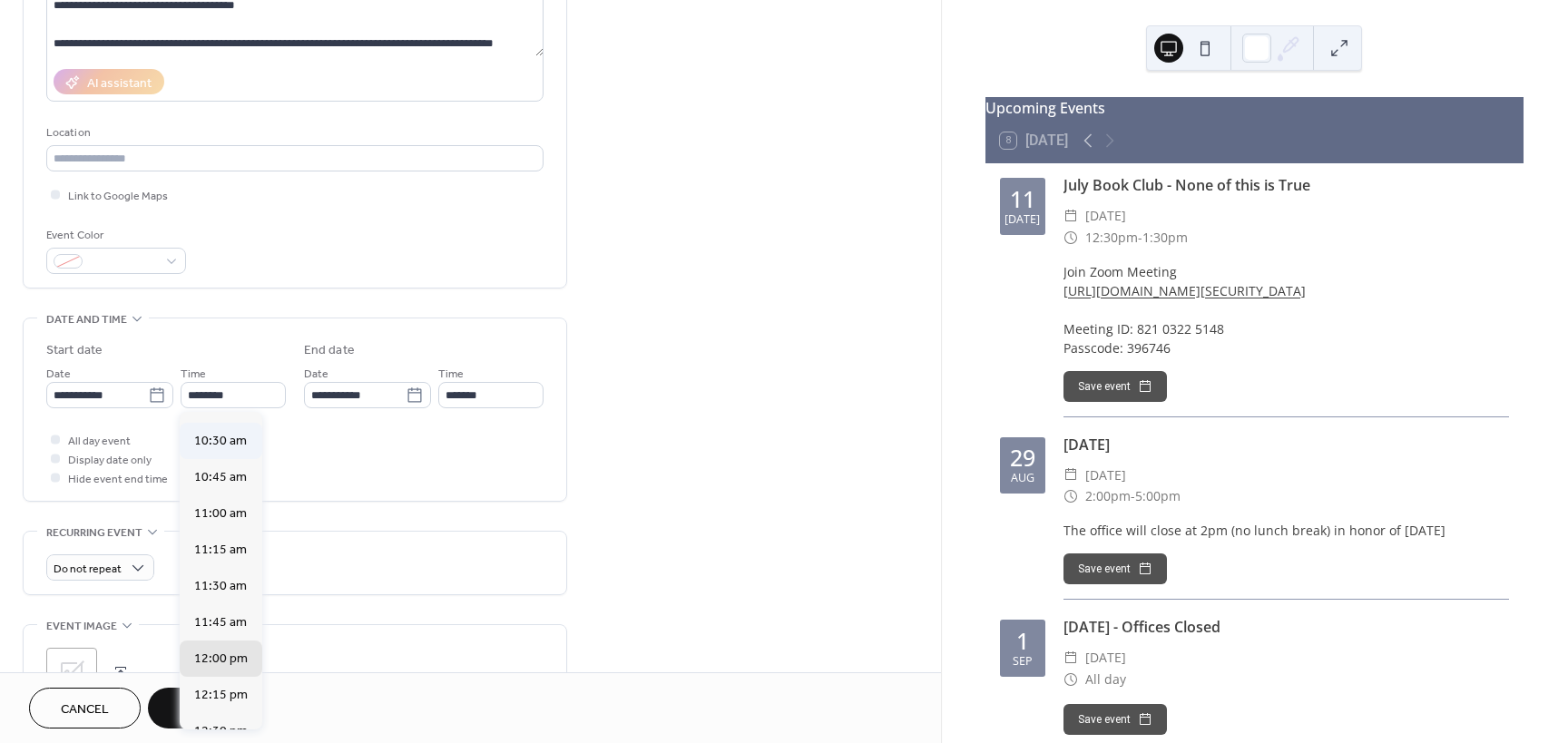 type on "********" 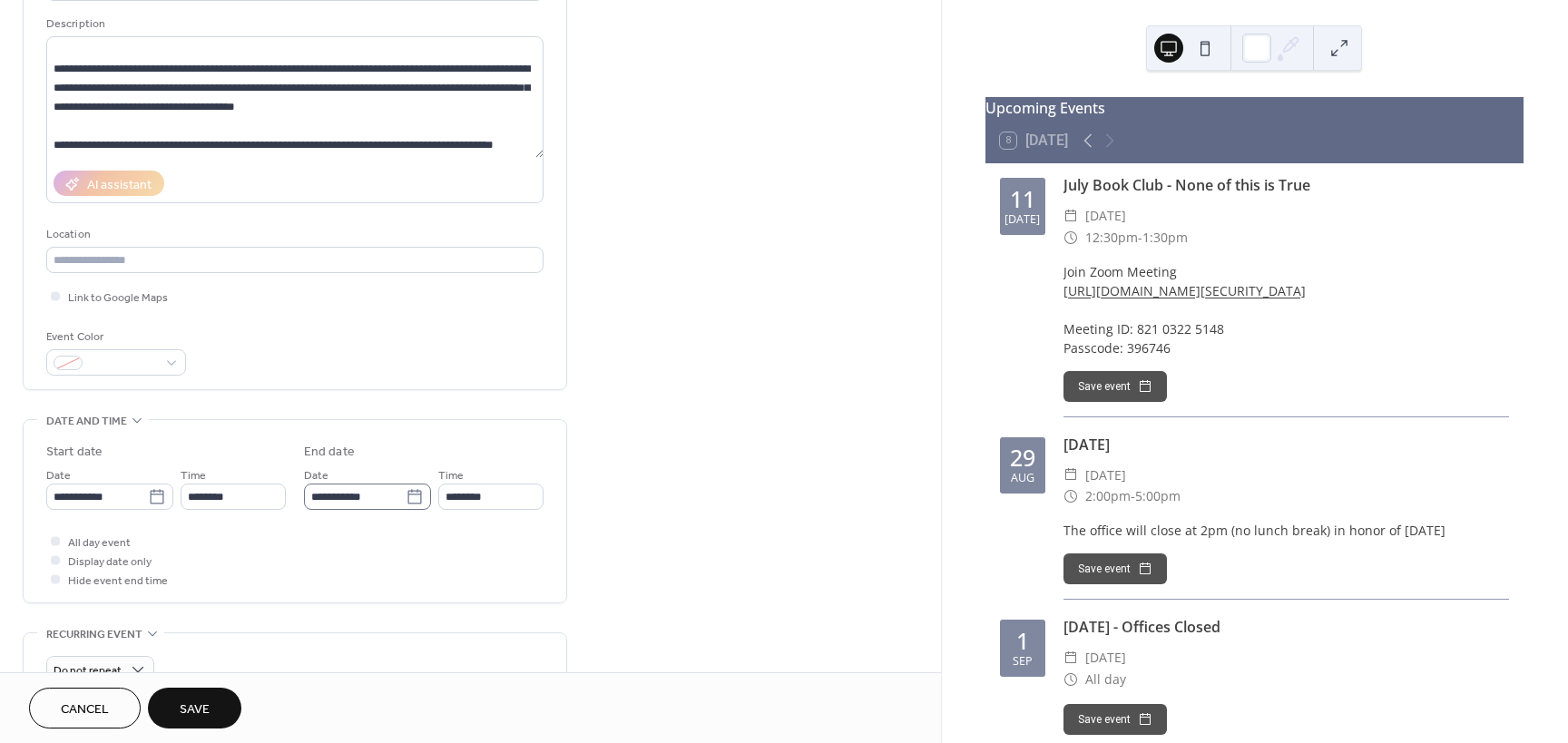 scroll, scrollTop: 0, scrollLeft: 0, axis: both 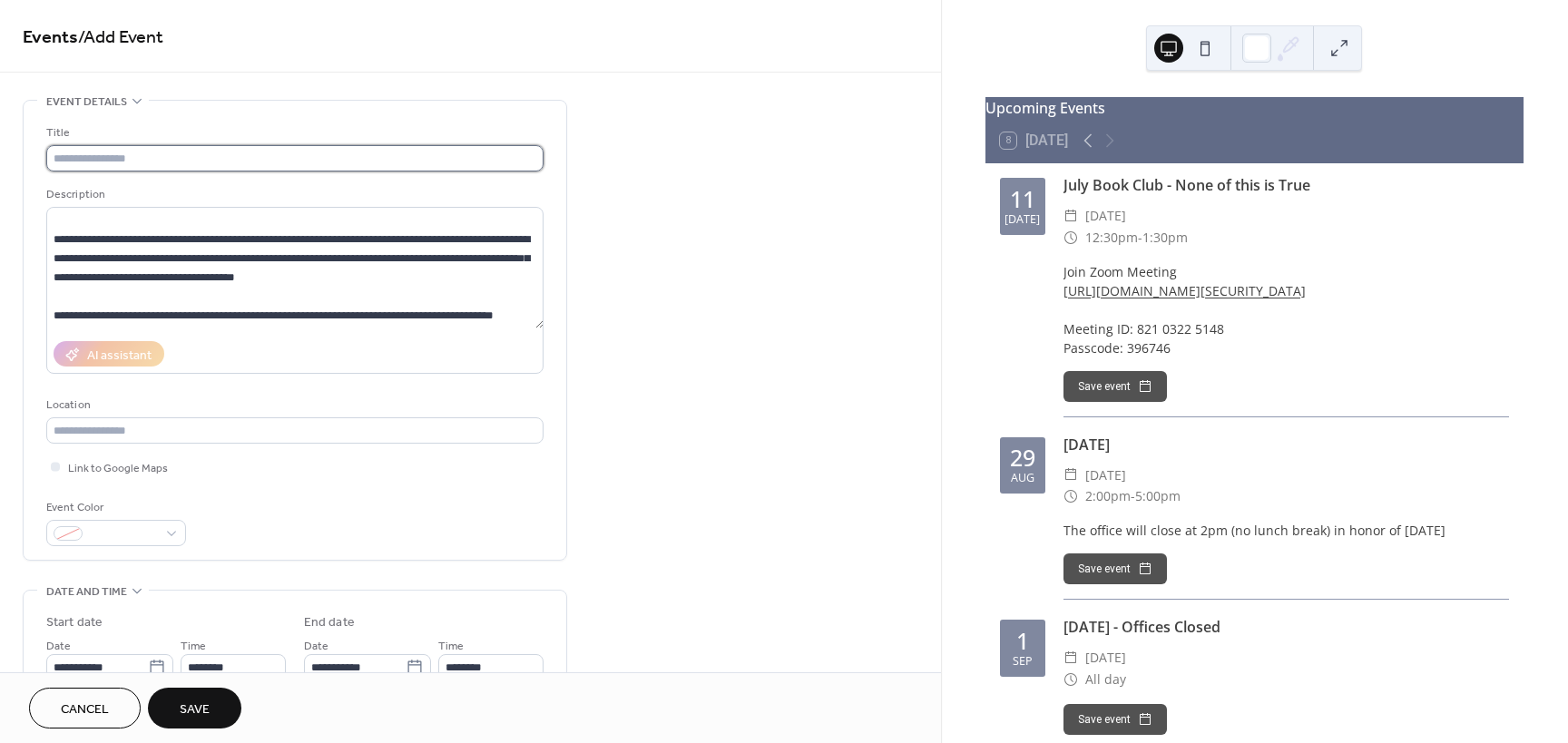 click at bounding box center (295, 158) 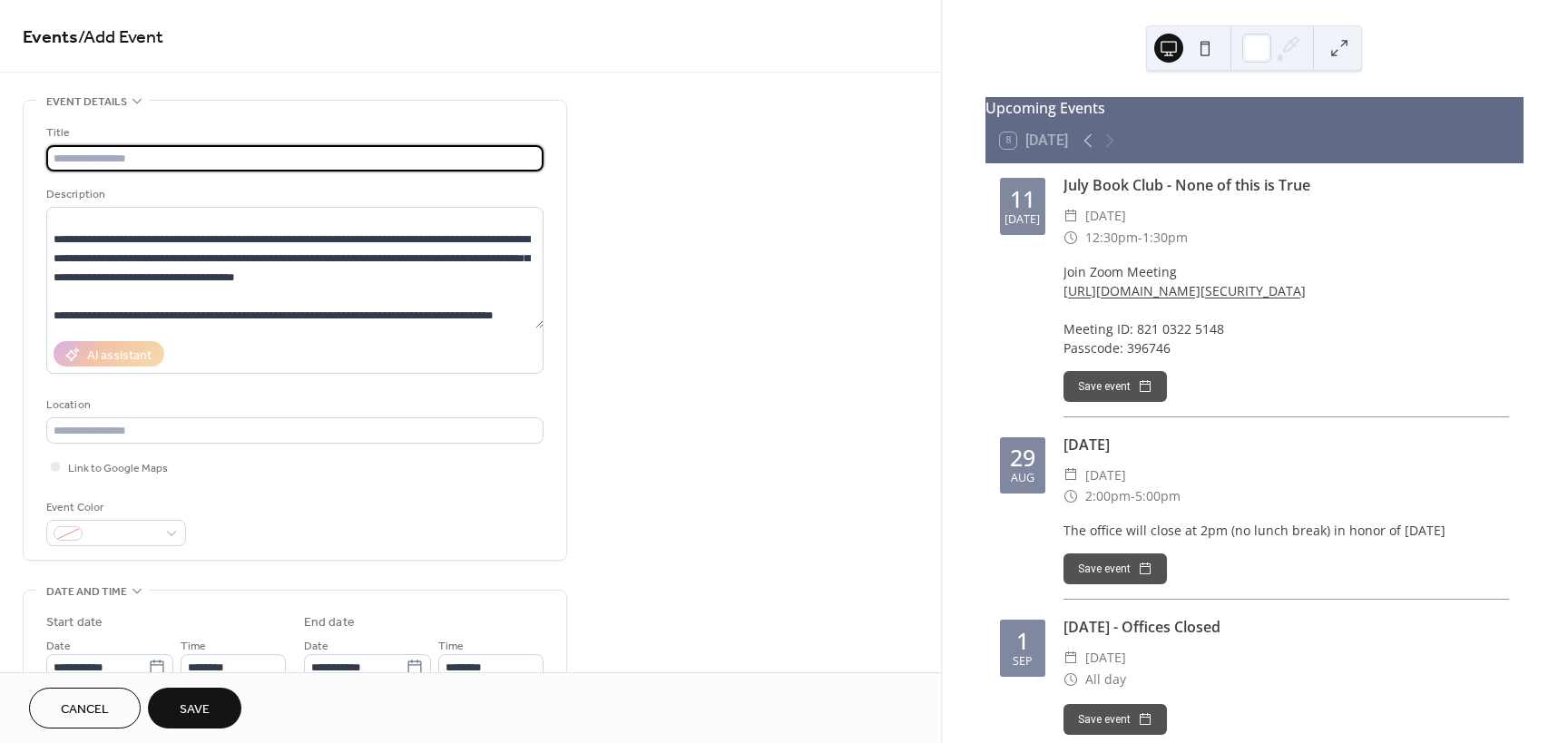 paste on "**********" 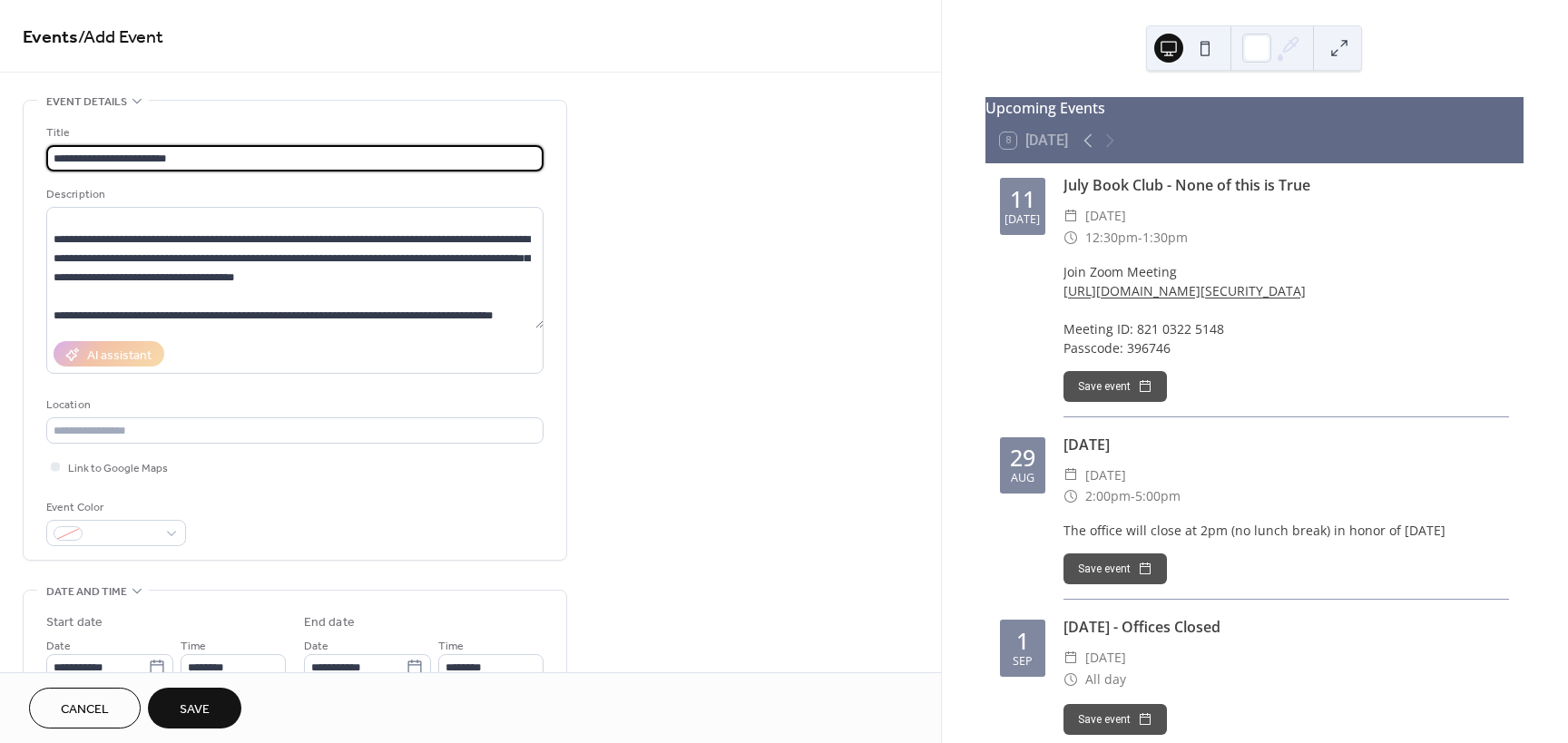 click on "**********" at bounding box center (295, 158) 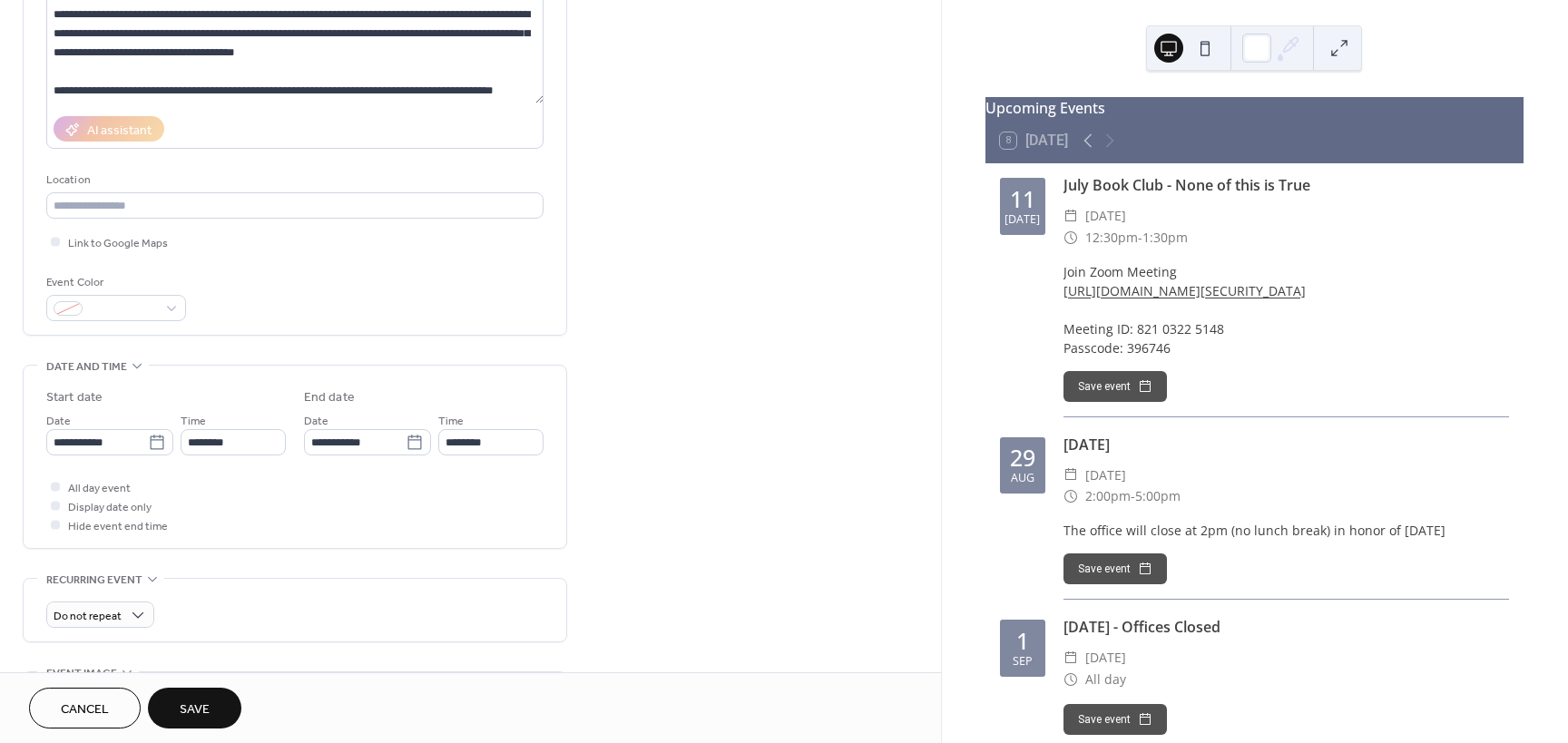 scroll, scrollTop: 272, scrollLeft: 0, axis: vertical 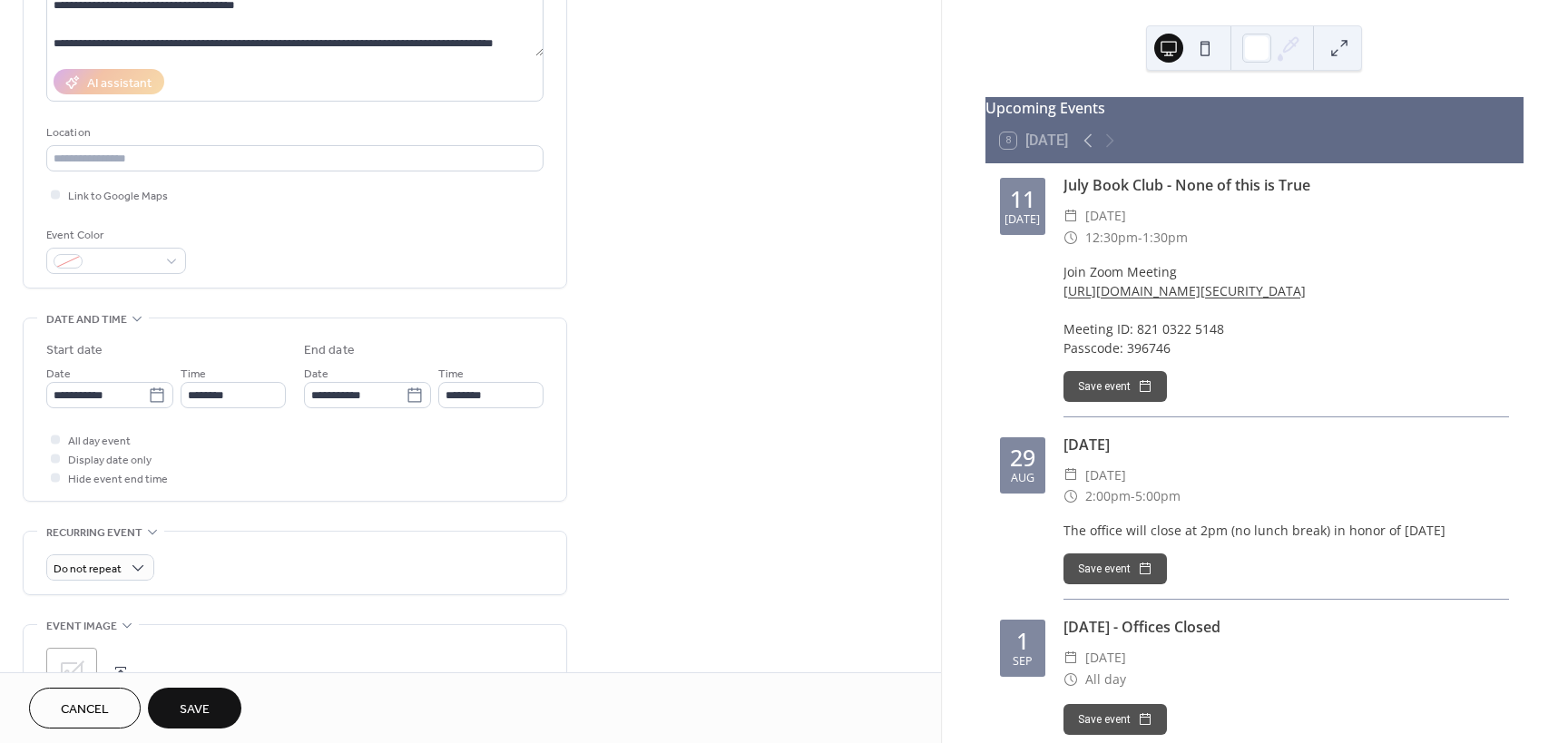 type on "**********" 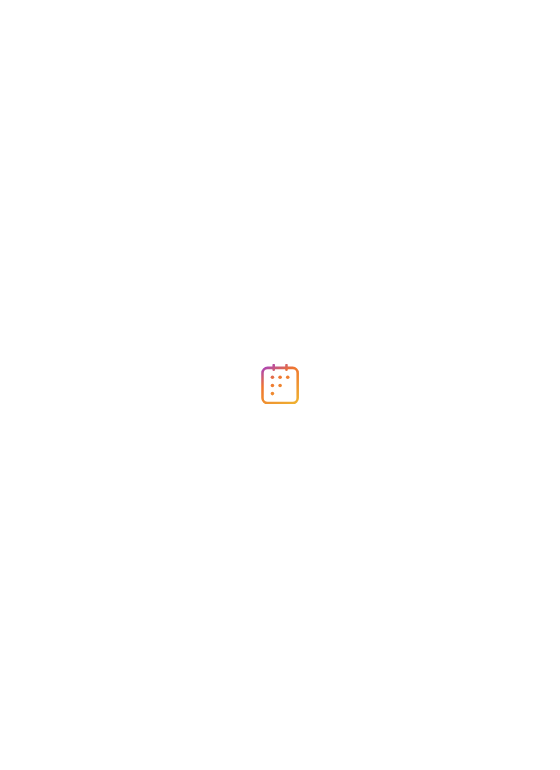 scroll, scrollTop: 0, scrollLeft: 0, axis: both 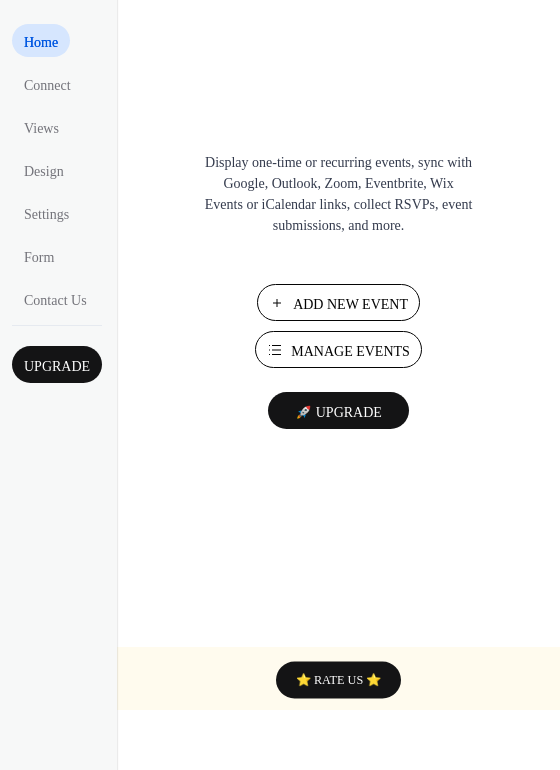 click on "Manage Events" at bounding box center [350, 351] 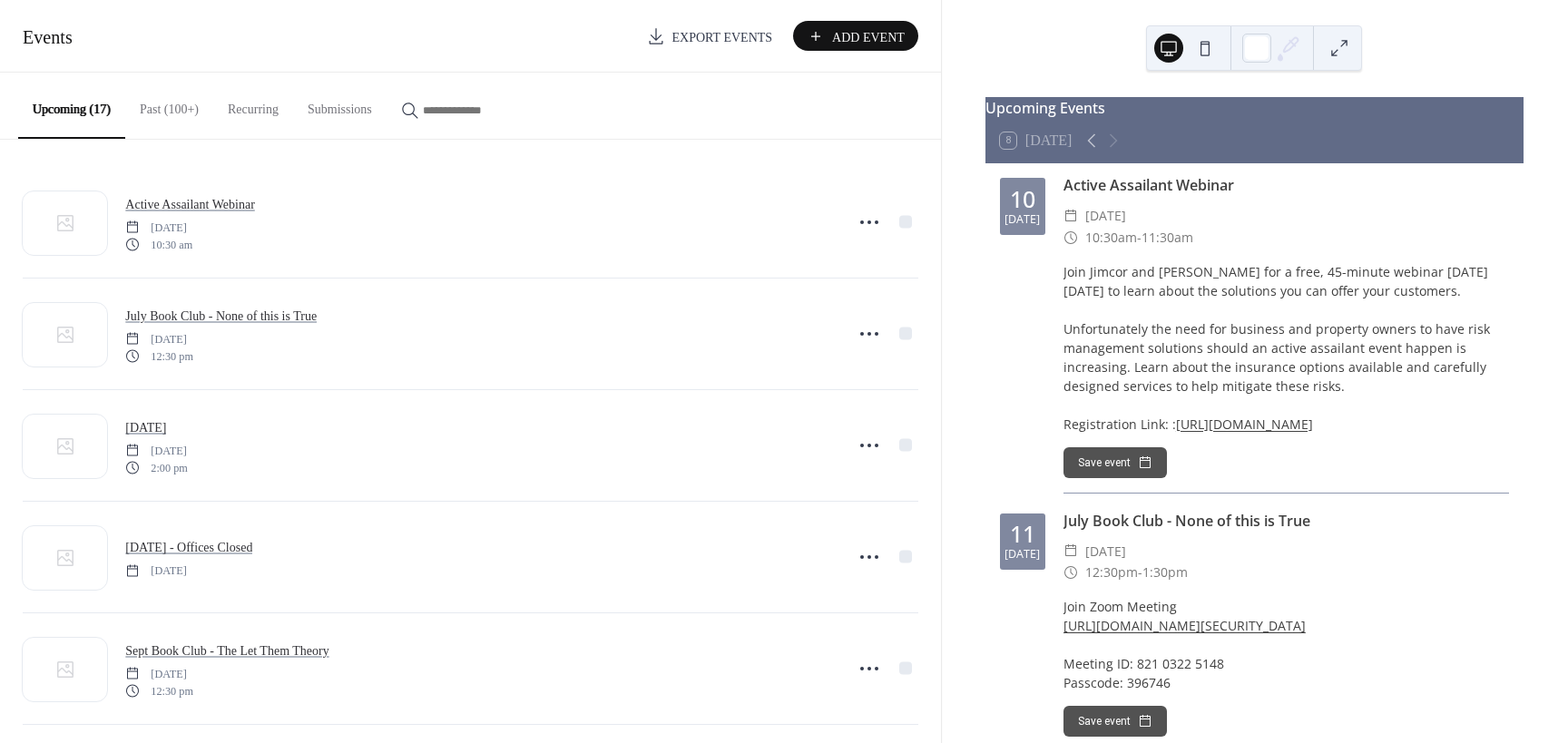 scroll, scrollTop: 0, scrollLeft: 0, axis: both 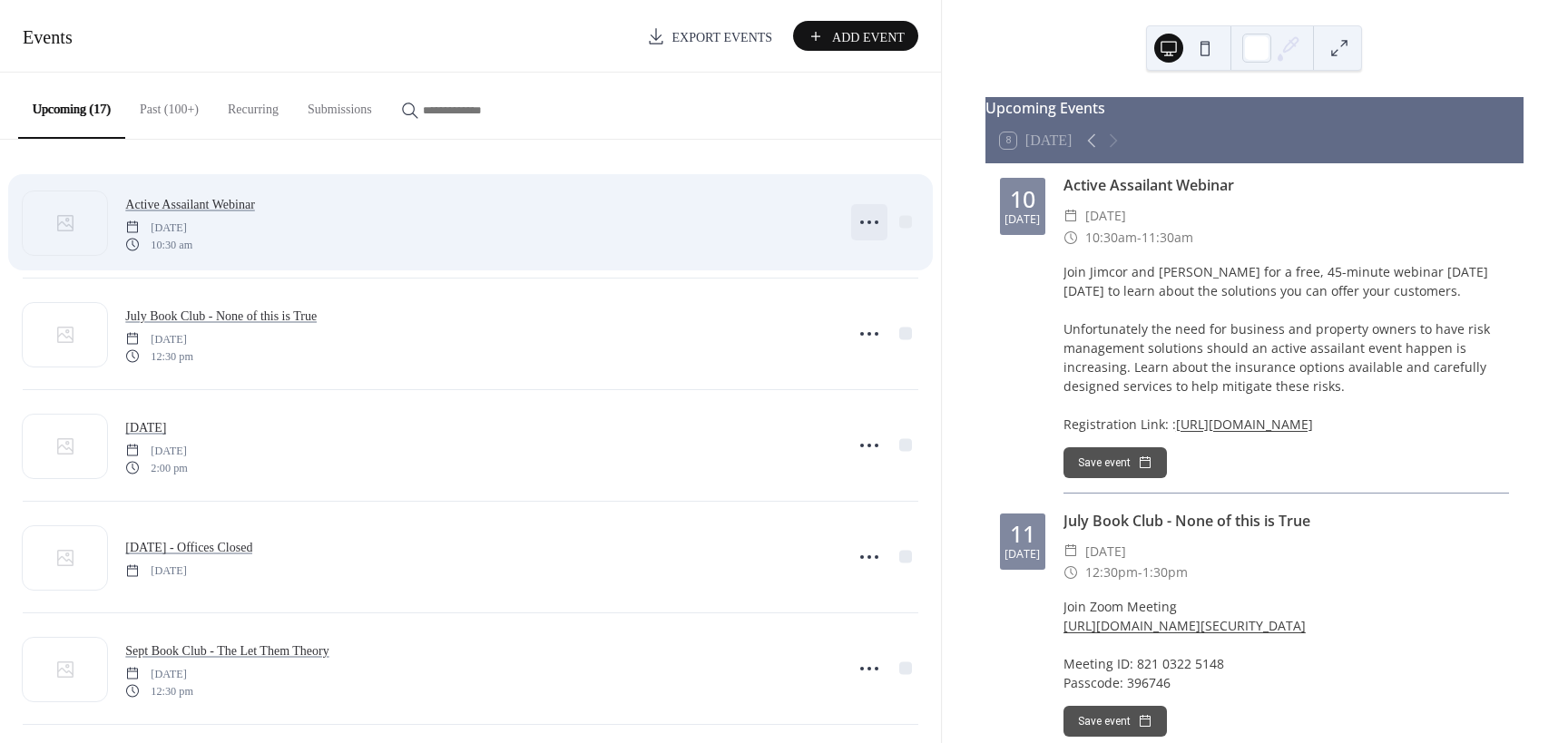 click 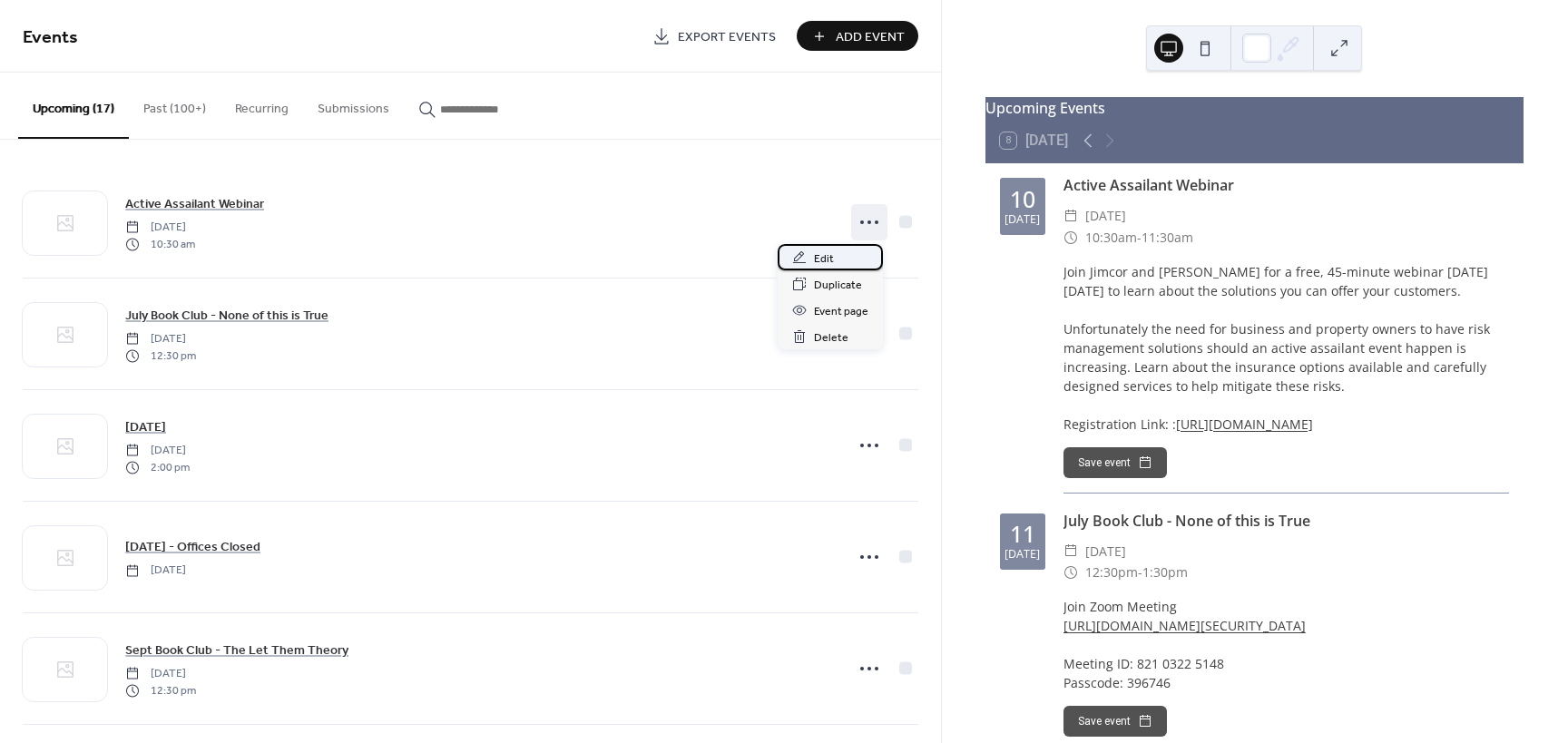 click on "Edit" at bounding box center (824, 259) 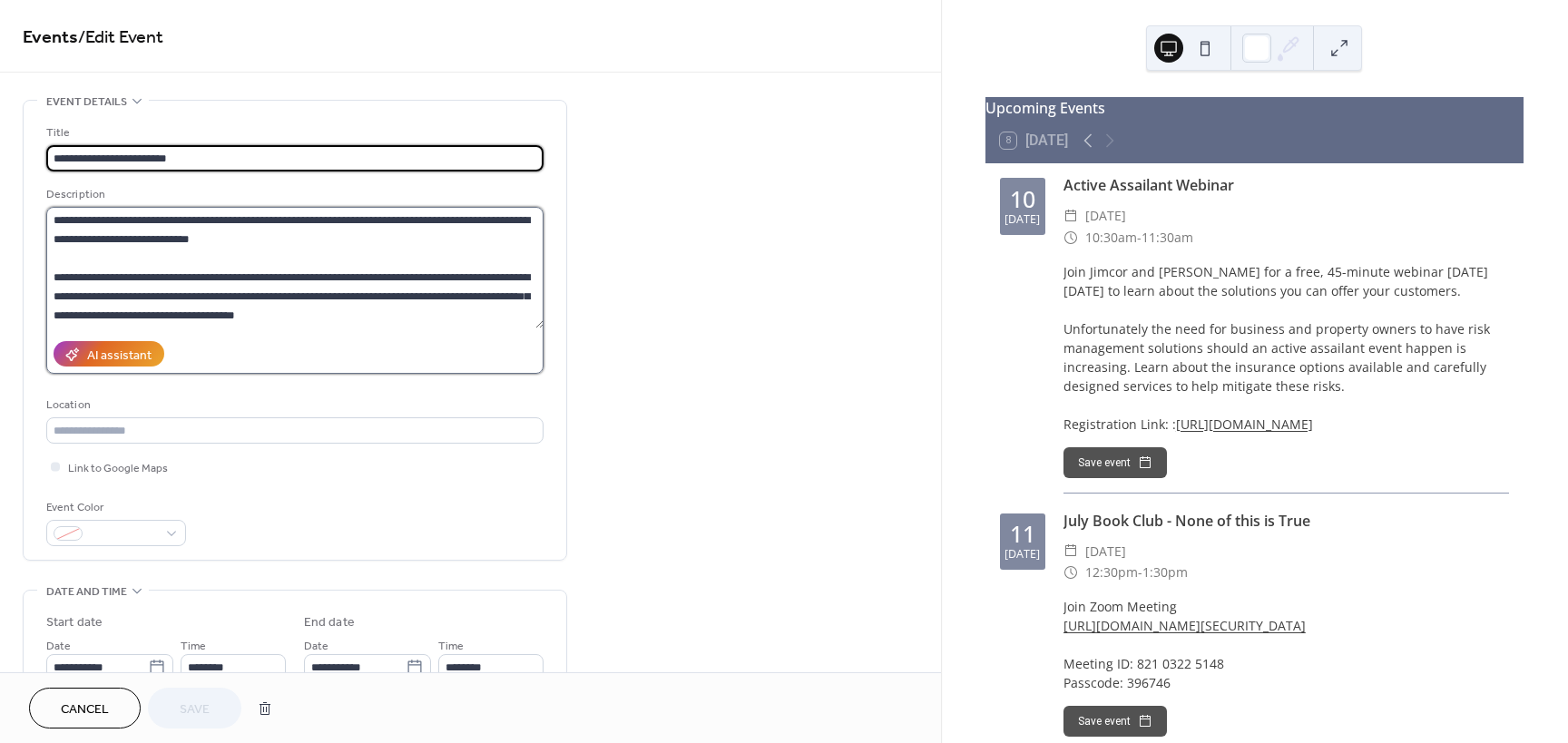 click on "**********" at bounding box center (295, 268) 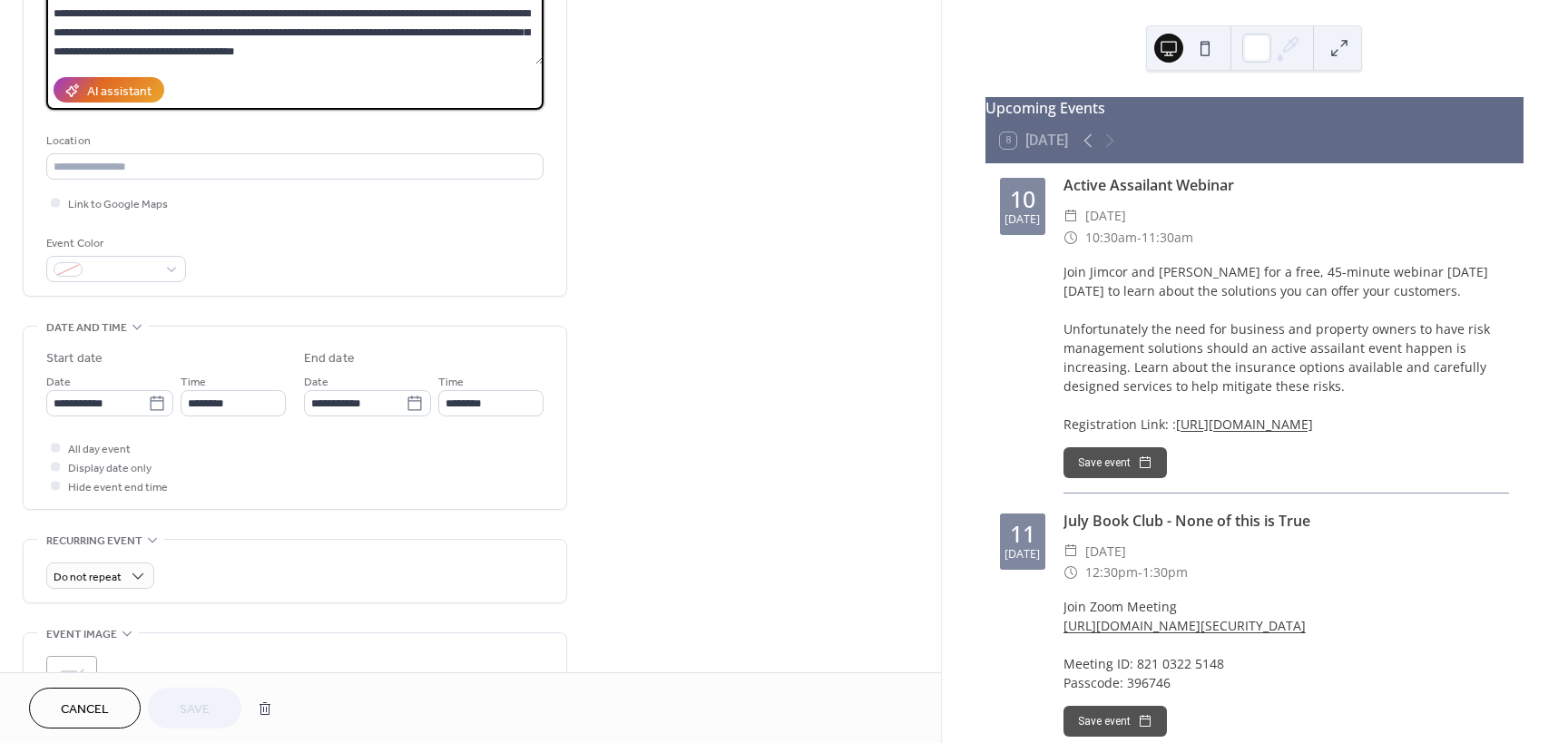 scroll, scrollTop: 272, scrollLeft: 0, axis: vertical 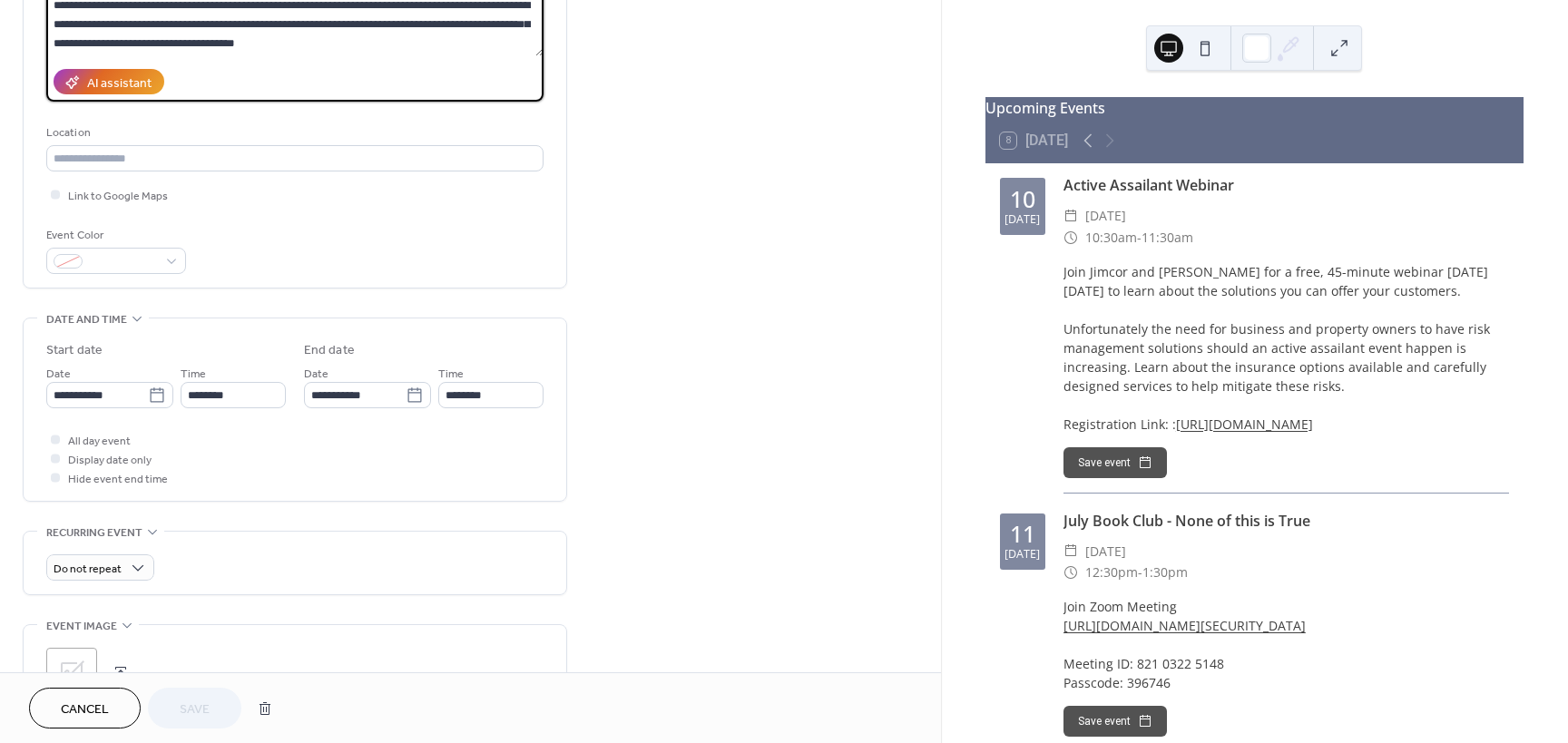 click on "AI assistant" at bounding box center (295, 82) 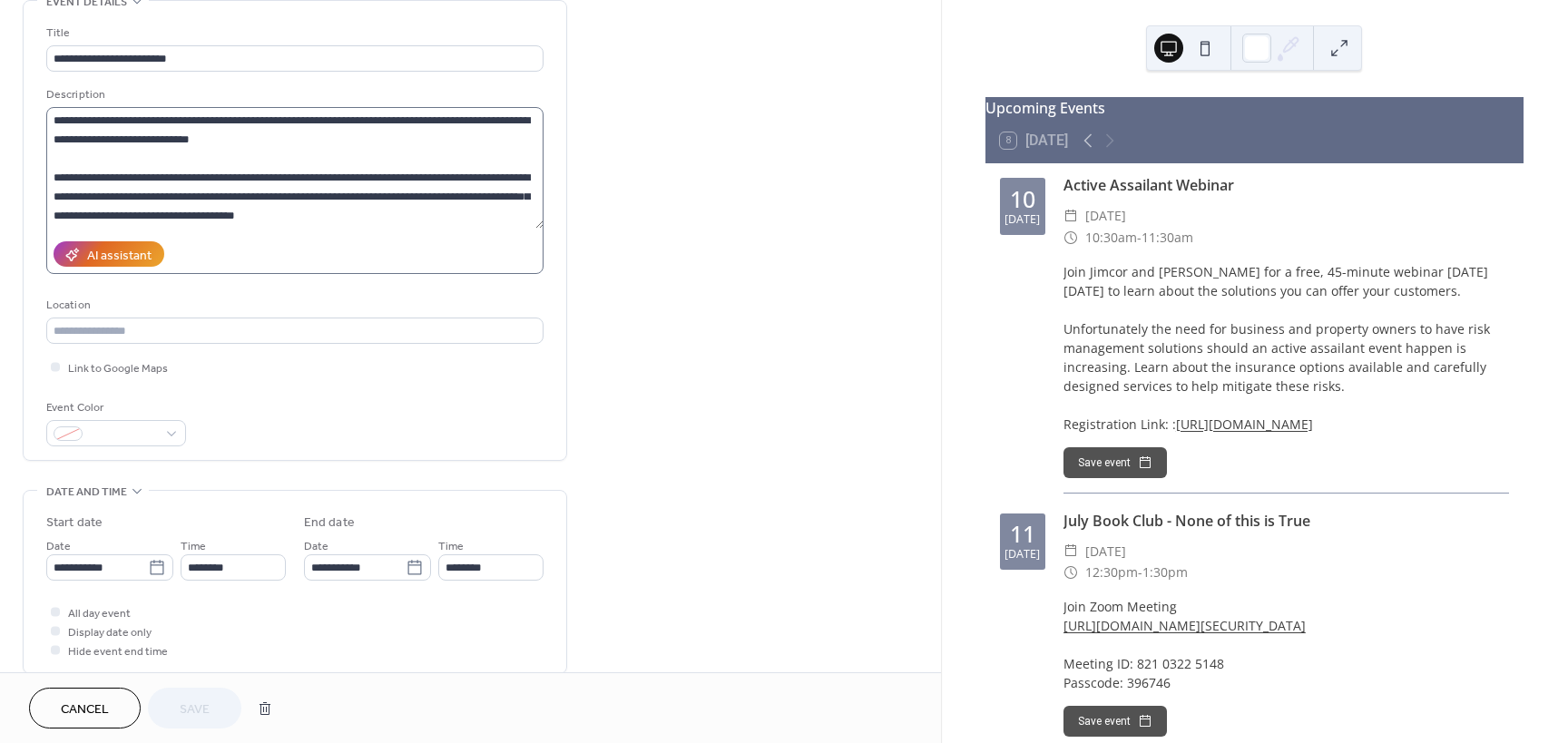 scroll, scrollTop: 91, scrollLeft: 0, axis: vertical 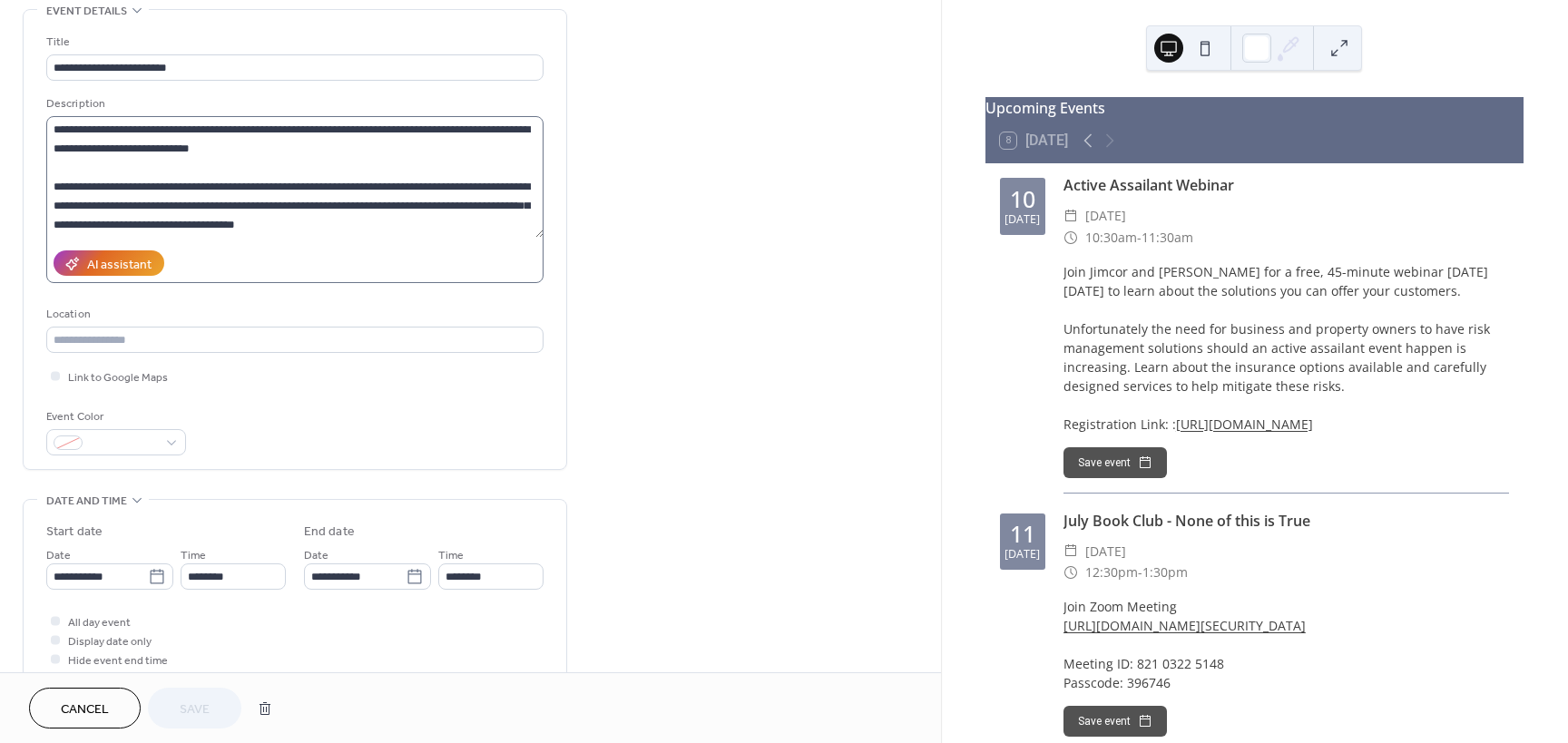 click on "**********" at bounding box center (295, 200) 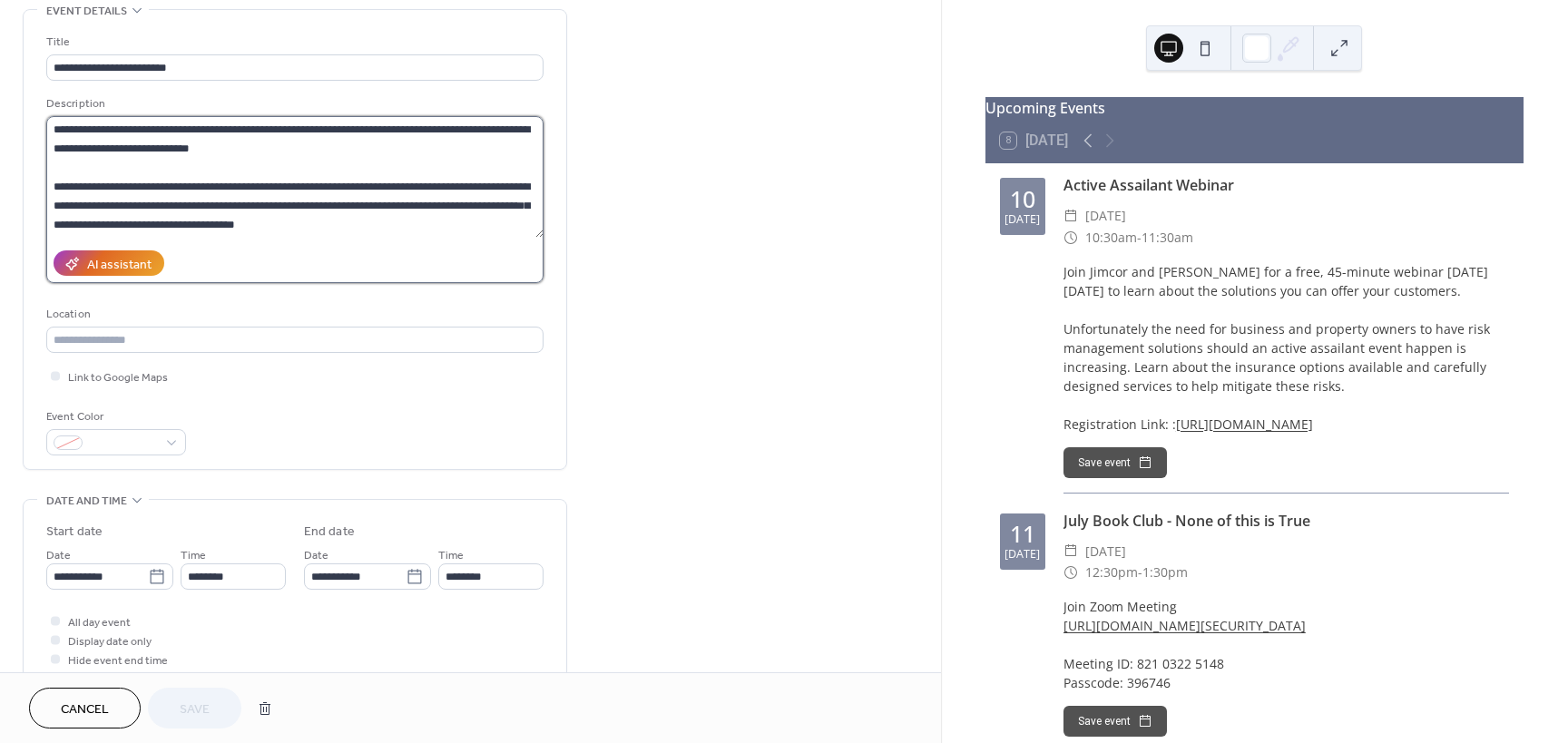 click on "**********" at bounding box center [295, 177] 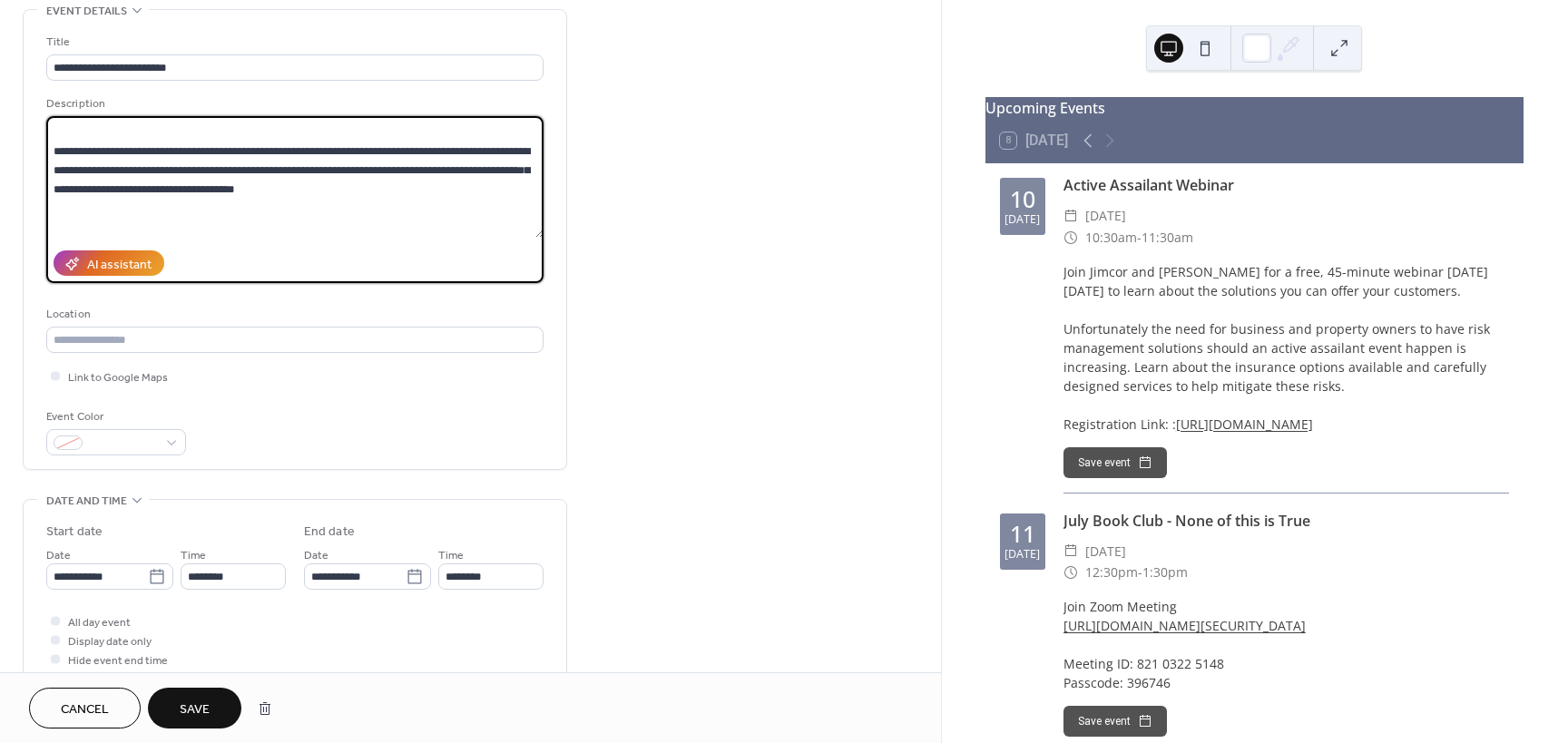 paste on "**********" 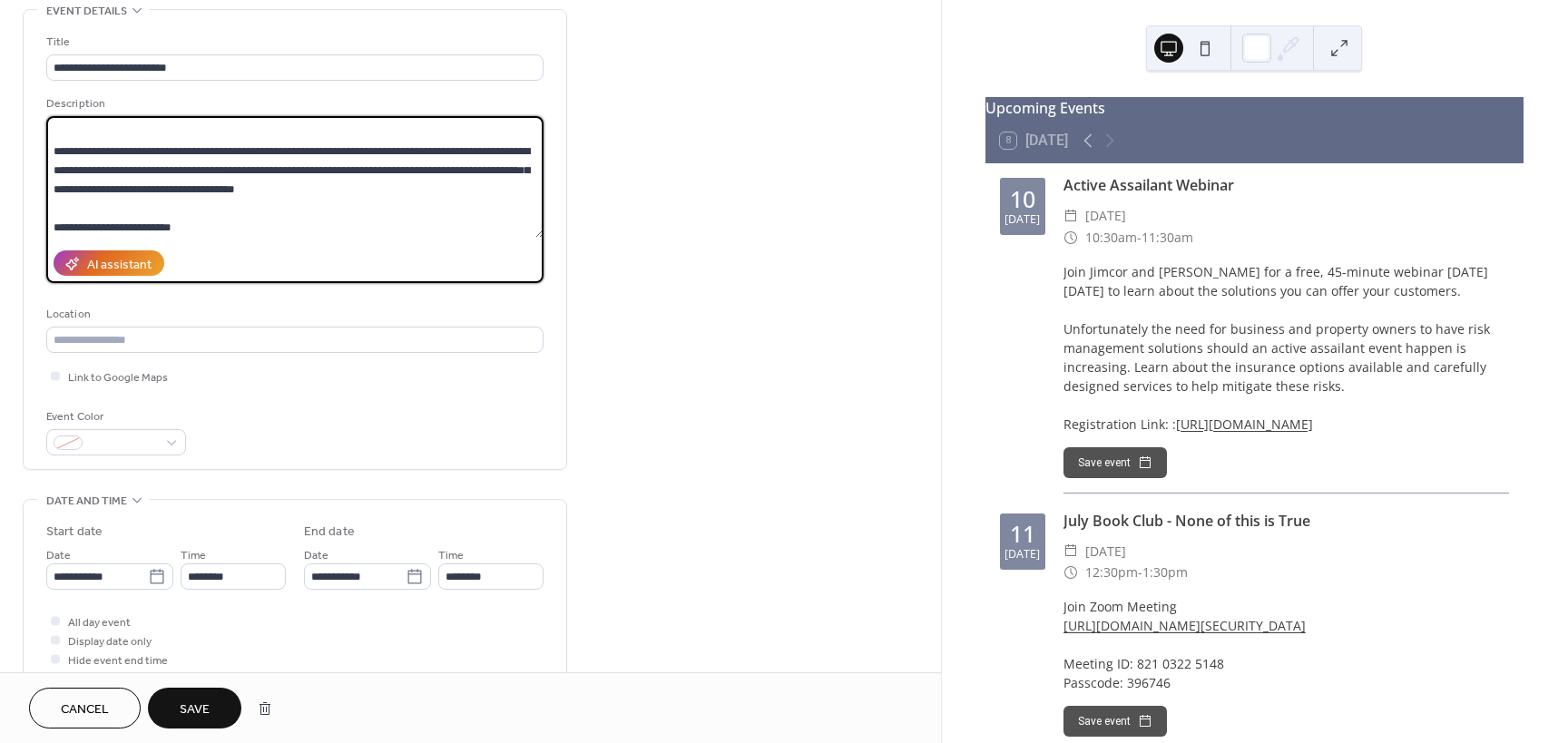 scroll, scrollTop: 207, scrollLeft: 0, axis: vertical 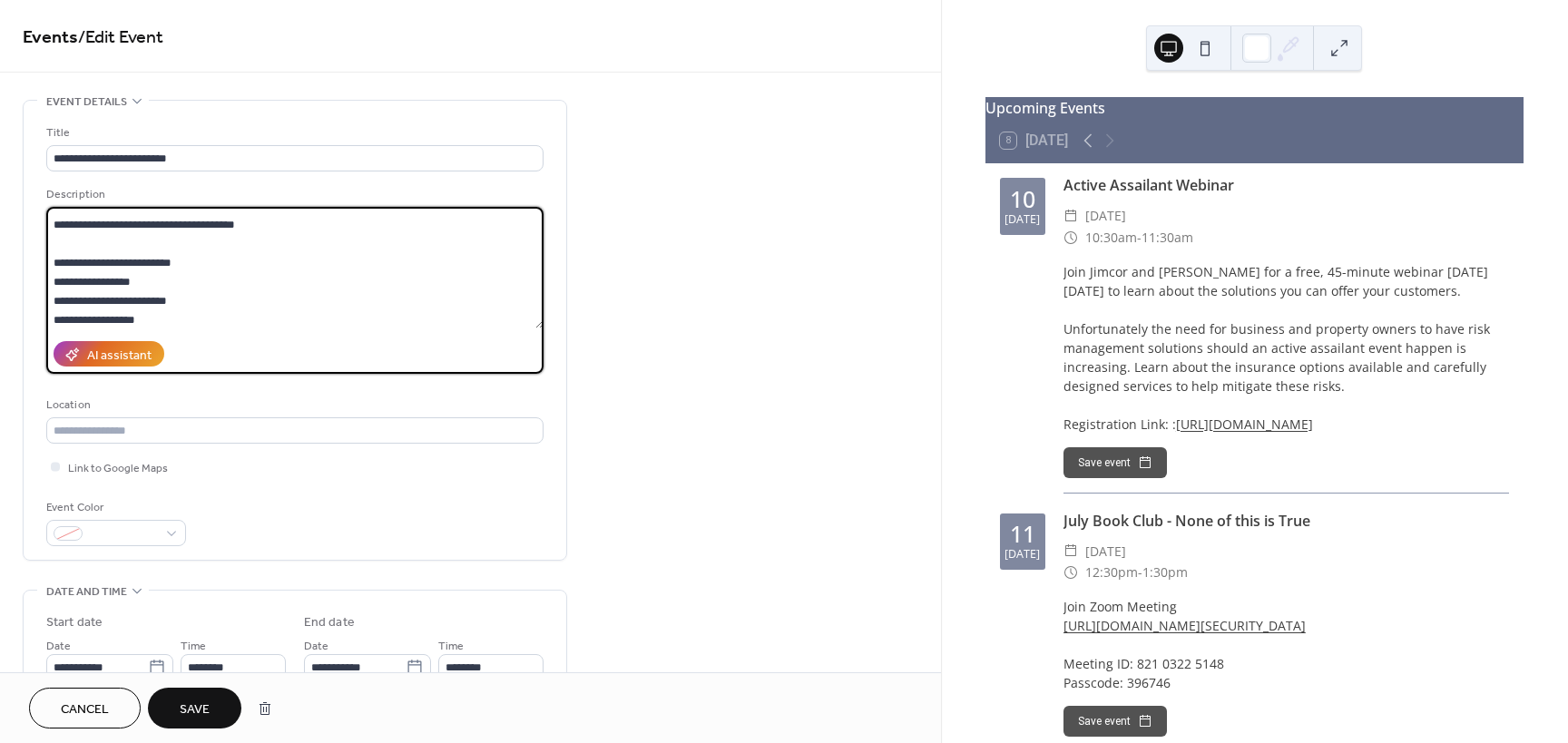 drag, startPoint x: 192, startPoint y: 260, endPoint x: 44, endPoint y: 264, distance: 148.05404 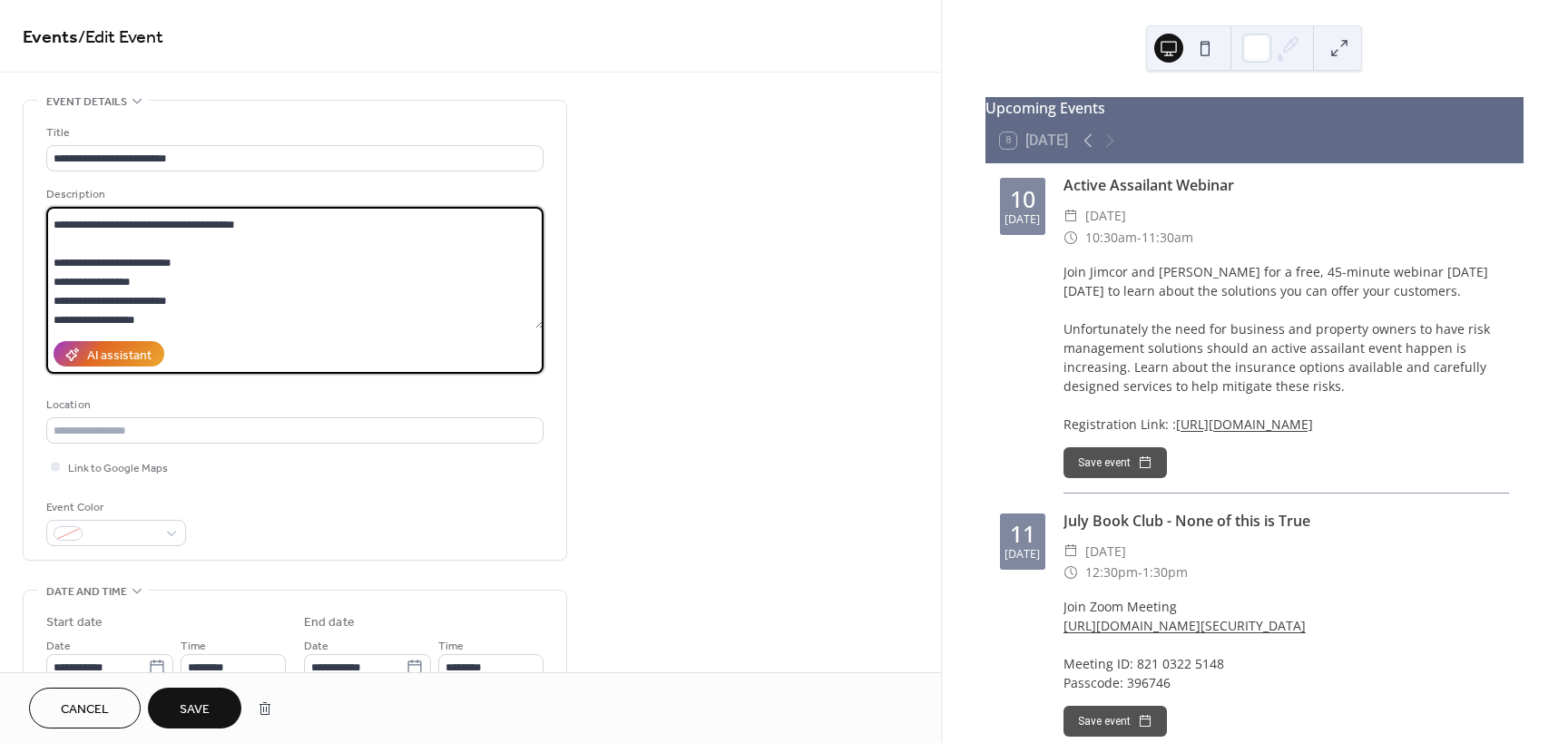 click on "**********" at bounding box center [295, 330] 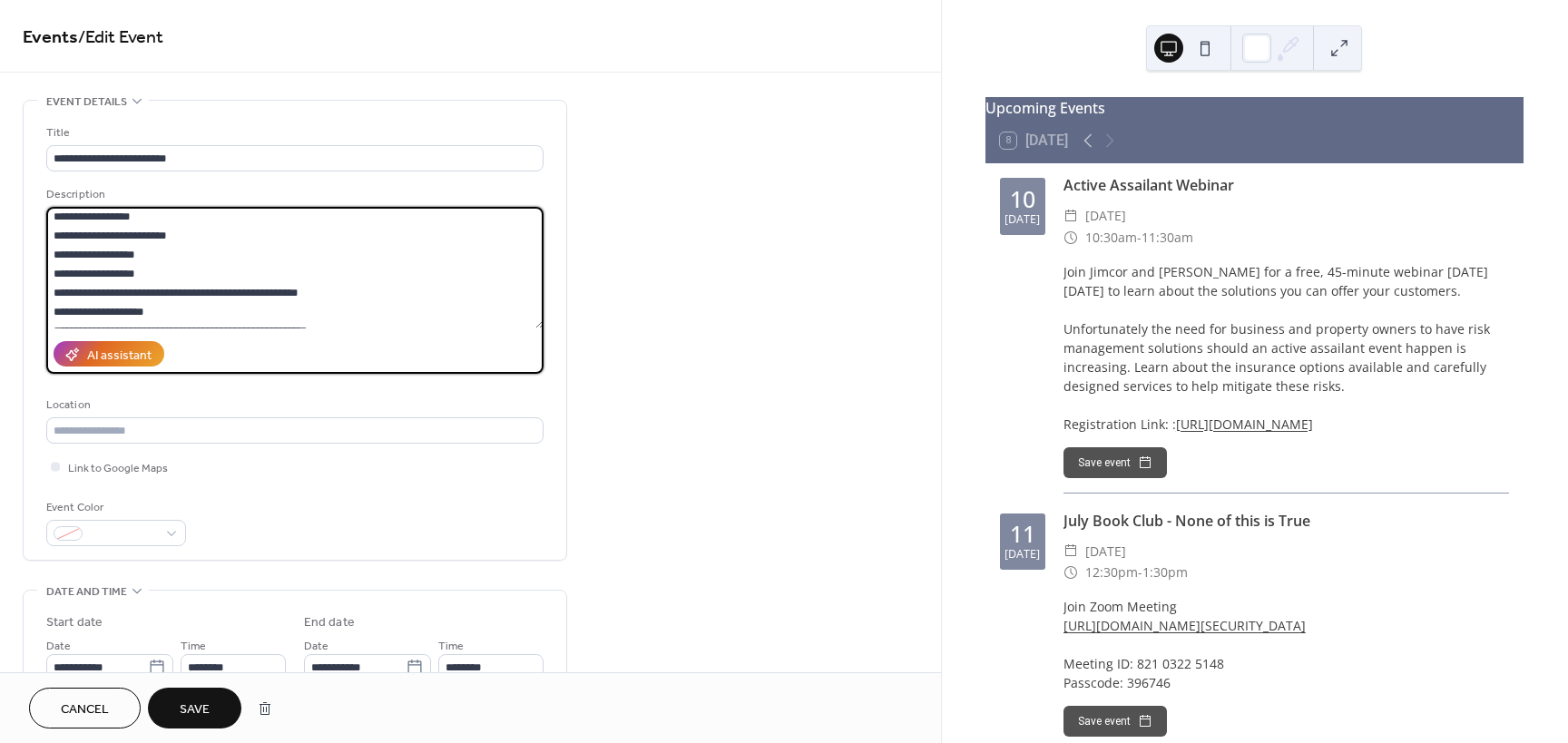 scroll, scrollTop: 181, scrollLeft: 0, axis: vertical 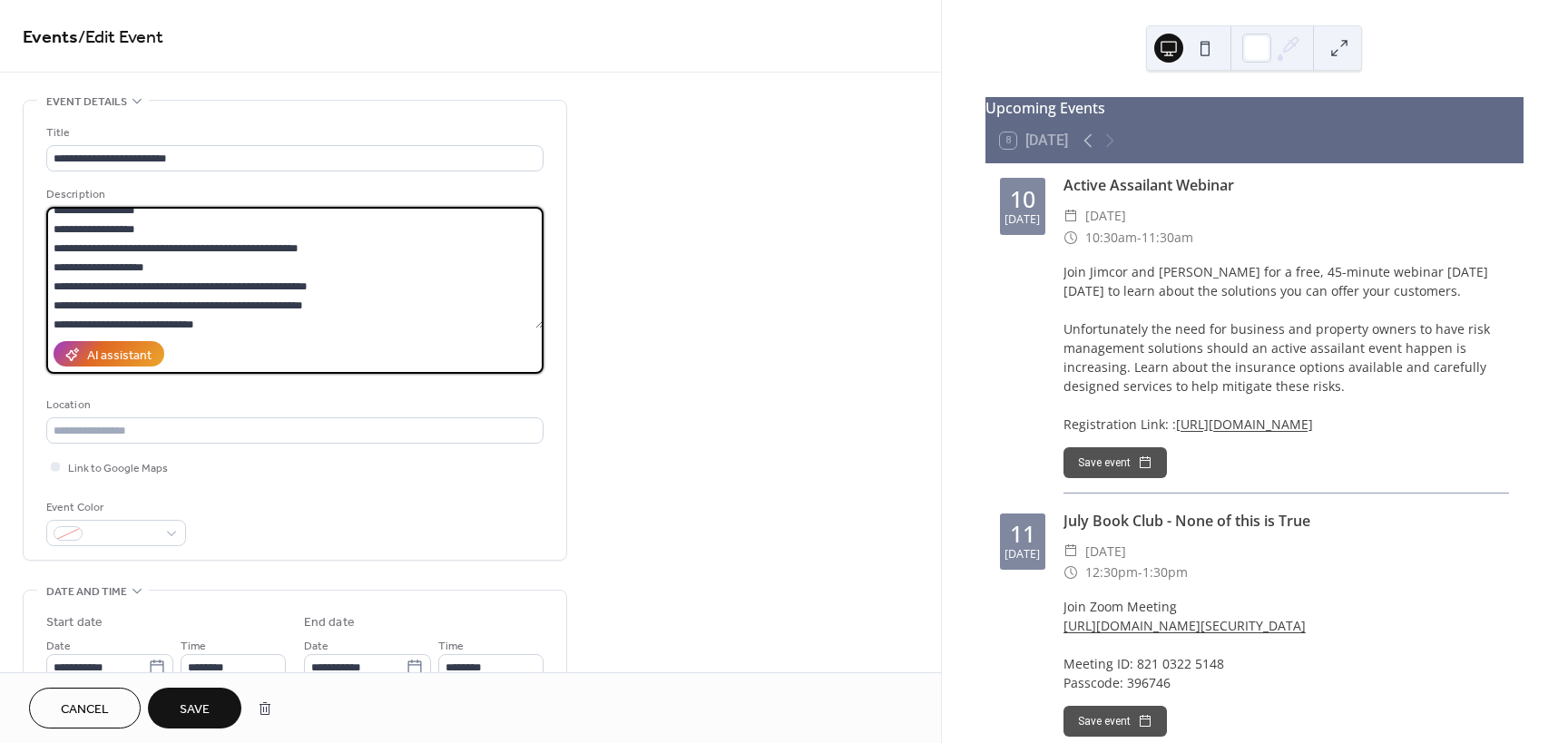 click on "**********" at bounding box center [295, 268] 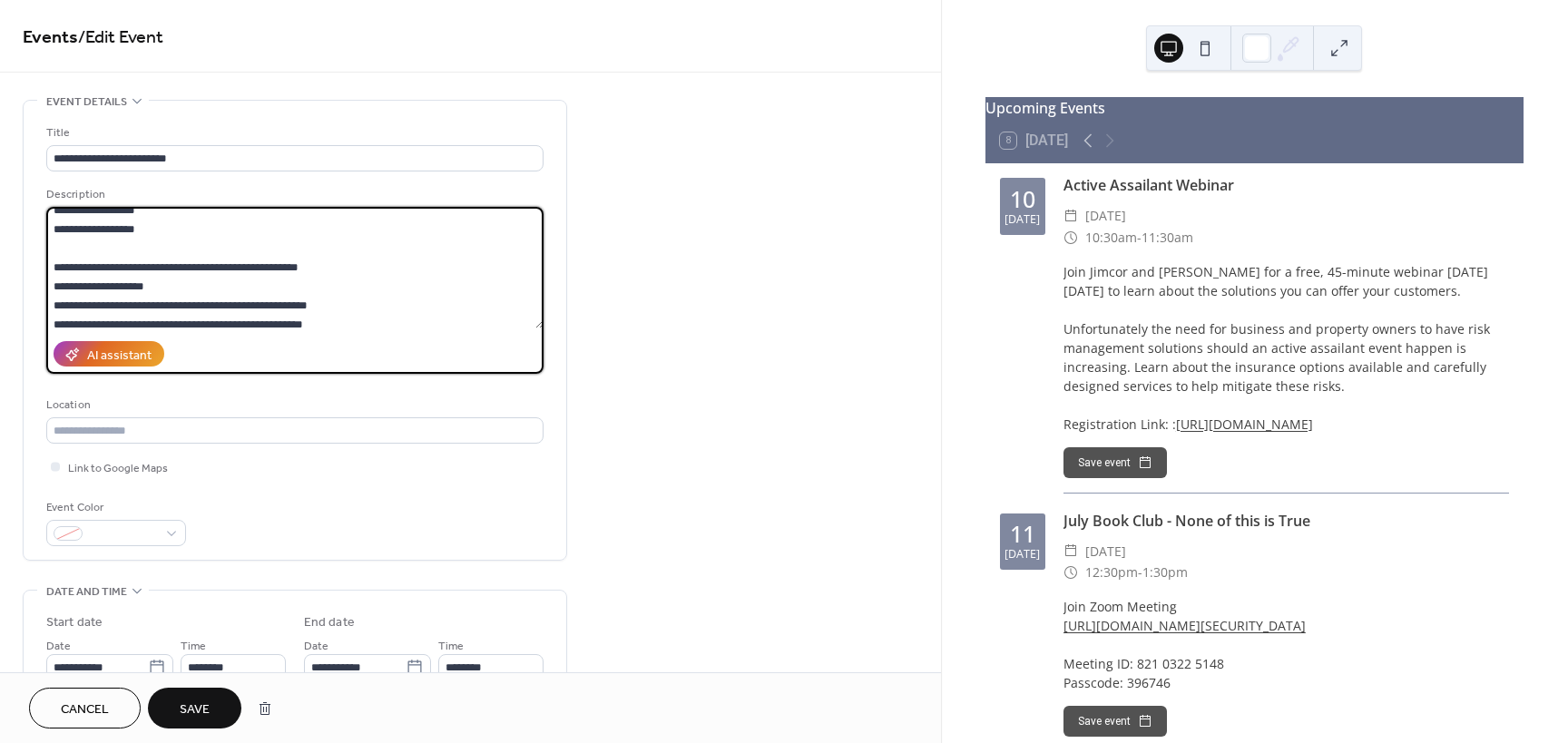 drag, startPoint x: 54, startPoint y: 285, endPoint x: 77, endPoint y: 293, distance: 24.35159 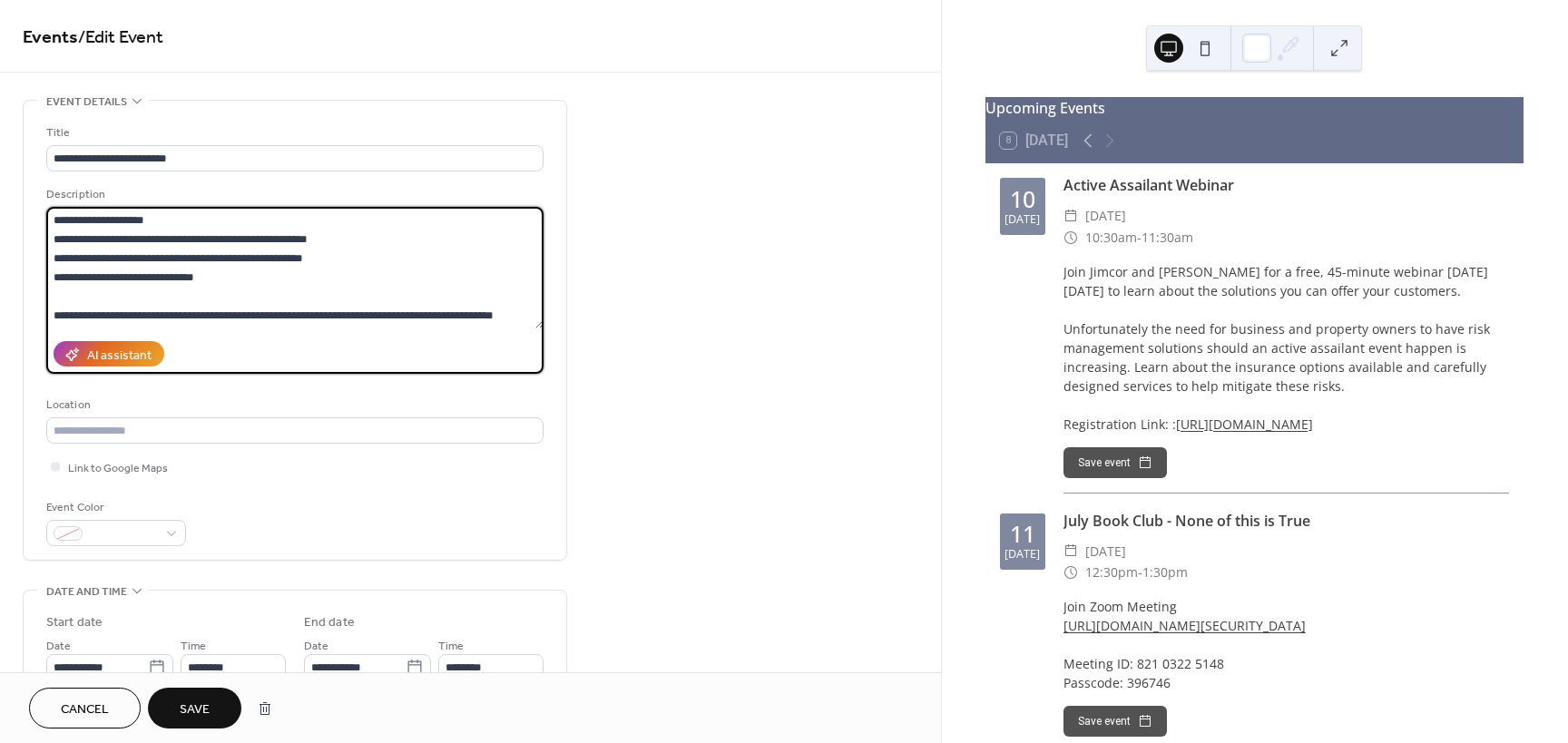 scroll, scrollTop: 181, scrollLeft: 0, axis: vertical 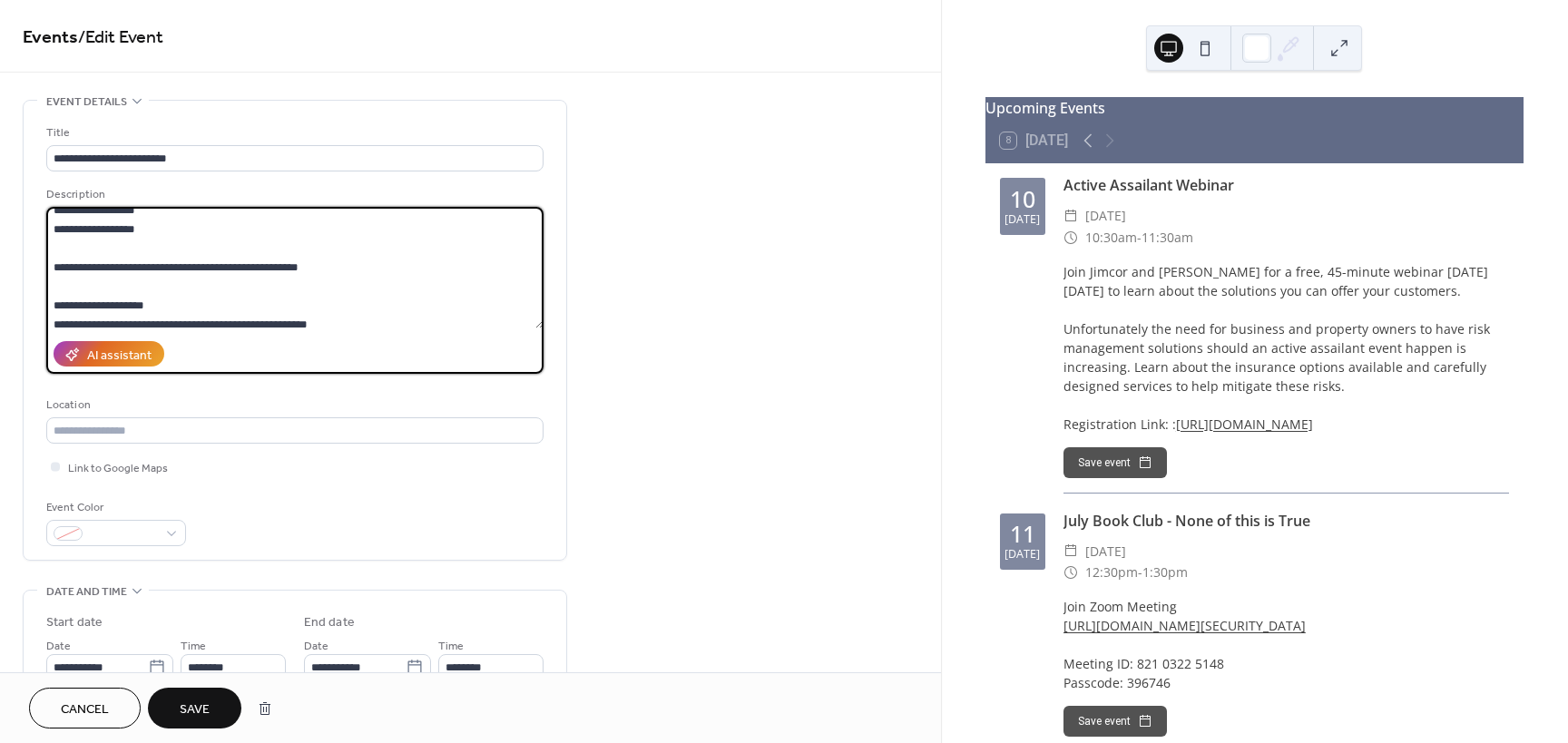 click on "**********" at bounding box center (295, 268) 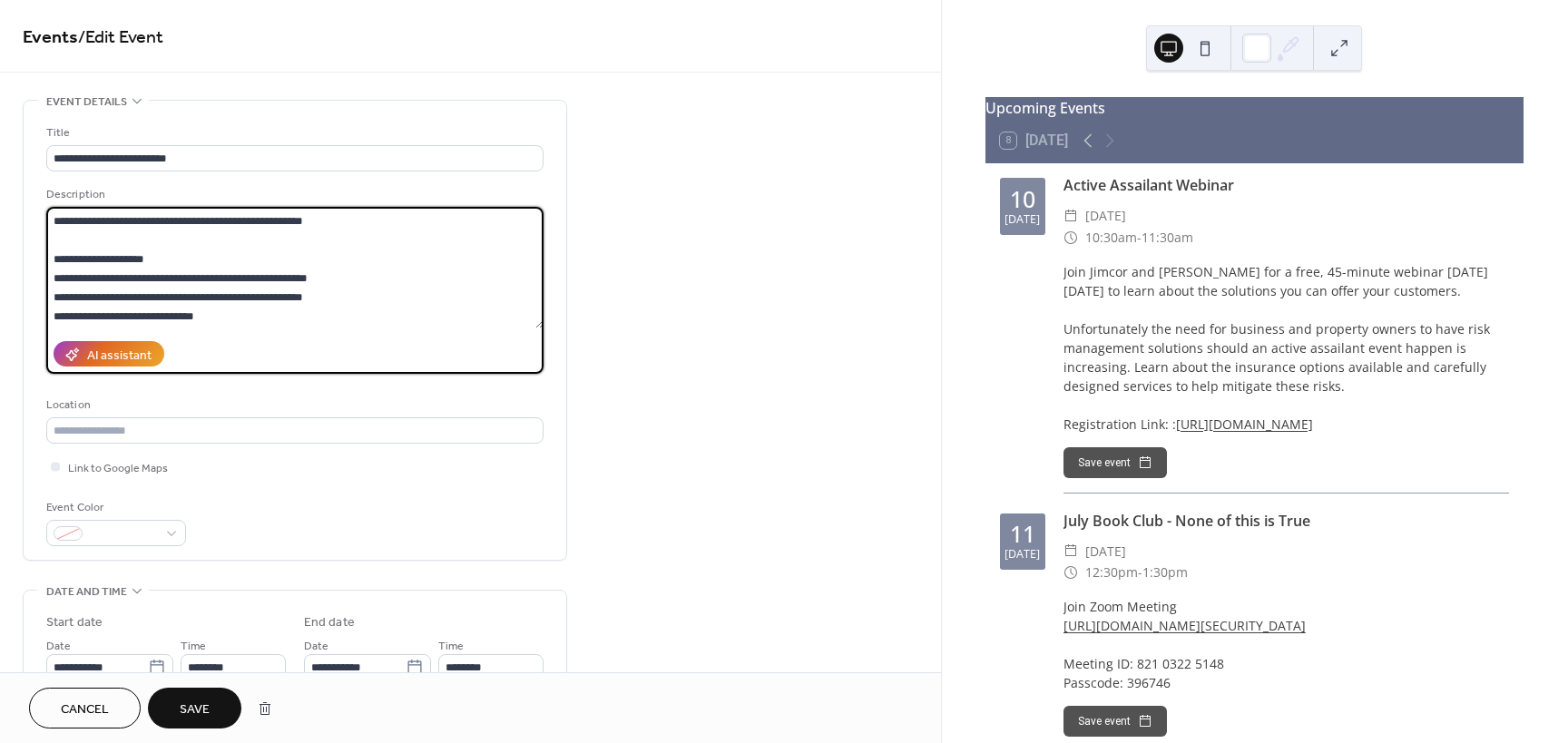 scroll, scrollTop: 272, scrollLeft: 0, axis: vertical 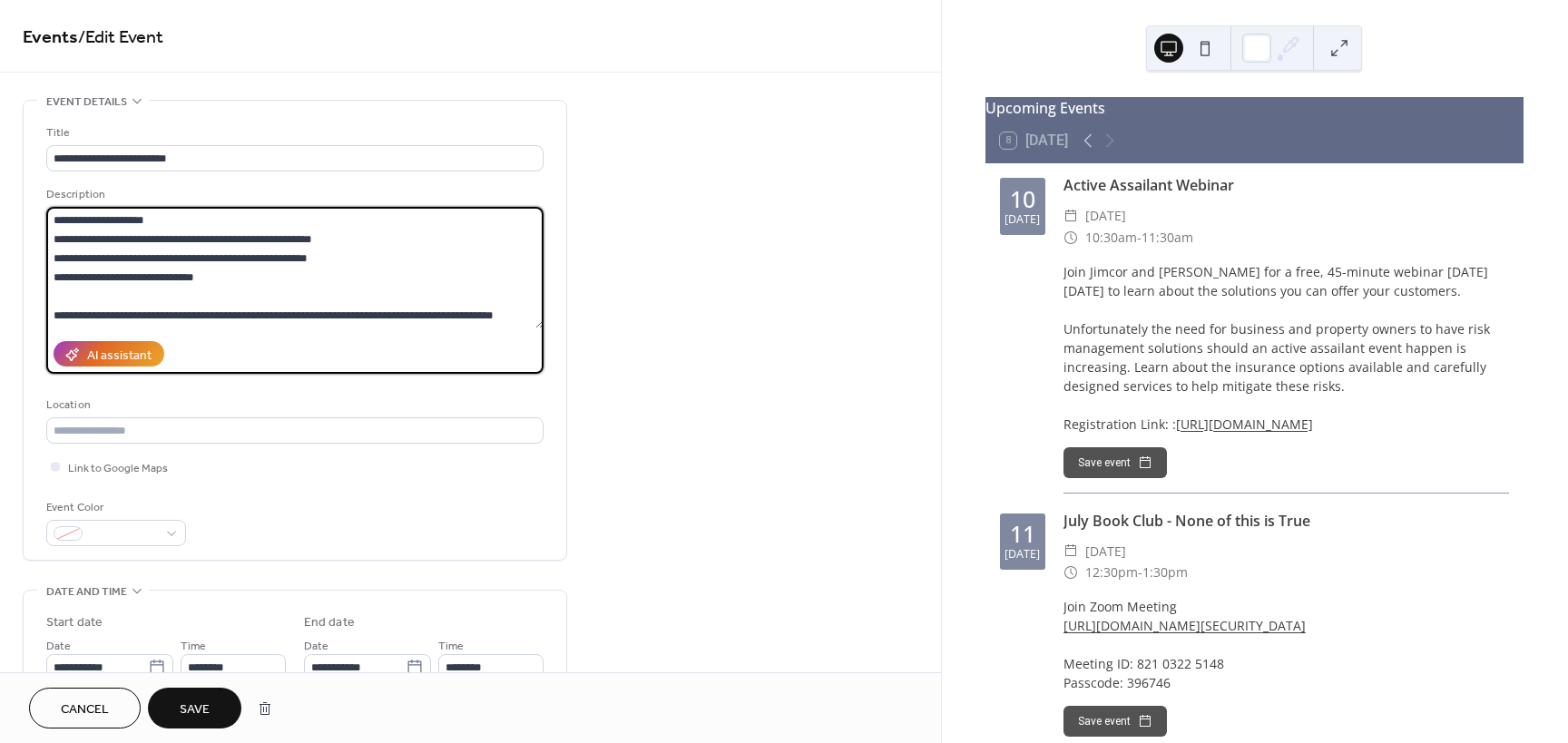 click on "**********" at bounding box center (295, 268) 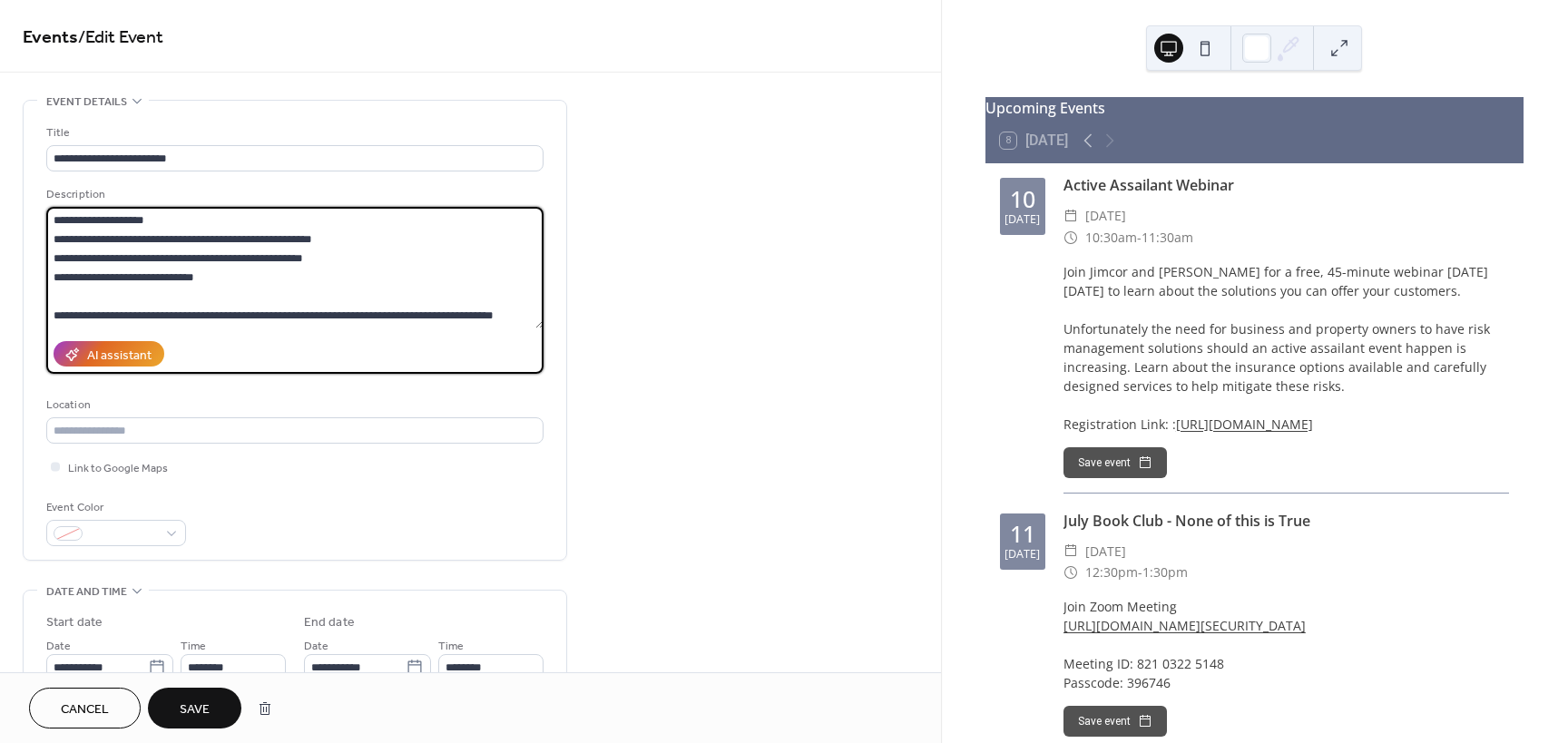 scroll, scrollTop: 286, scrollLeft: 0, axis: vertical 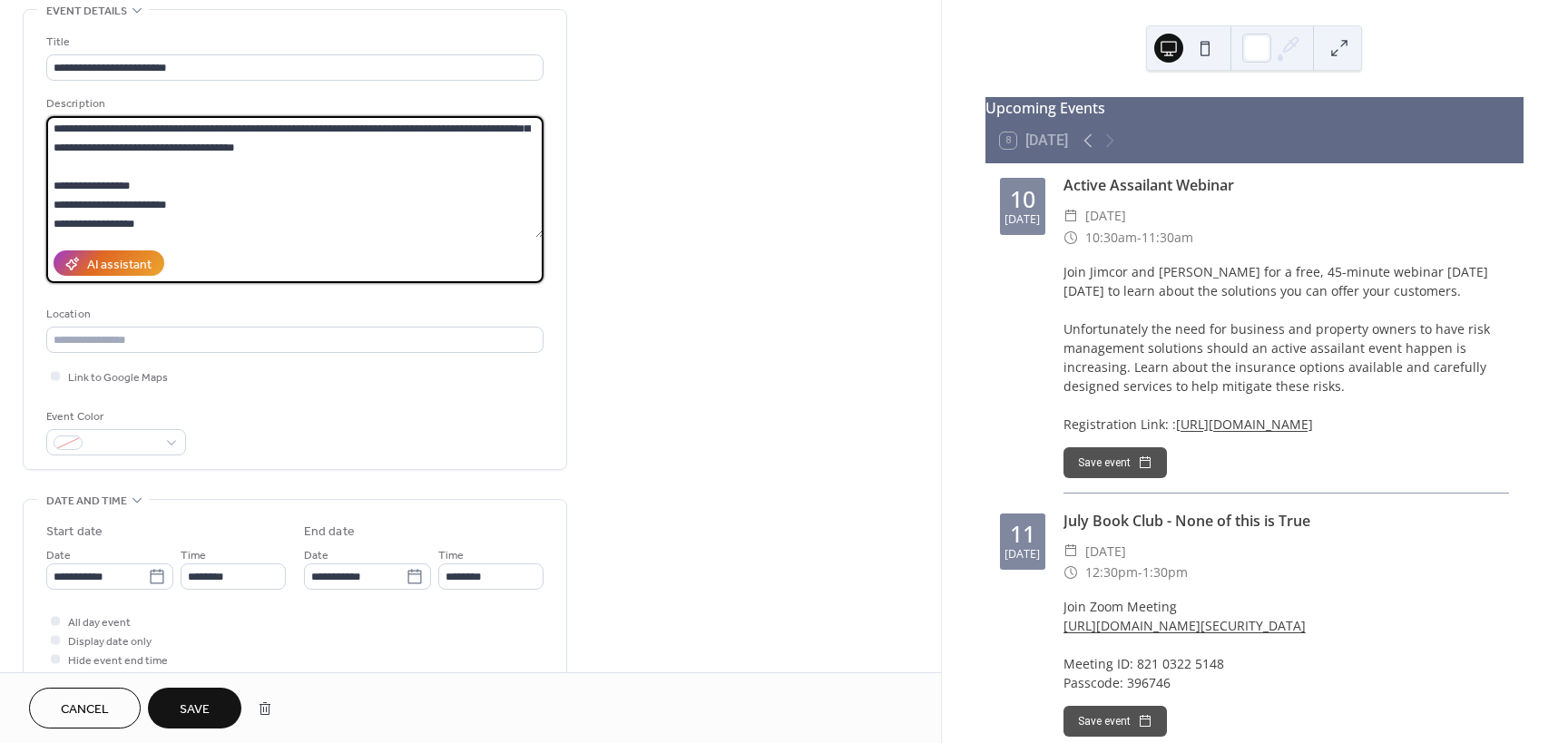 drag, startPoint x: 229, startPoint y: 171, endPoint x: 55, endPoint y: 191, distance: 175.14565 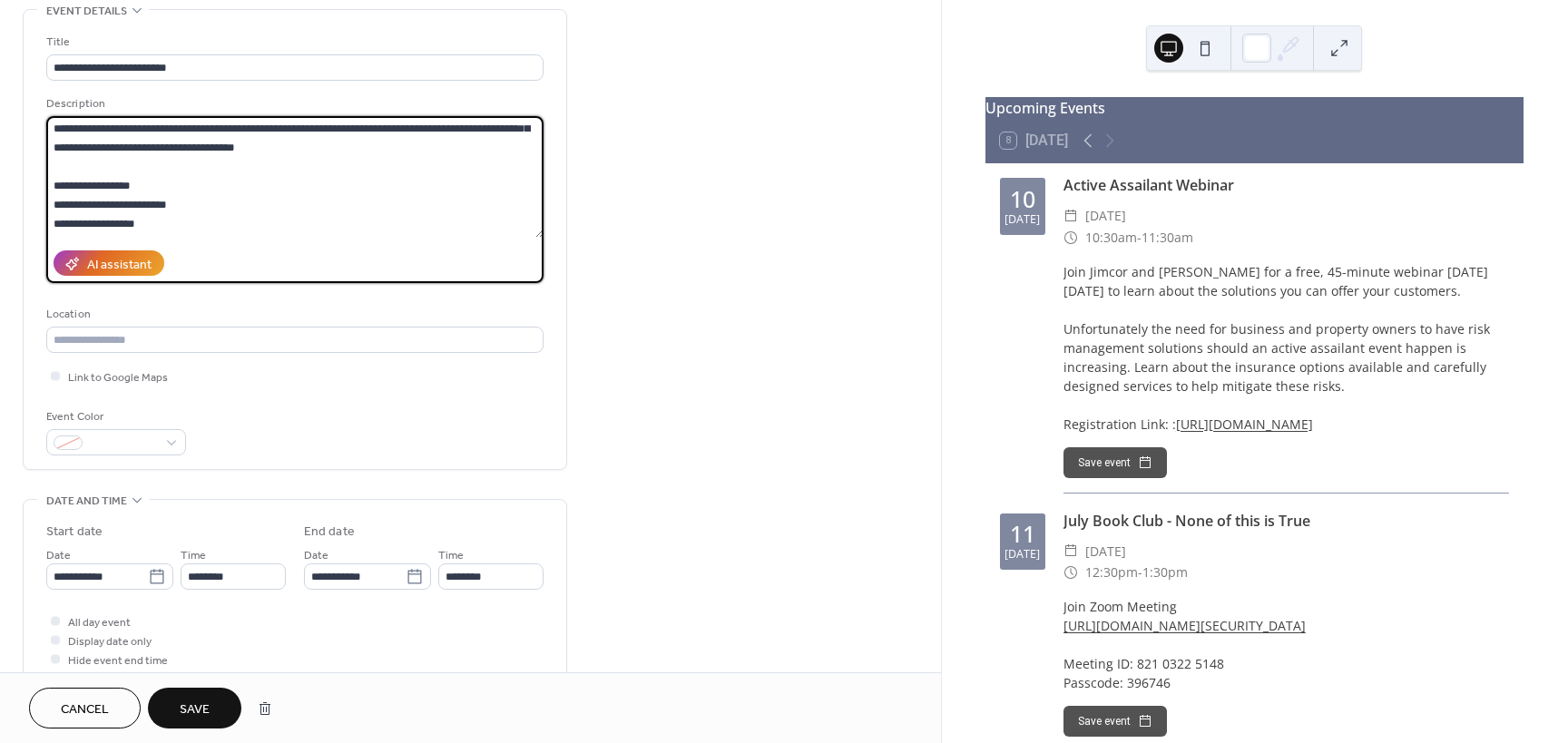 click on "**********" at bounding box center [295, 177] 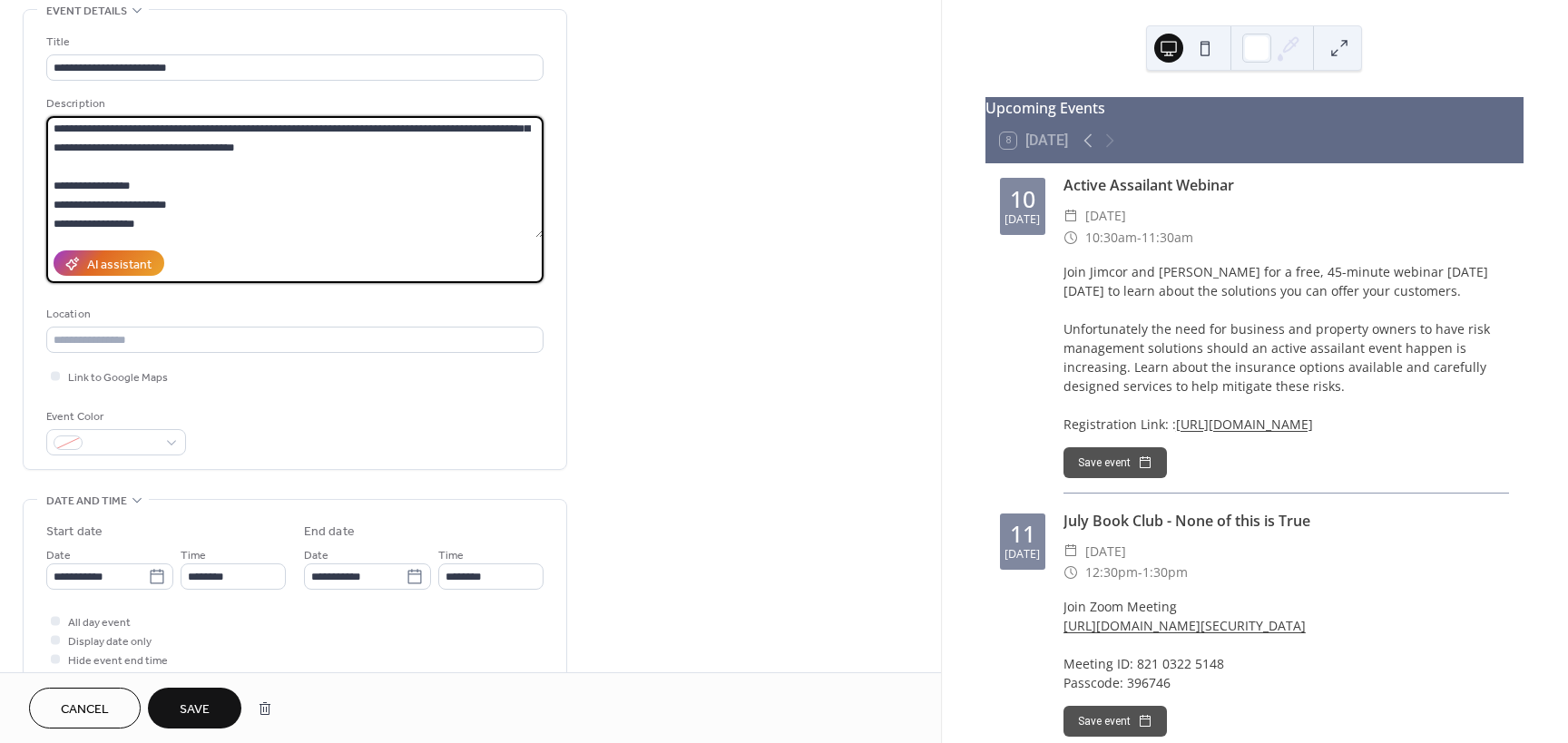 type on "**********" 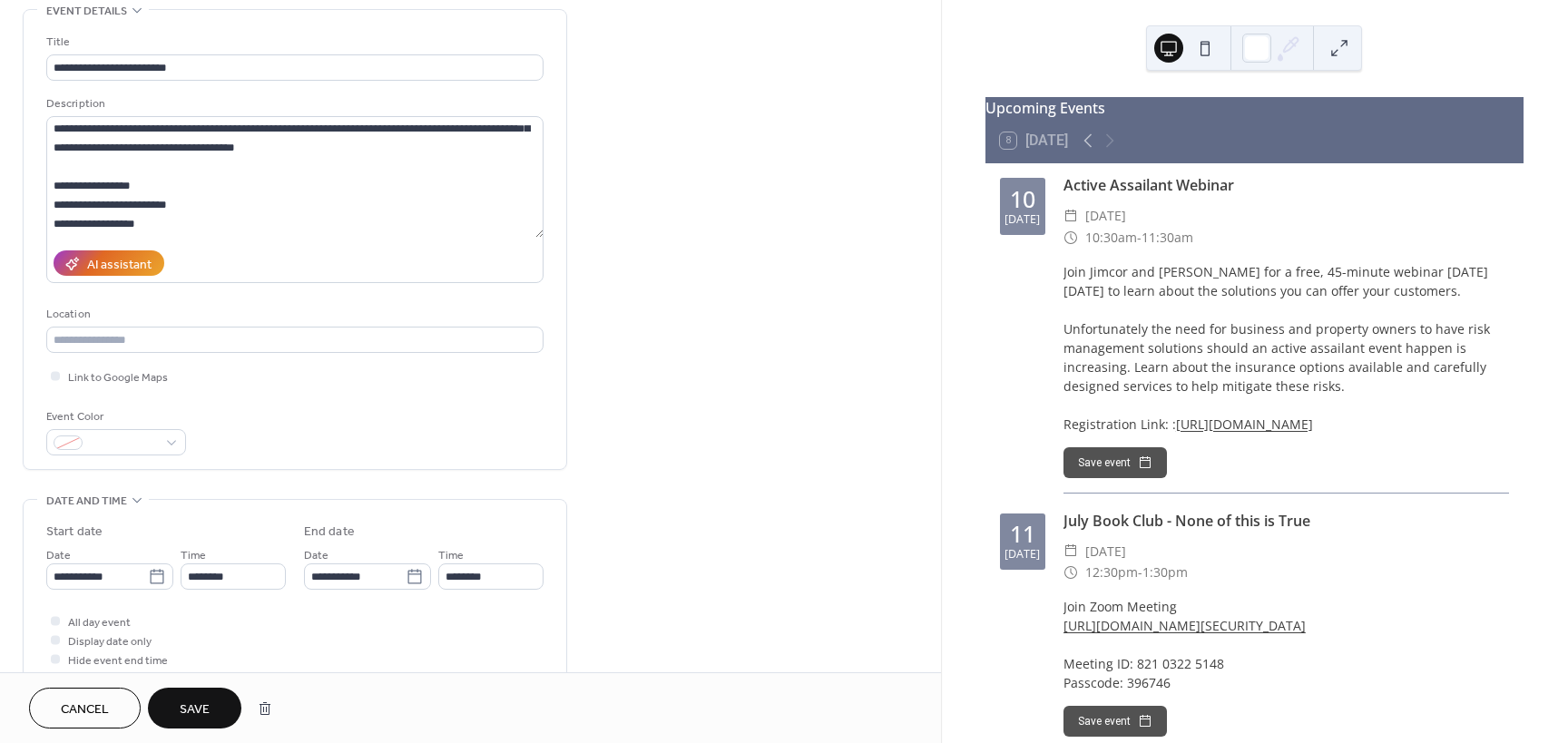 click on "Save" at bounding box center (194, 709) 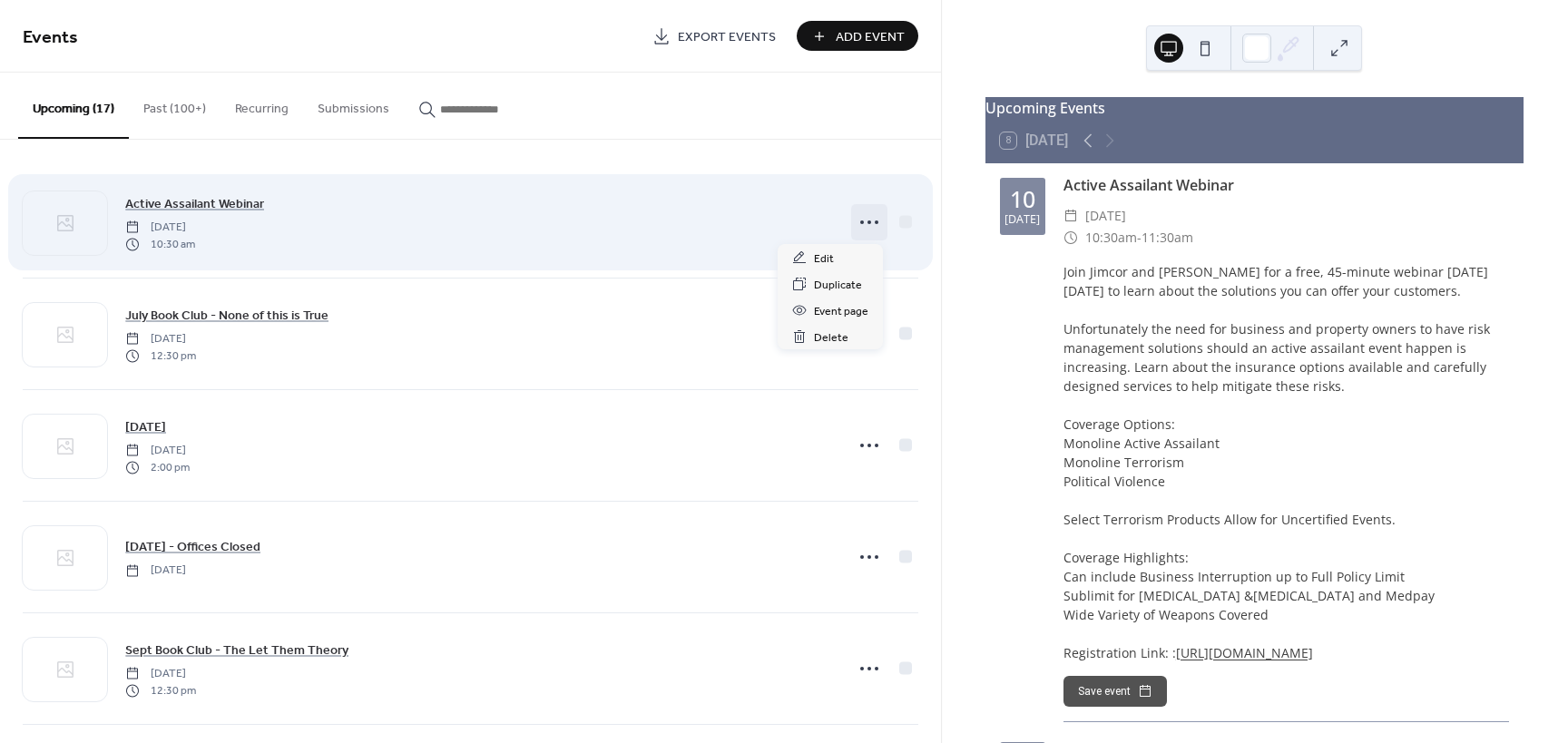 click 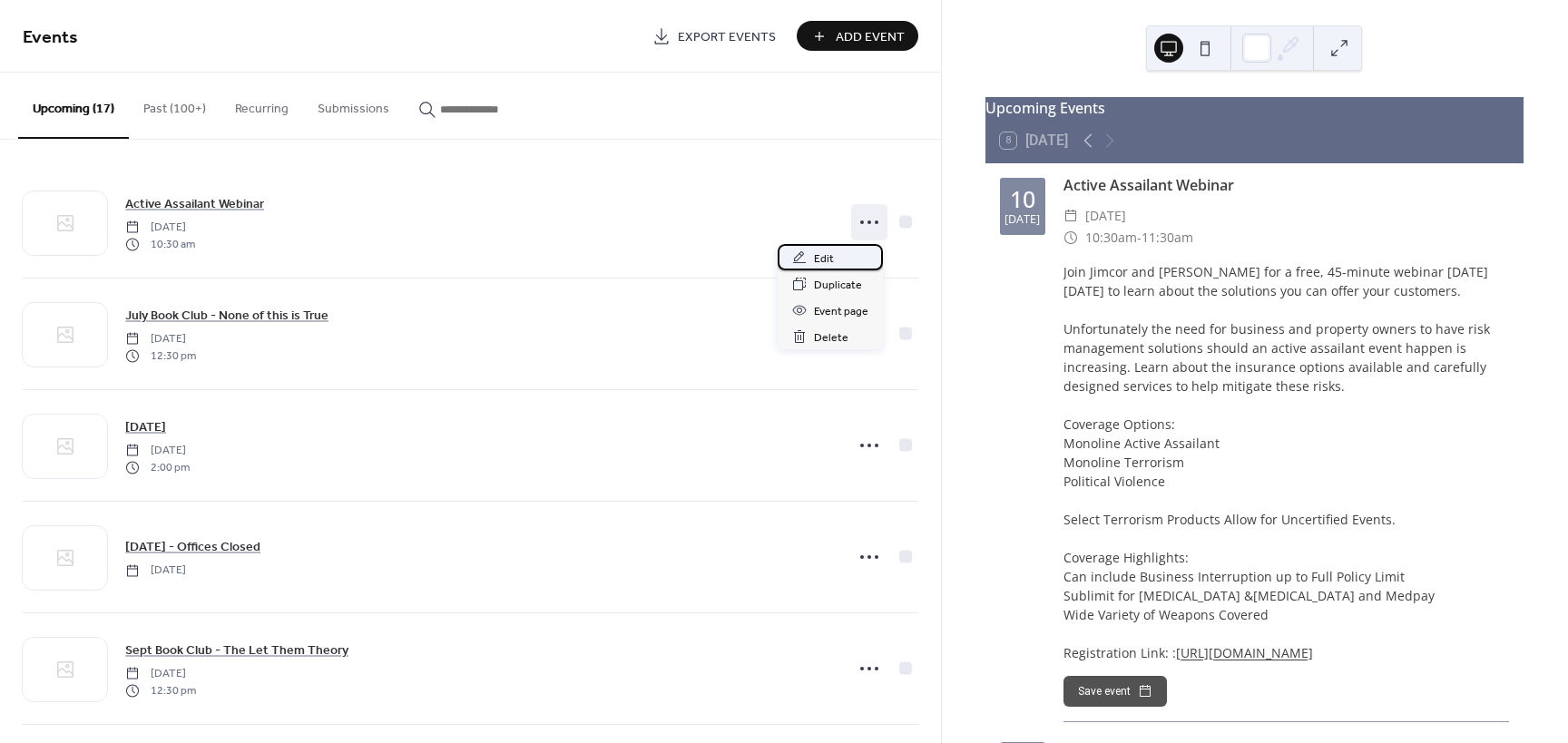 click on "Edit" at bounding box center (824, 259) 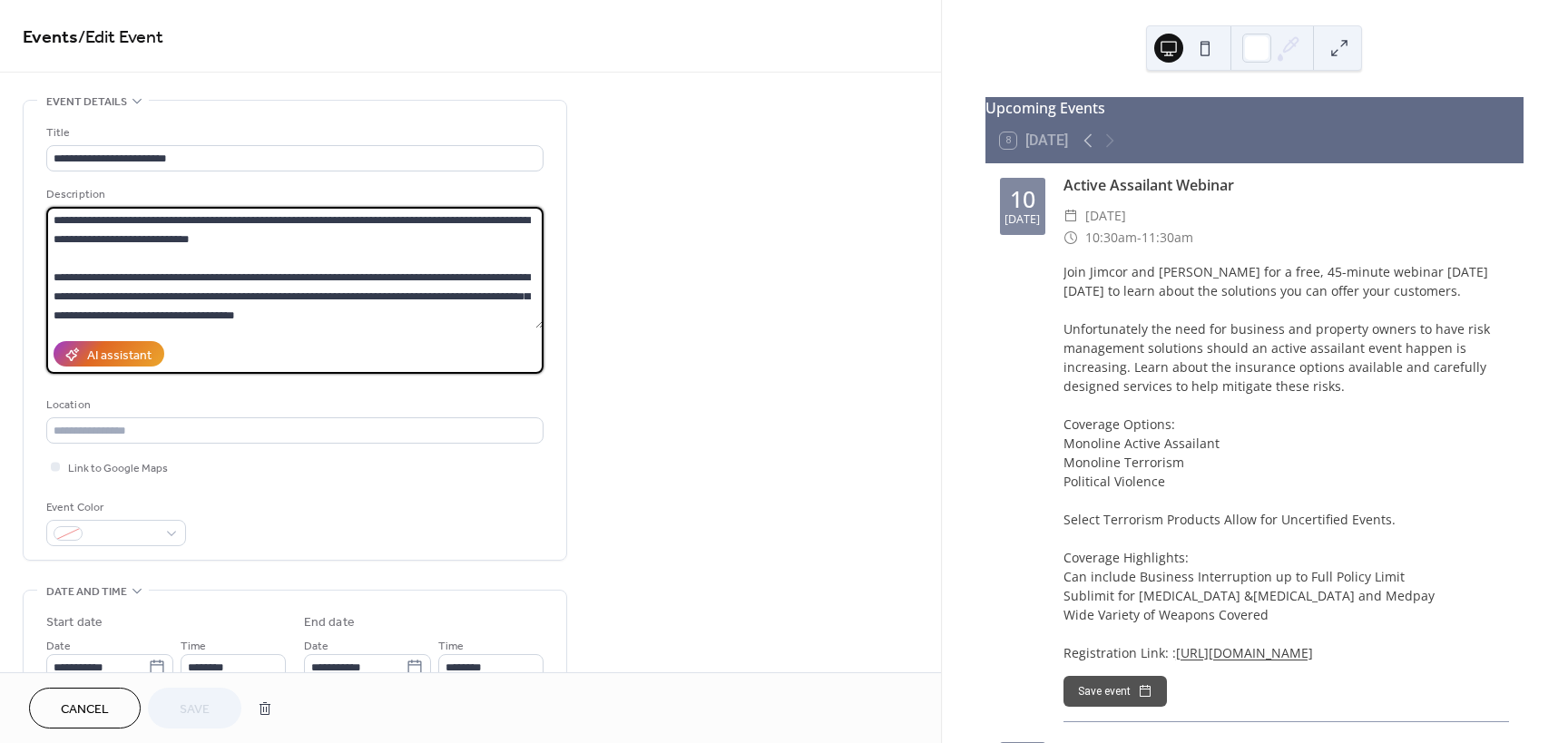 click on "**********" at bounding box center [295, 268] 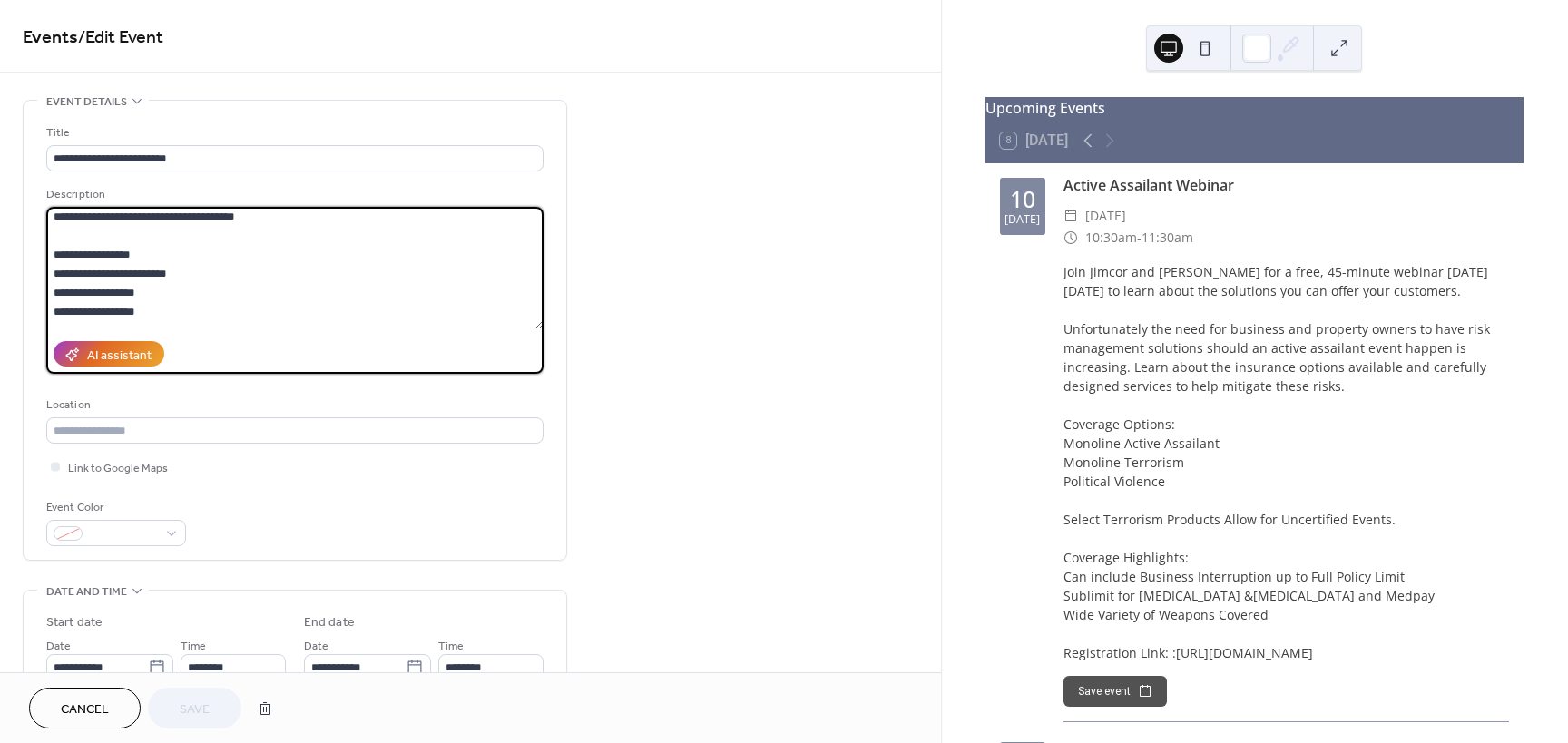 scroll, scrollTop: 108, scrollLeft: 0, axis: vertical 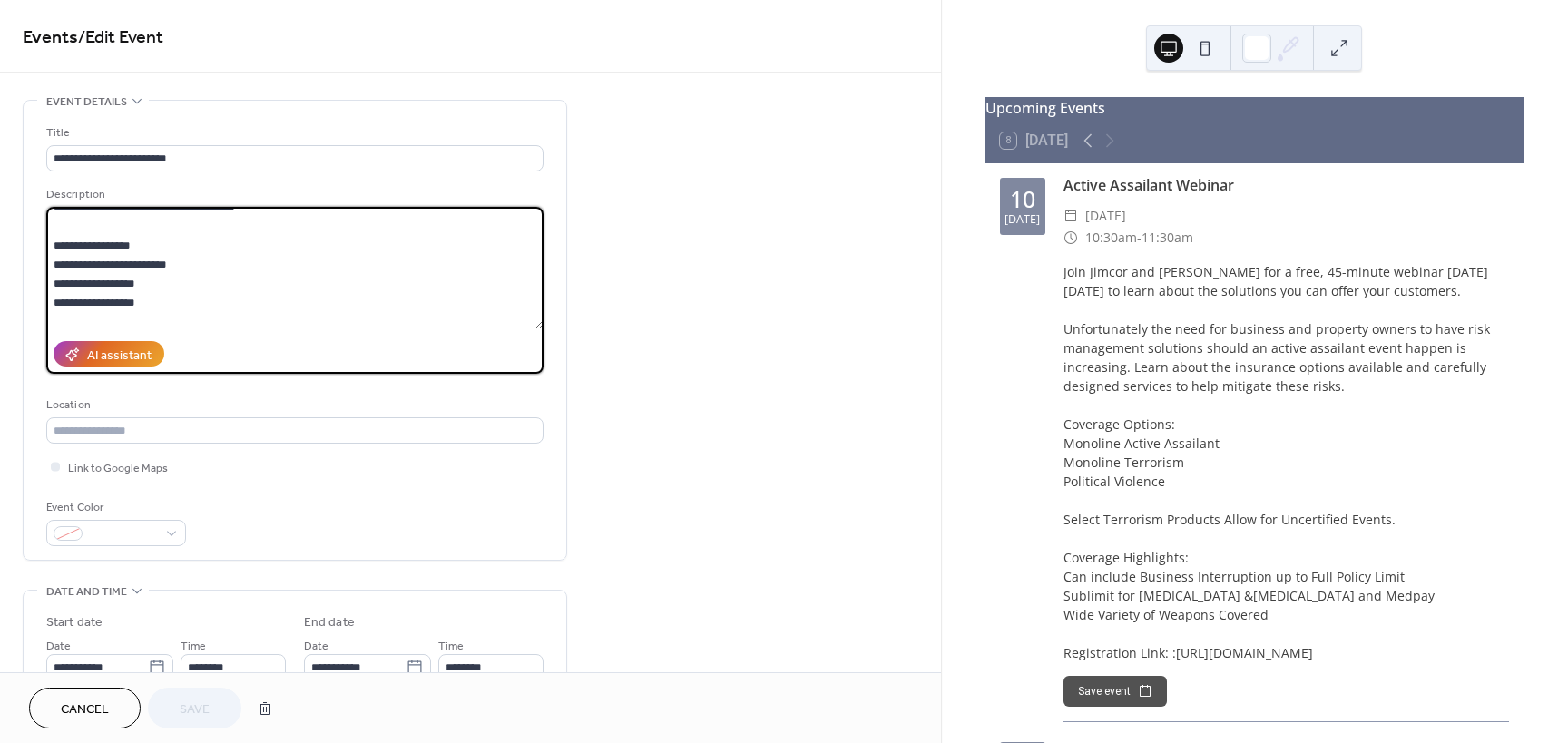 click on "**********" at bounding box center [295, 268] 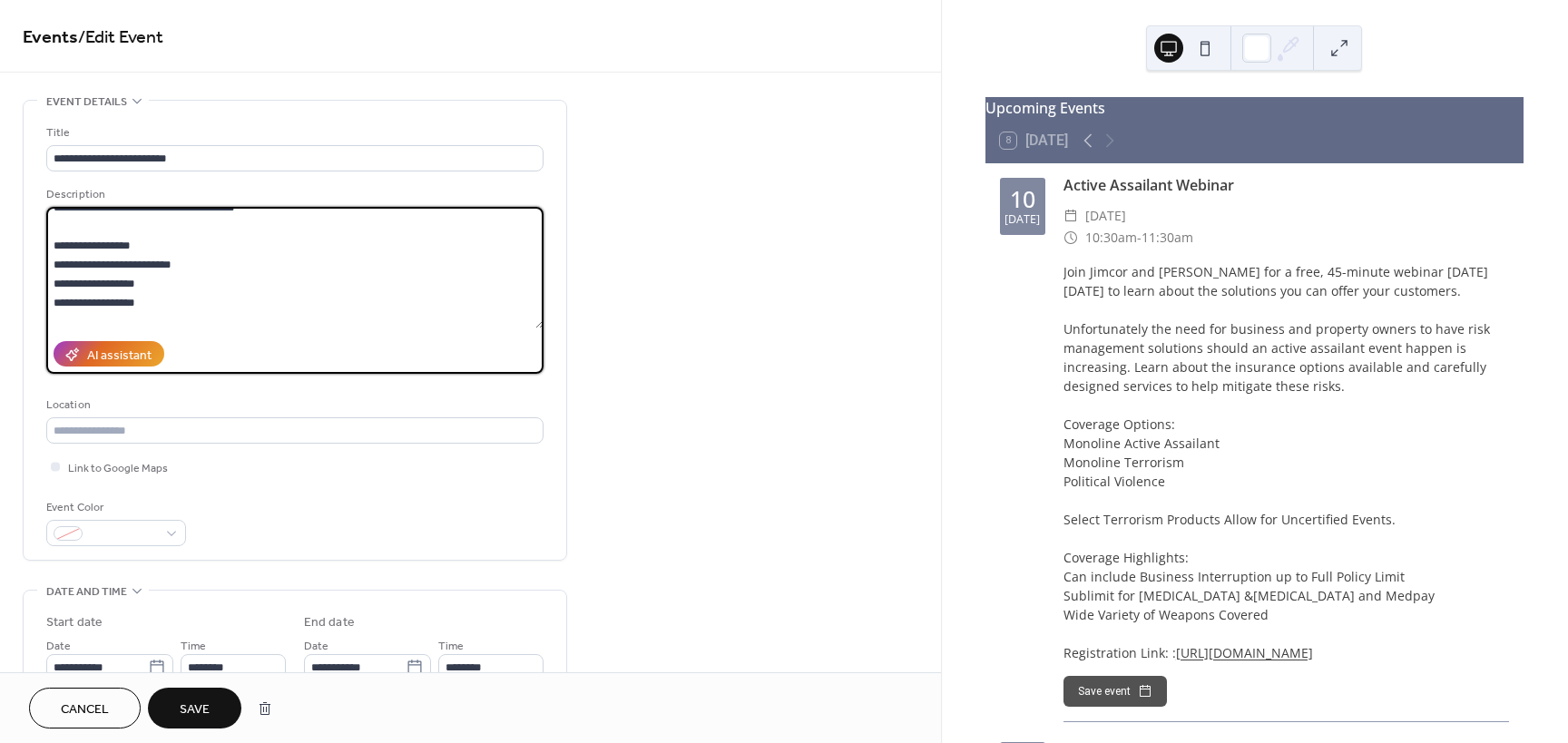 click on "**********" at bounding box center (295, 268) 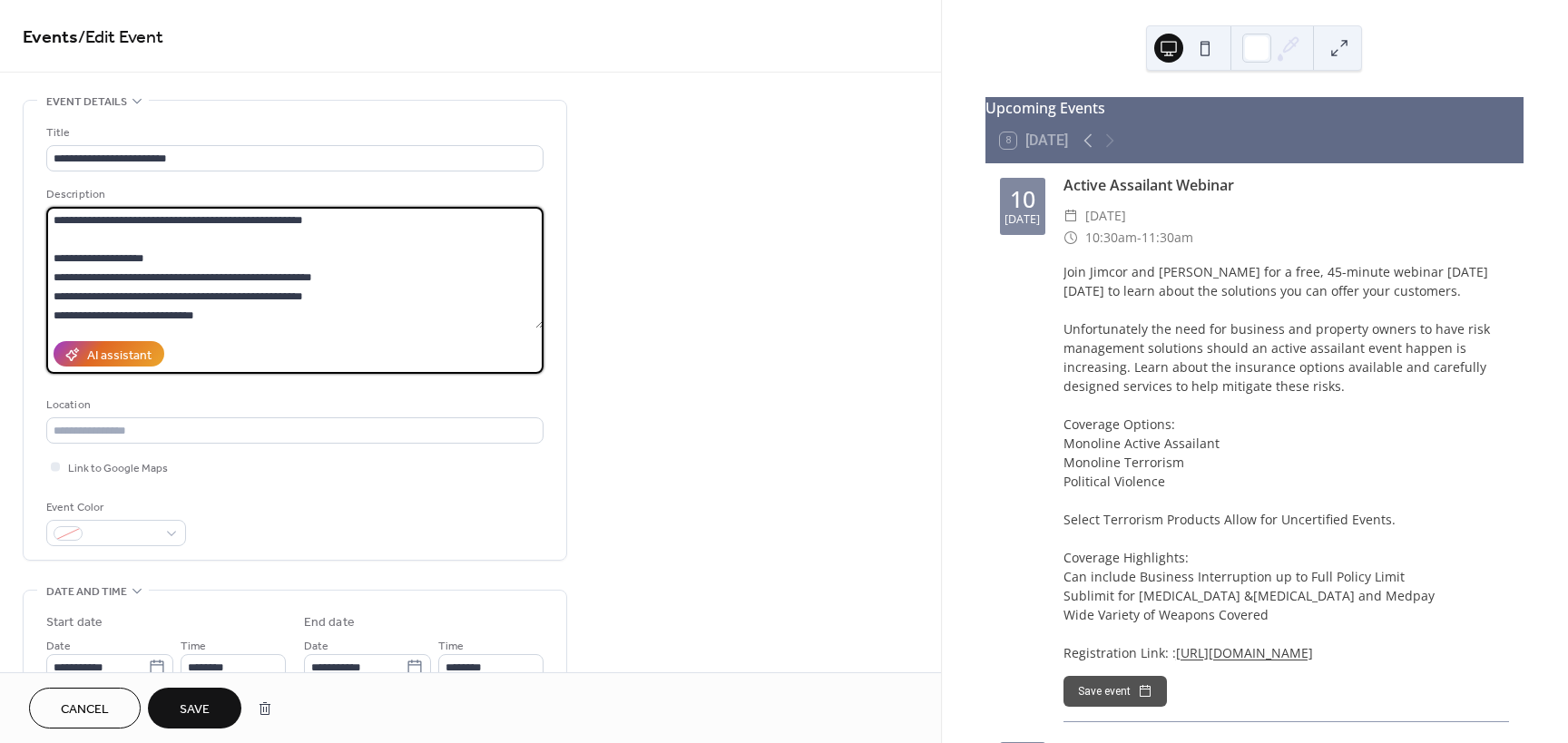 scroll, scrollTop: 239, scrollLeft: 0, axis: vertical 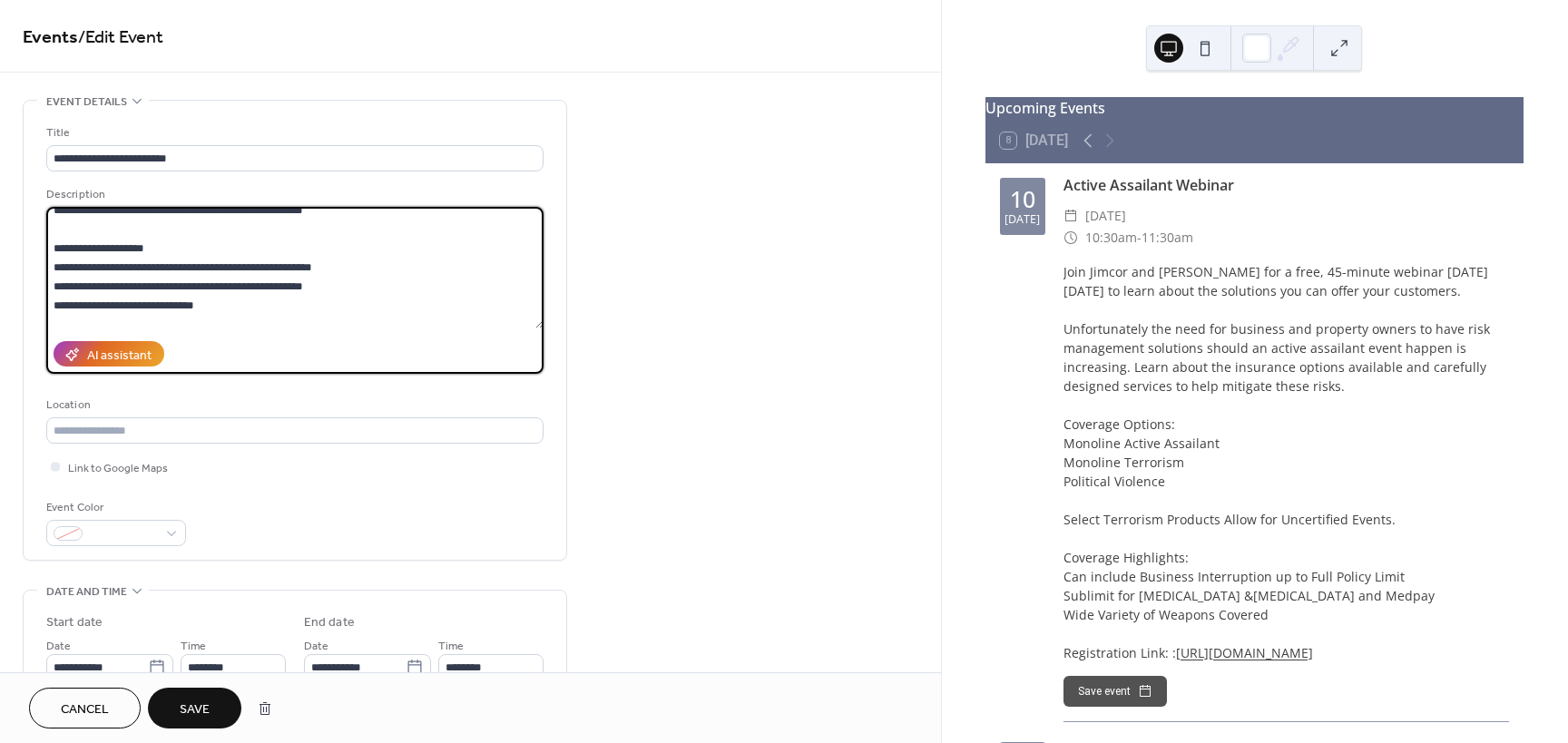click on "**********" at bounding box center (295, 268) 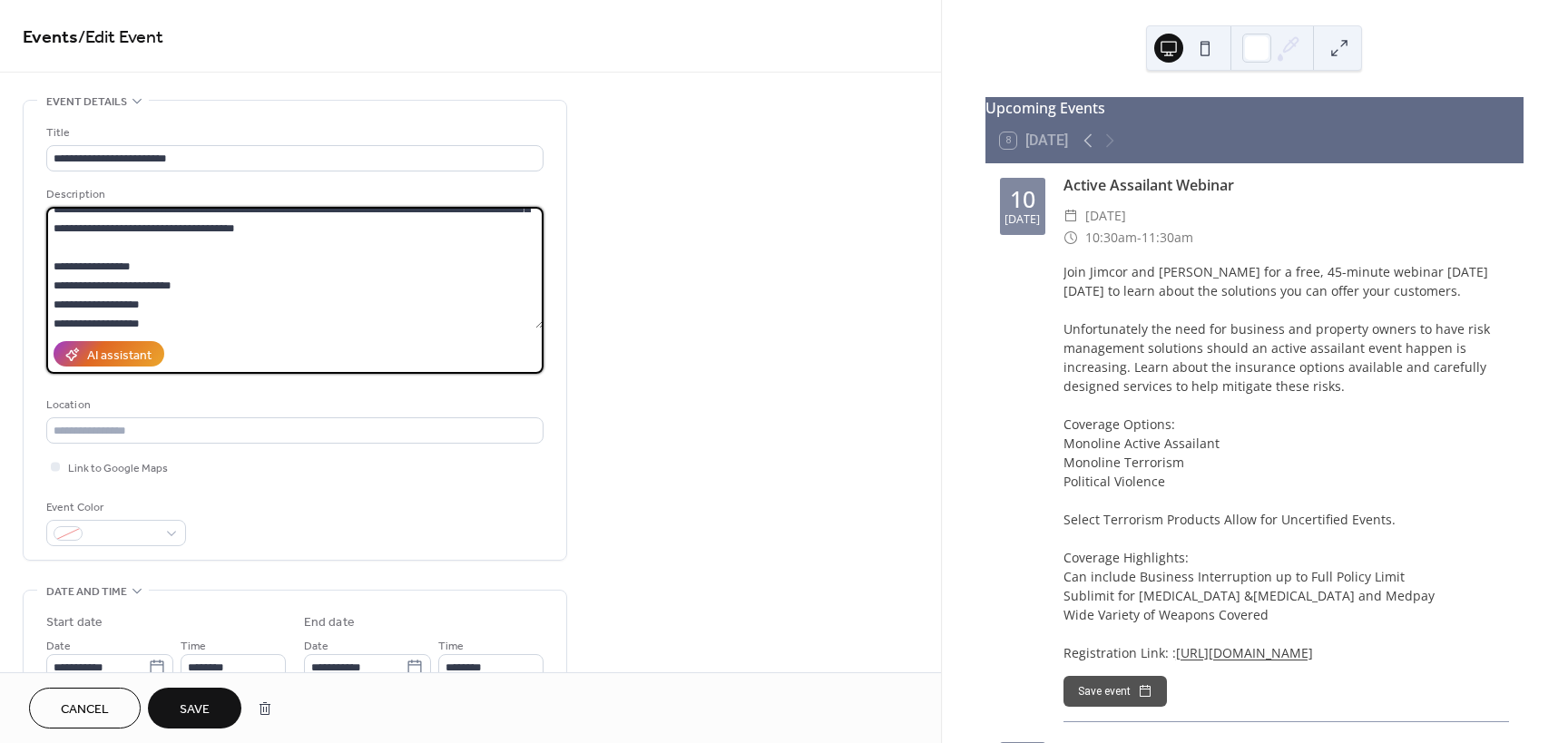 scroll, scrollTop: 79, scrollLeft: 0, axis: vertical 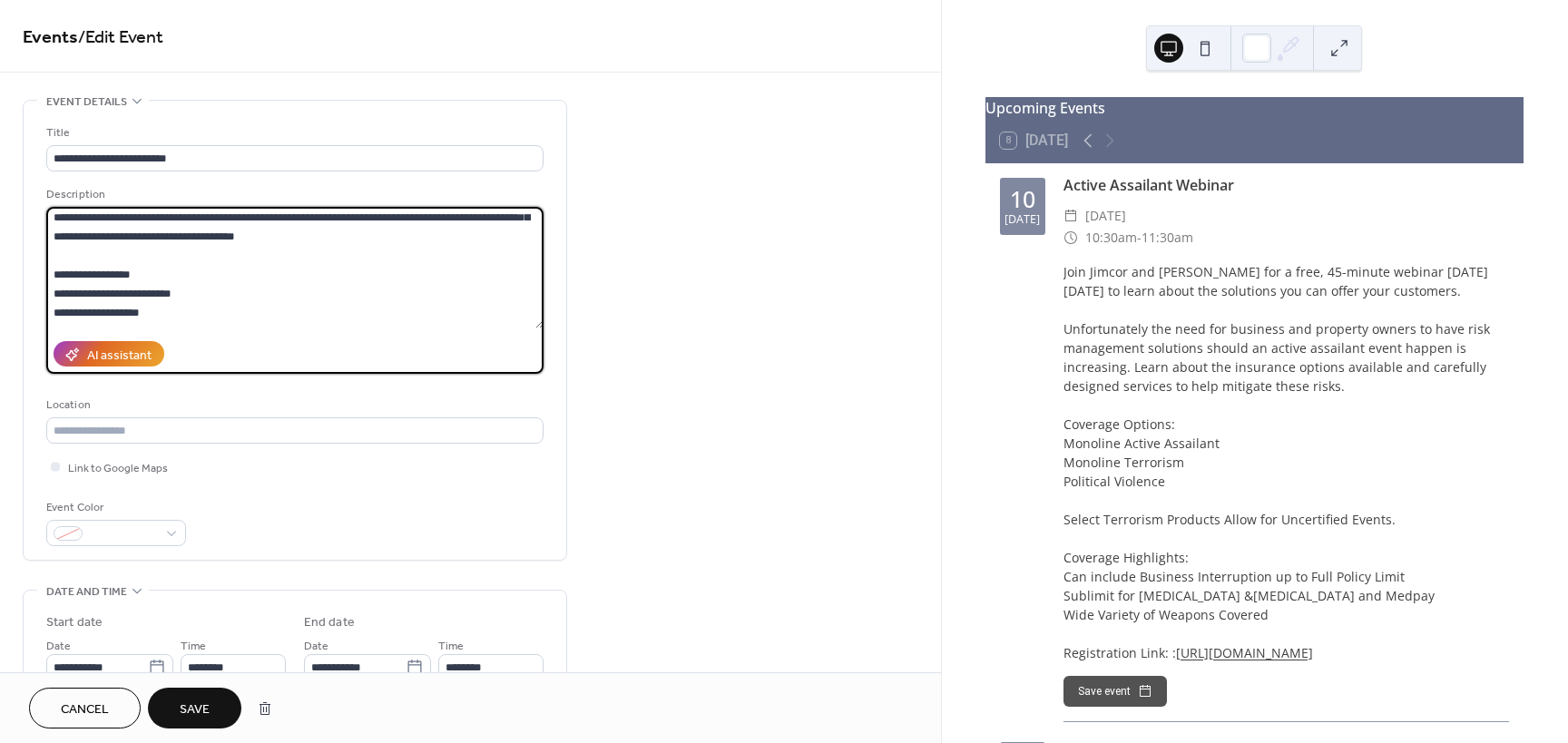 drag, startPoint x: 231, startPoint y: 260, endPoint x: 44, endPoint y: 272, distance: 187.38463 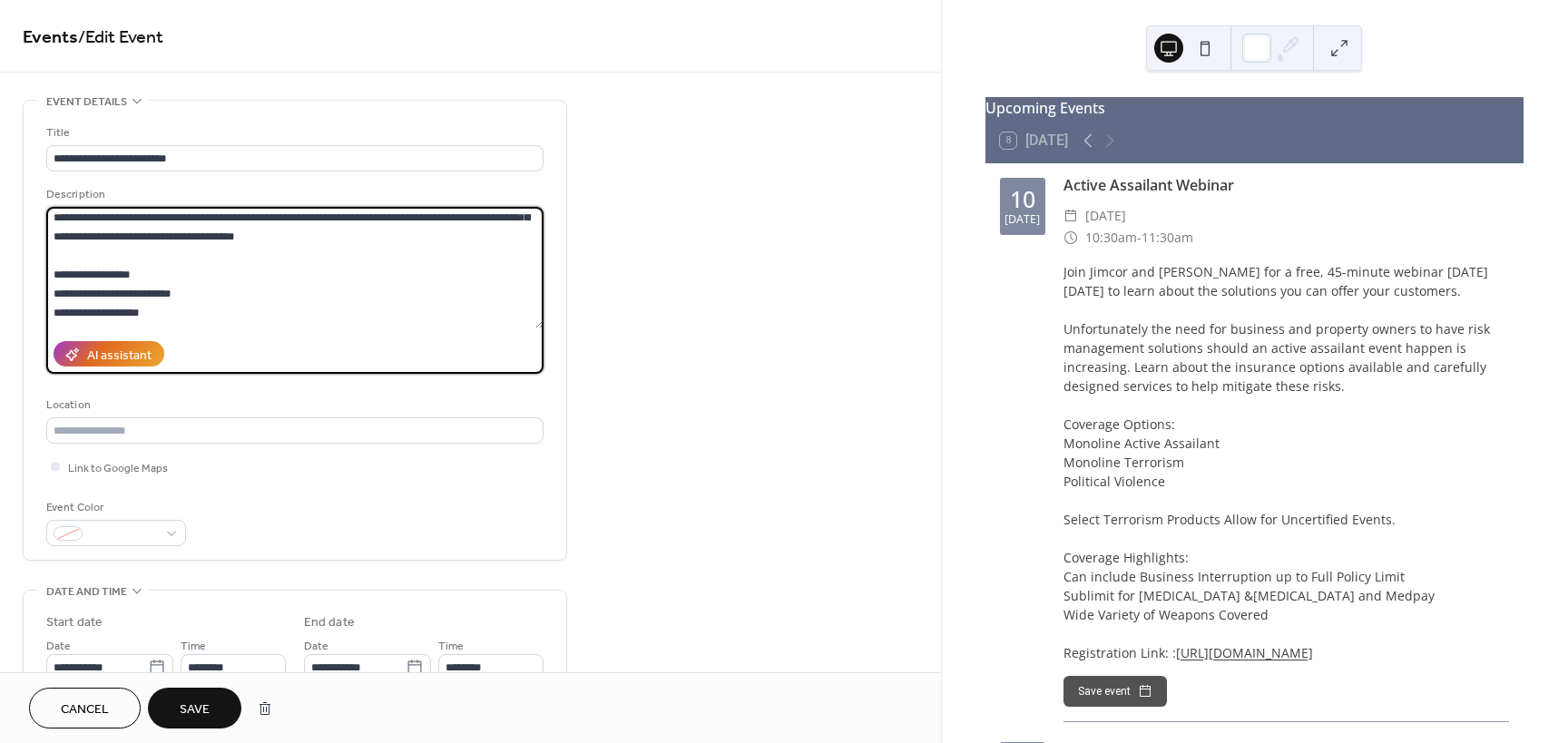 click on "**********" at bounding box center [295, 330] 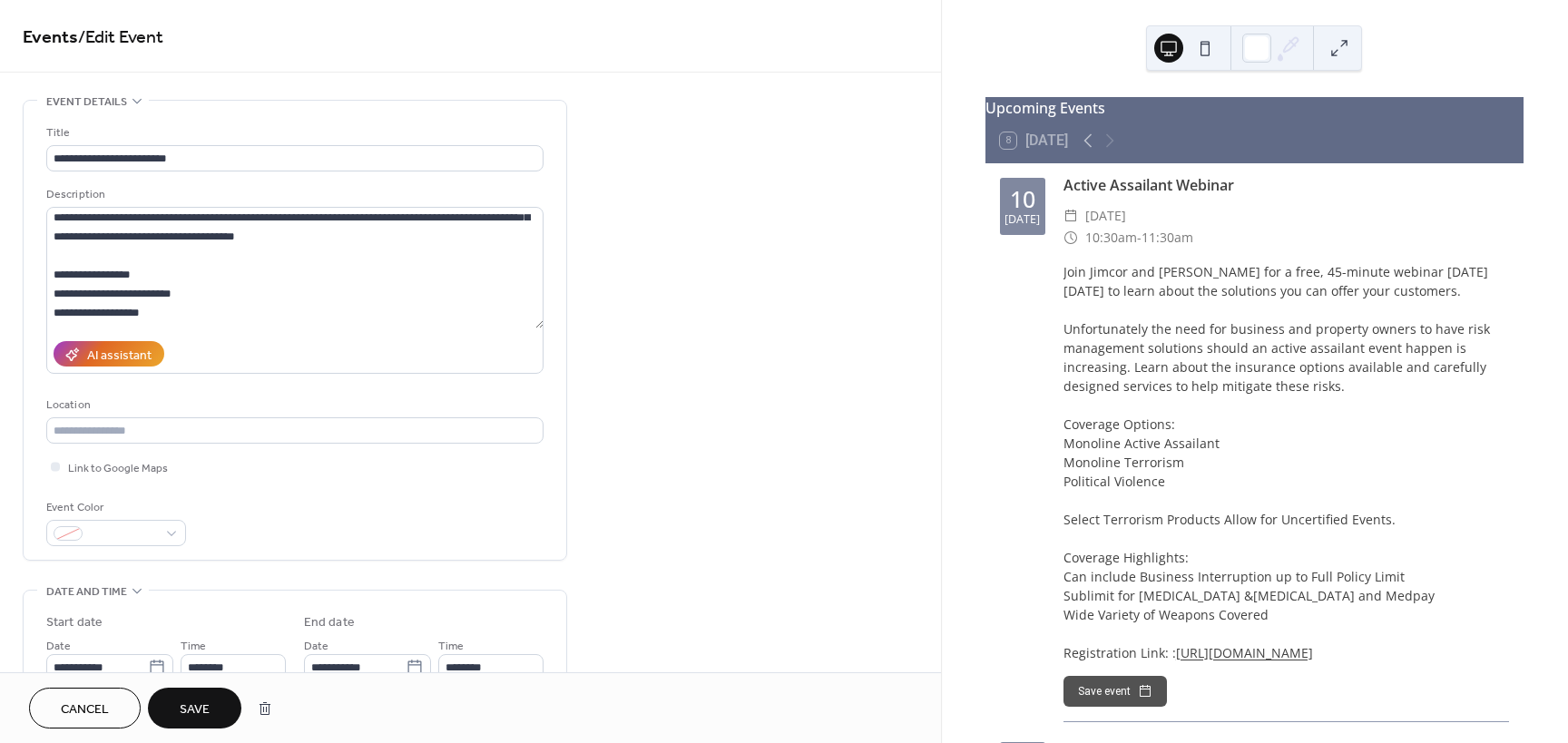 click on "Save" at bounding box center [194, 709] 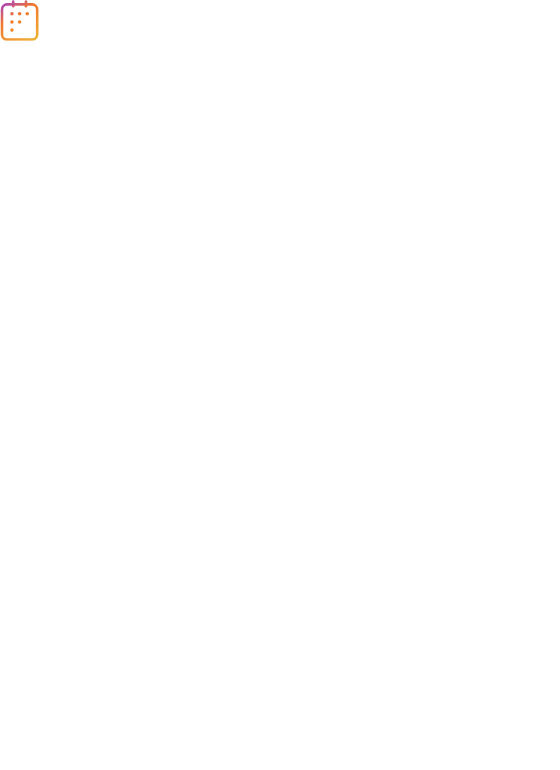 scroll, scrollTop: 0, scrollLeft: 0, axis: both 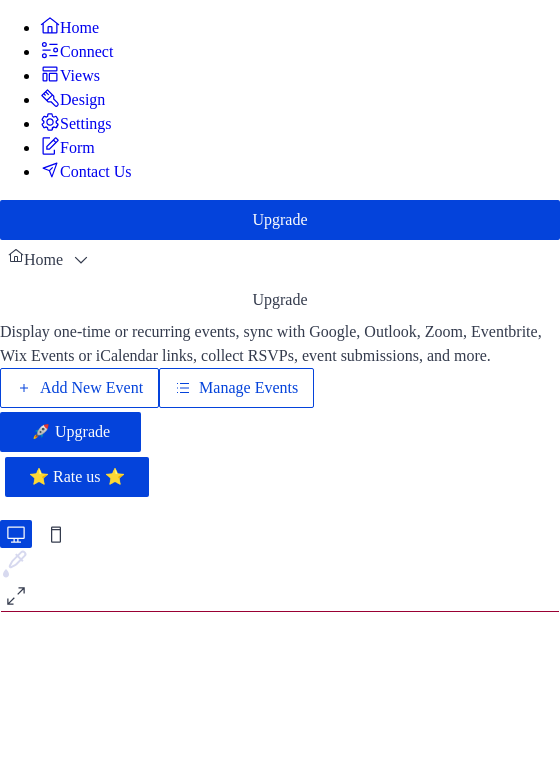 click on "Manage Events" at bounding box center (248, 388) 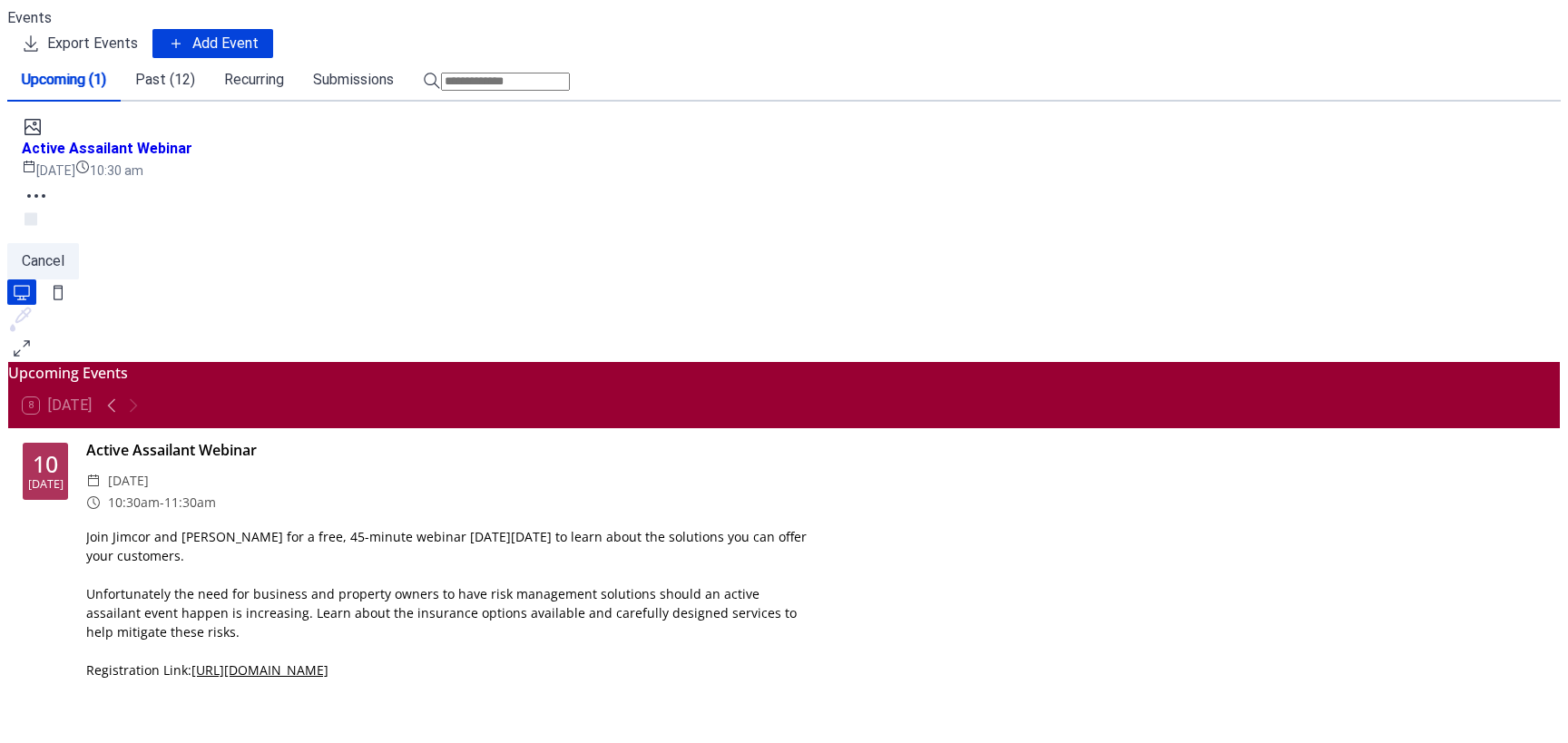scroll, scrollTop: 0, scrollLeft: 0, axis: both 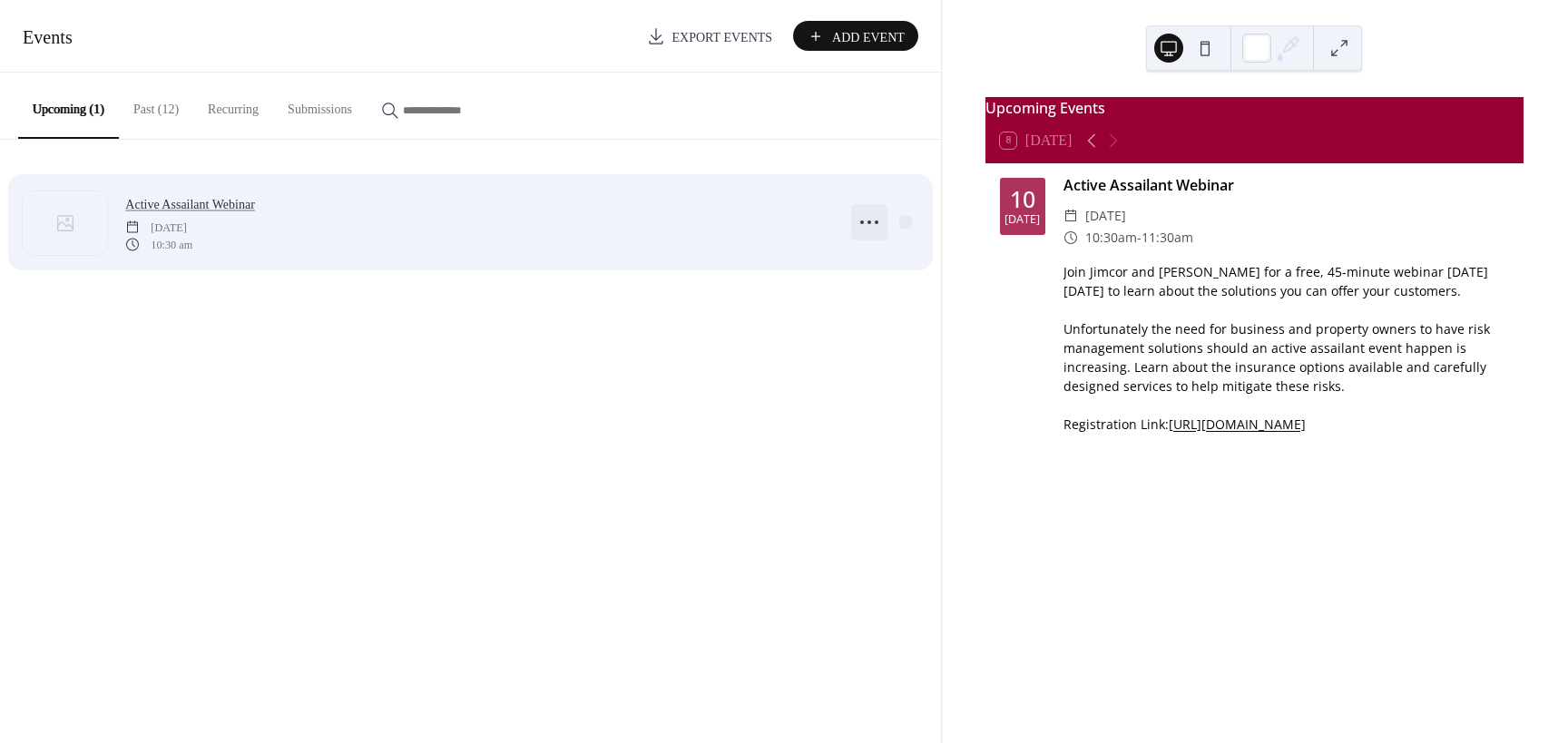 click 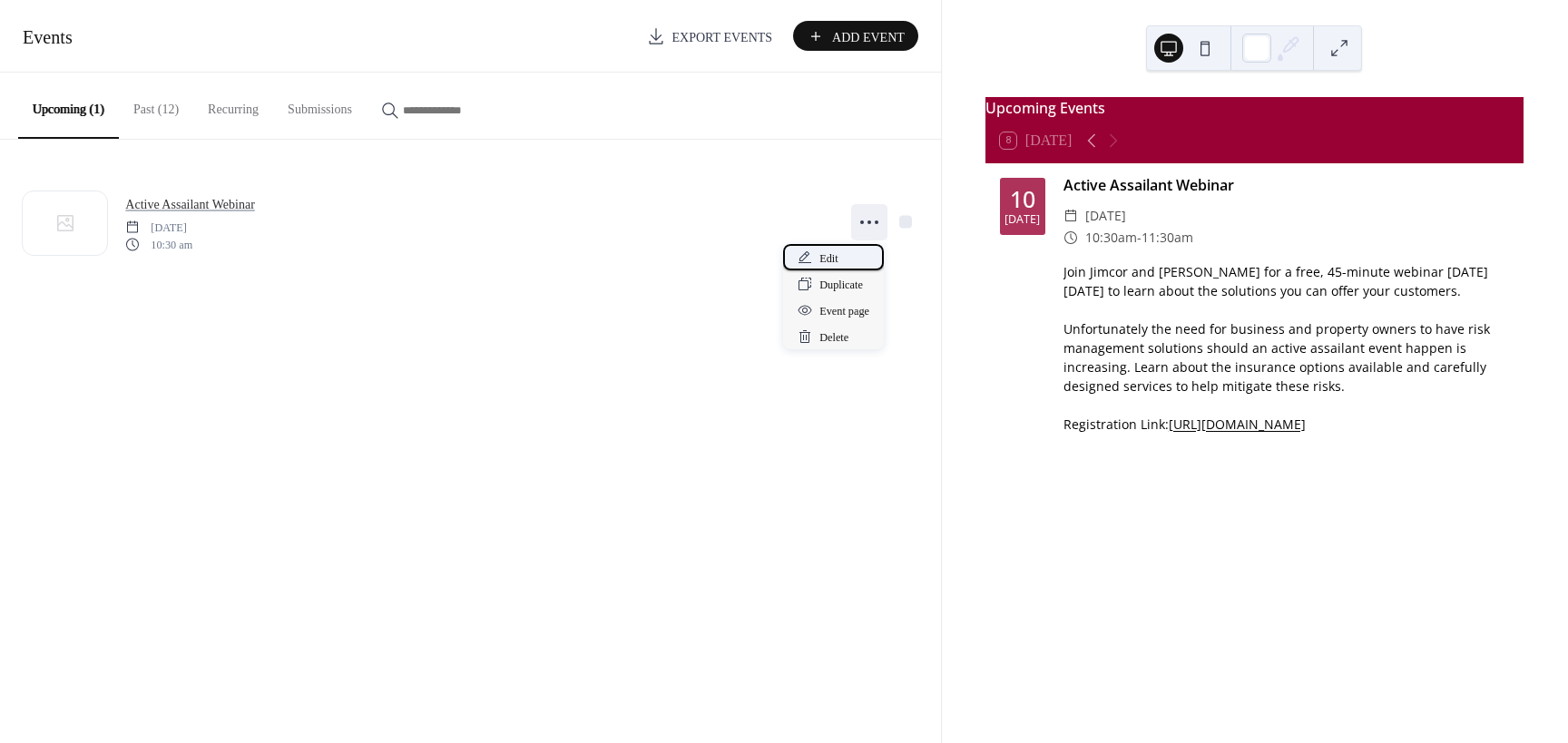 click on "Edit" at bounding box center (828, 259) 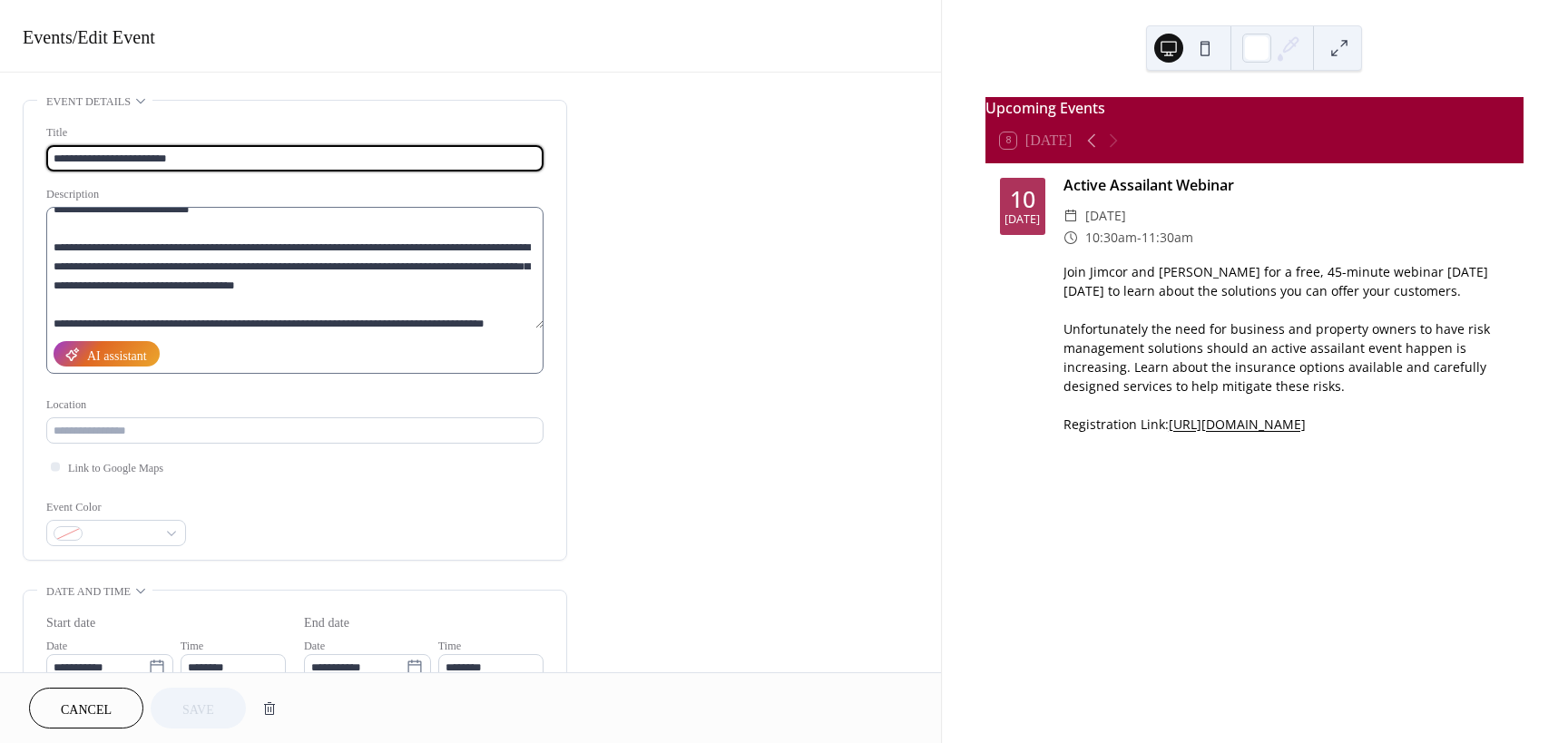 scroll, scrollTop: 57, scrollLeft: 0, axis: vertical 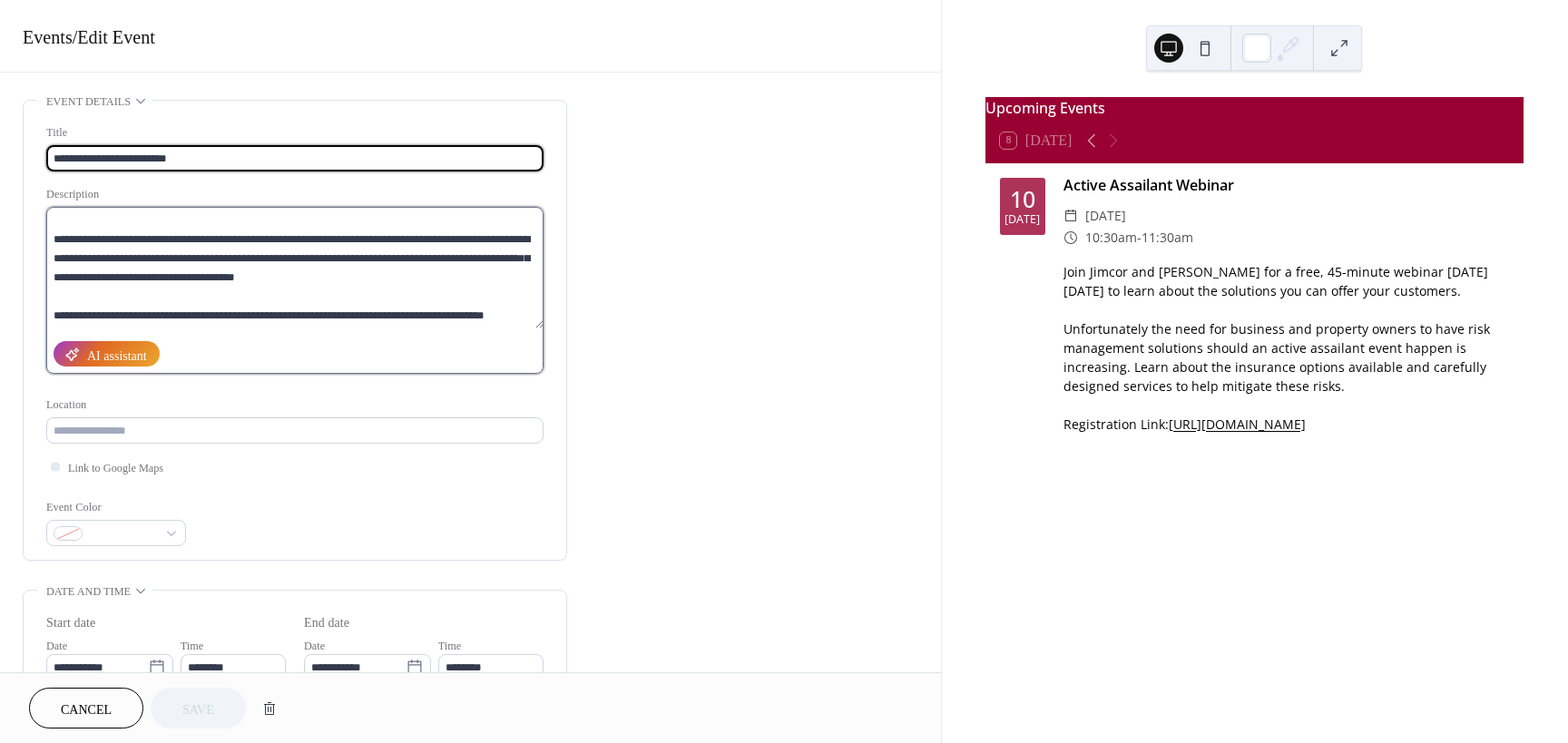 click on "**********" at bounding box center [295, 268] 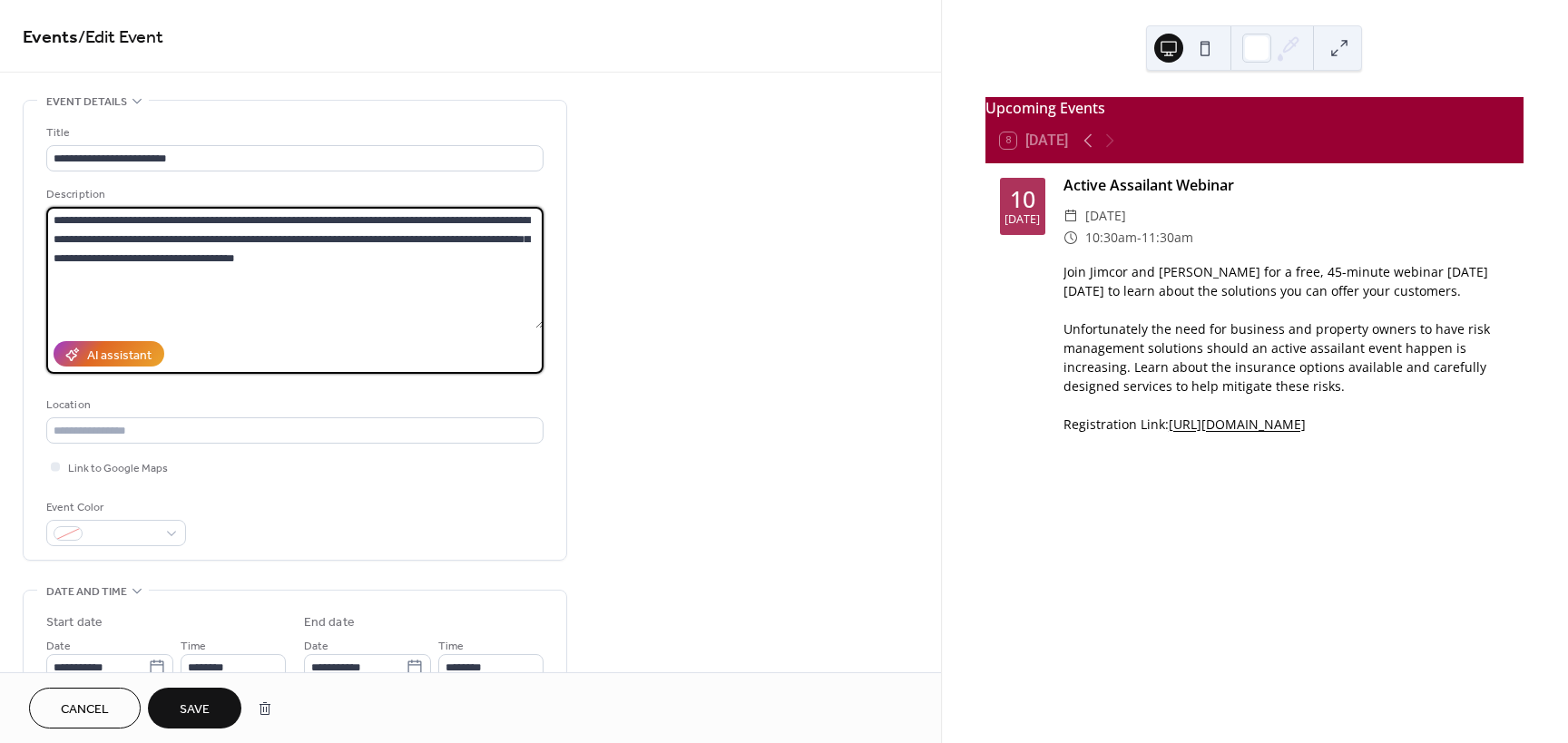 paste on "**********" 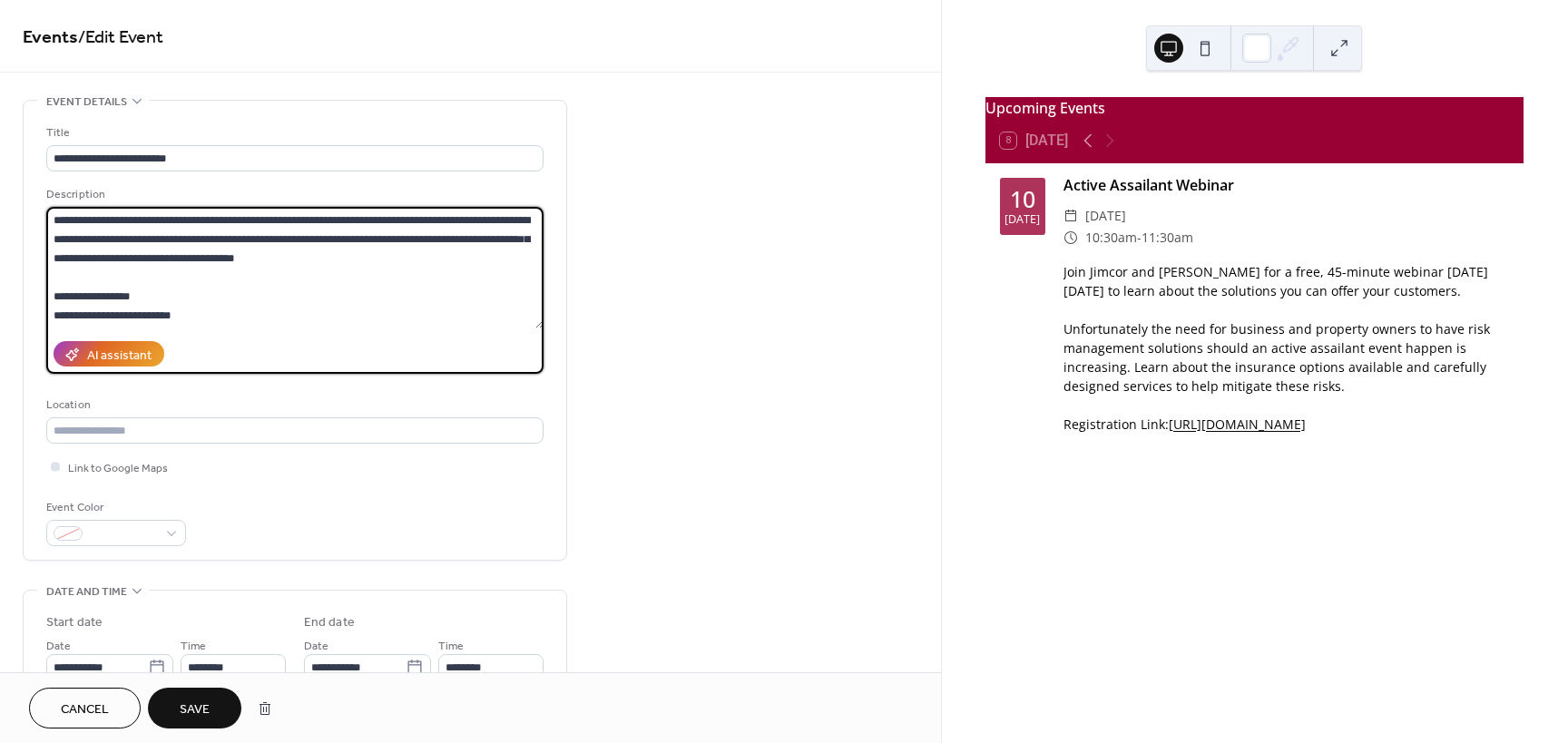 scroll, scrollTop: 226, scrollLeft: 0, axis: vertical 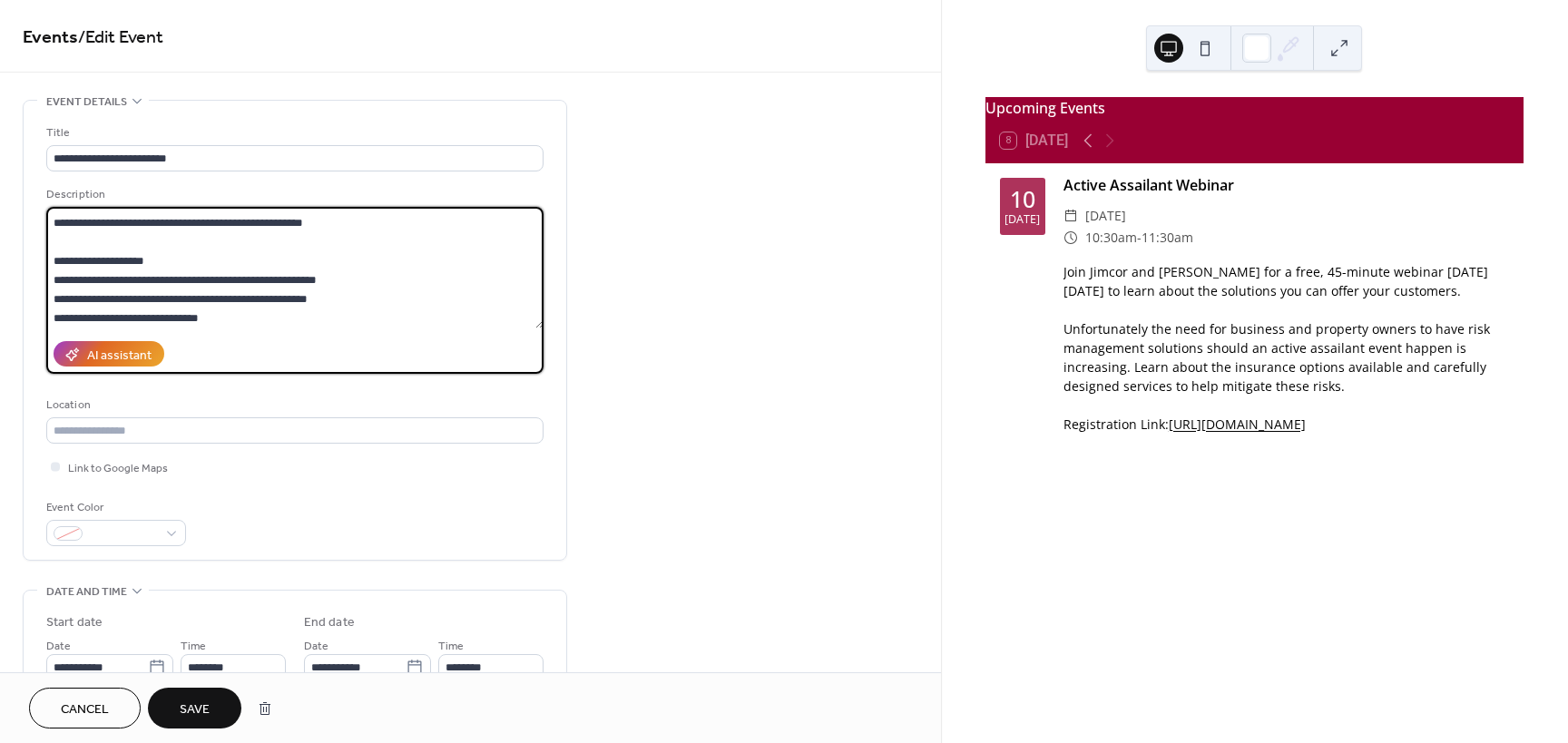 drag, startPoint x: 536, startPoint y: 290, endPoint x: 536, endPoint y: 301, distance: 11 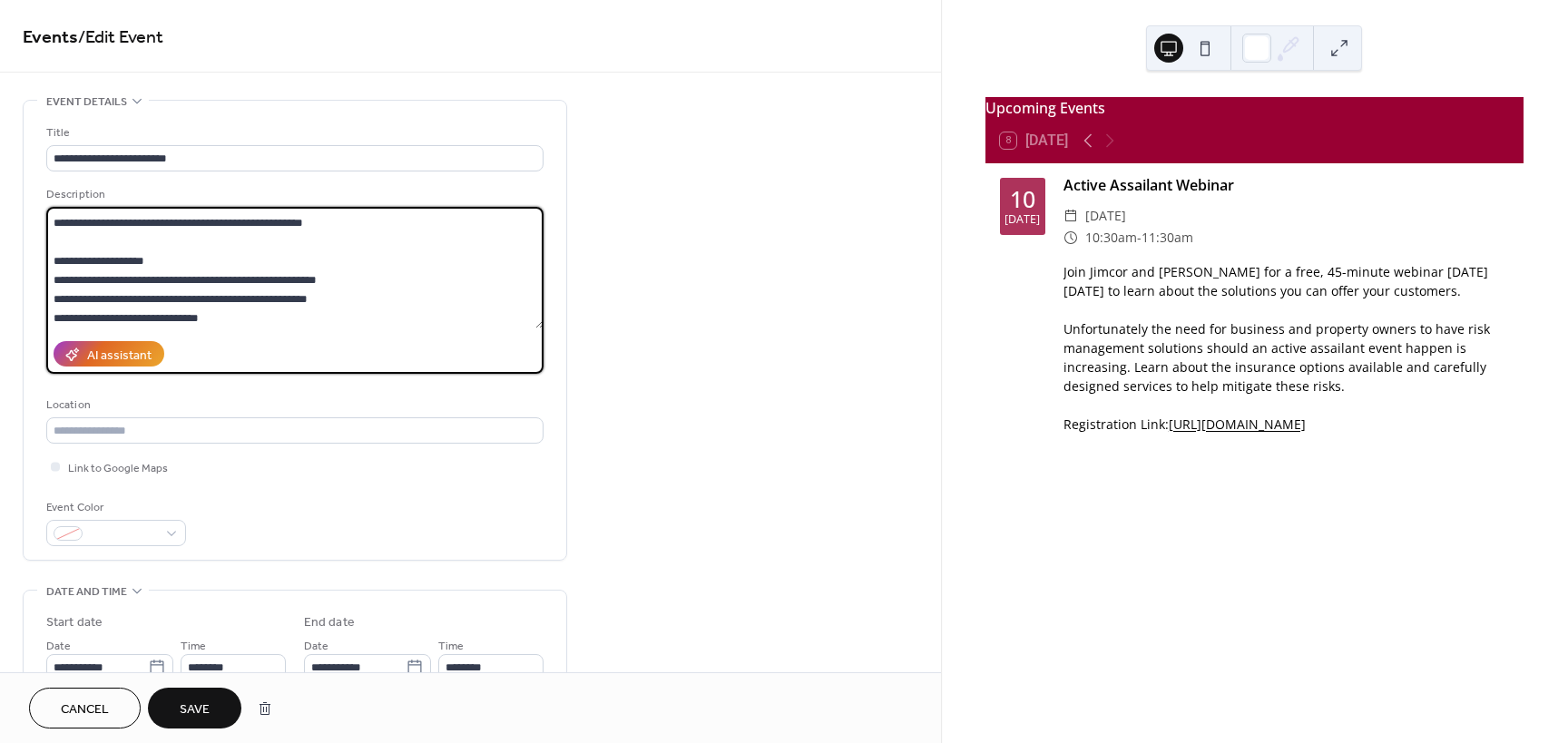 click on "**********" at bounding box center [295, 268] 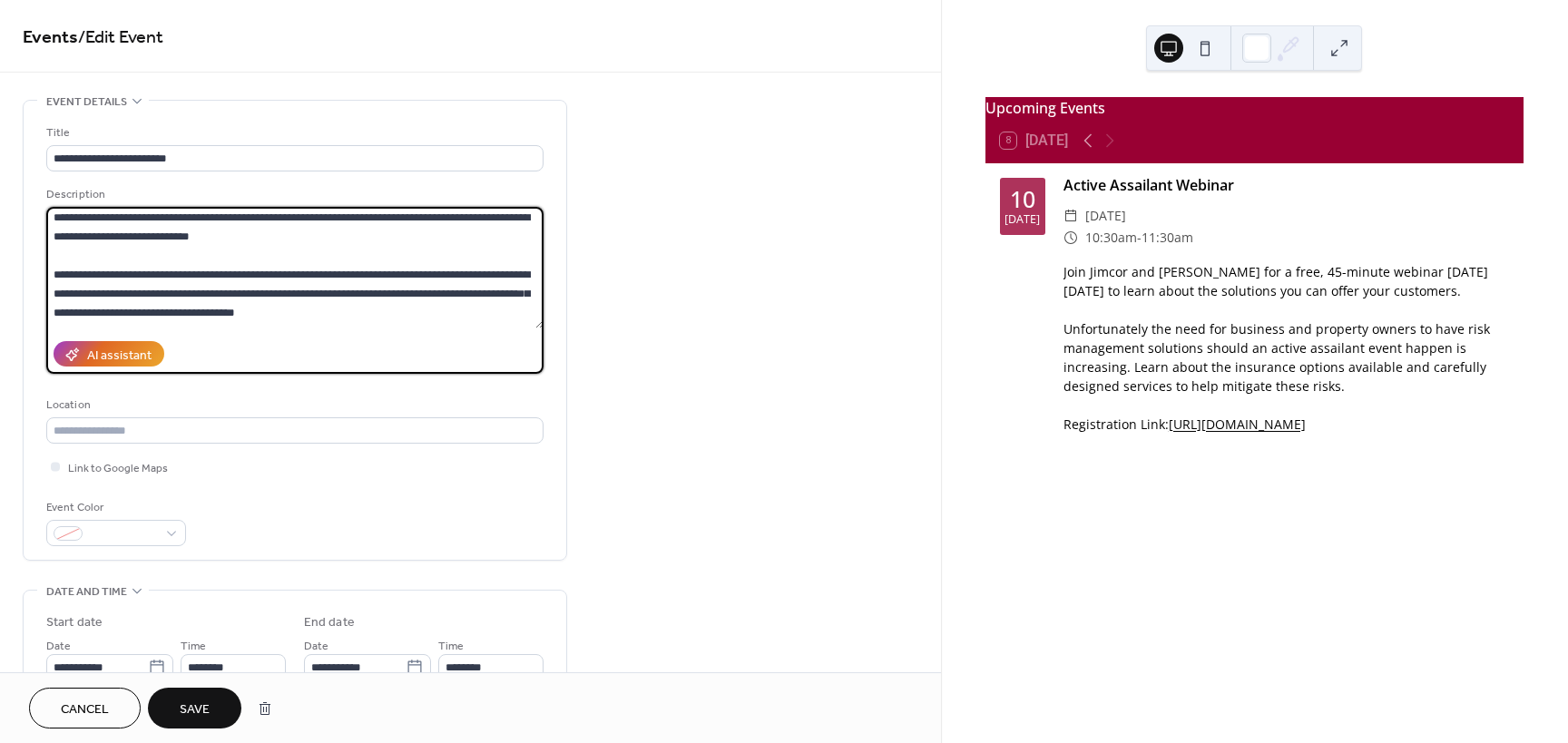 scroll, scrollTop: 0, scrollLeft: 0, axis: both 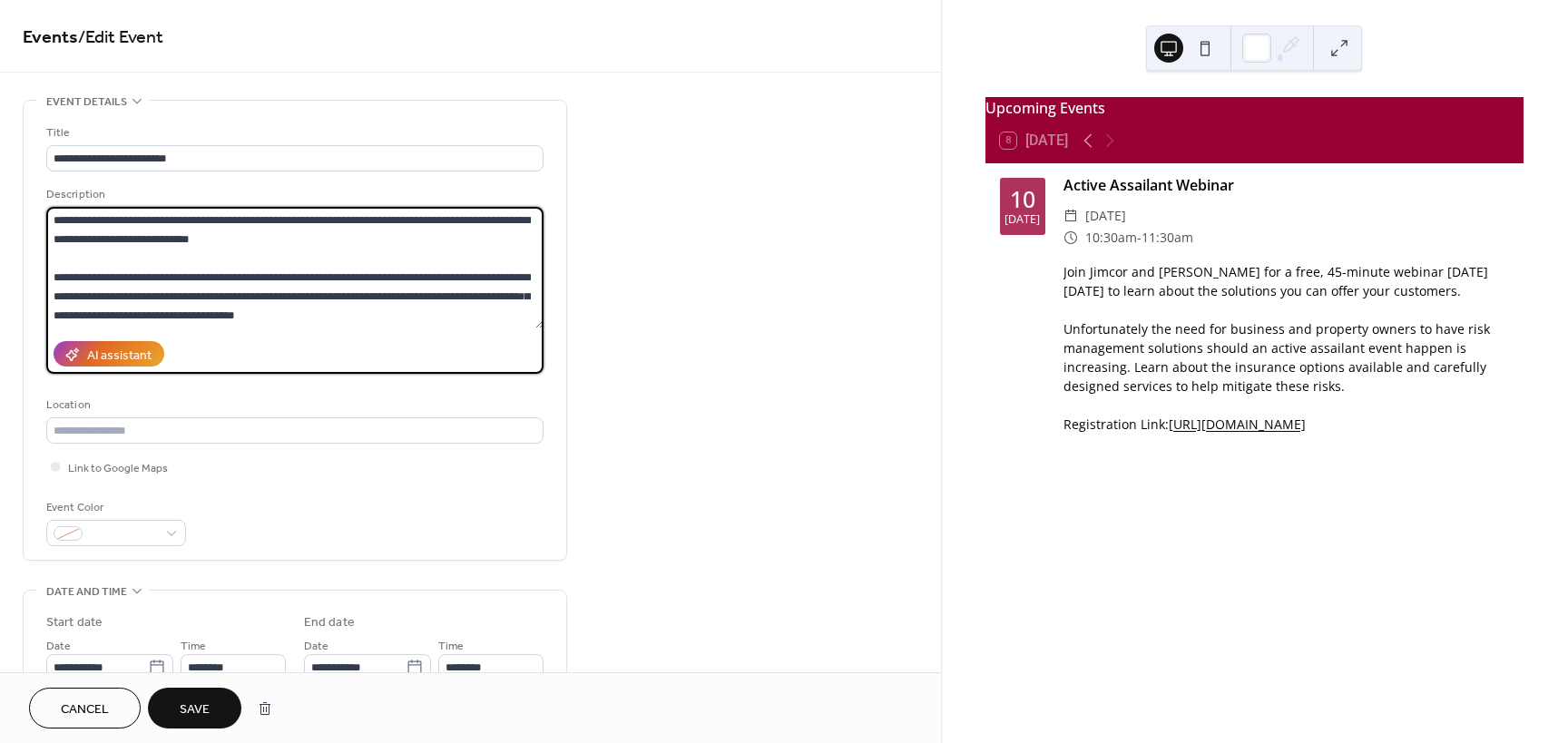type on "**********" 